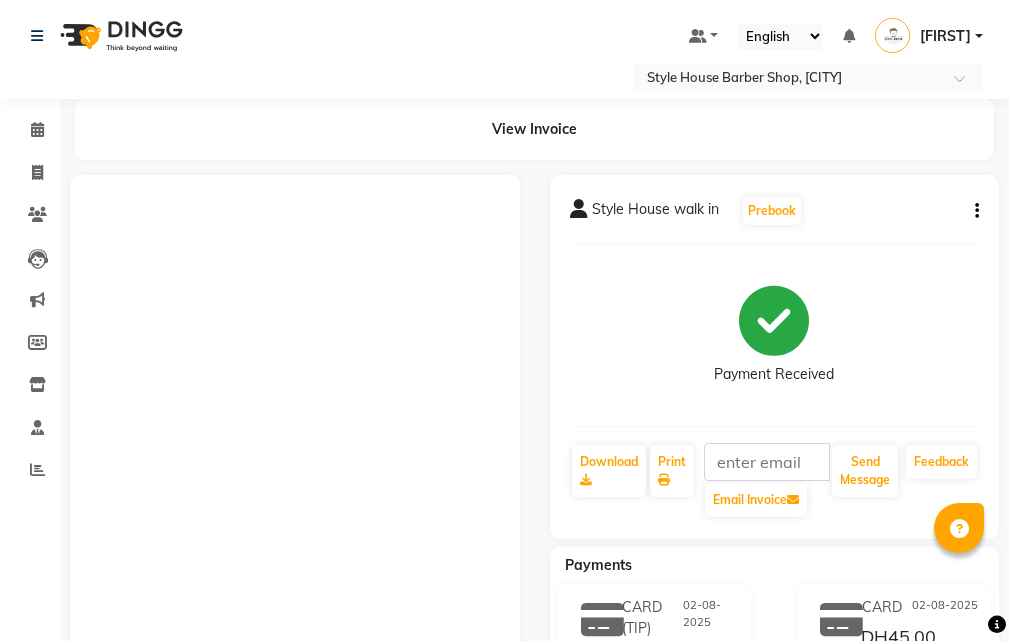 scroll, scrollTop: 355, scrollLeft: 0, axis: vertical 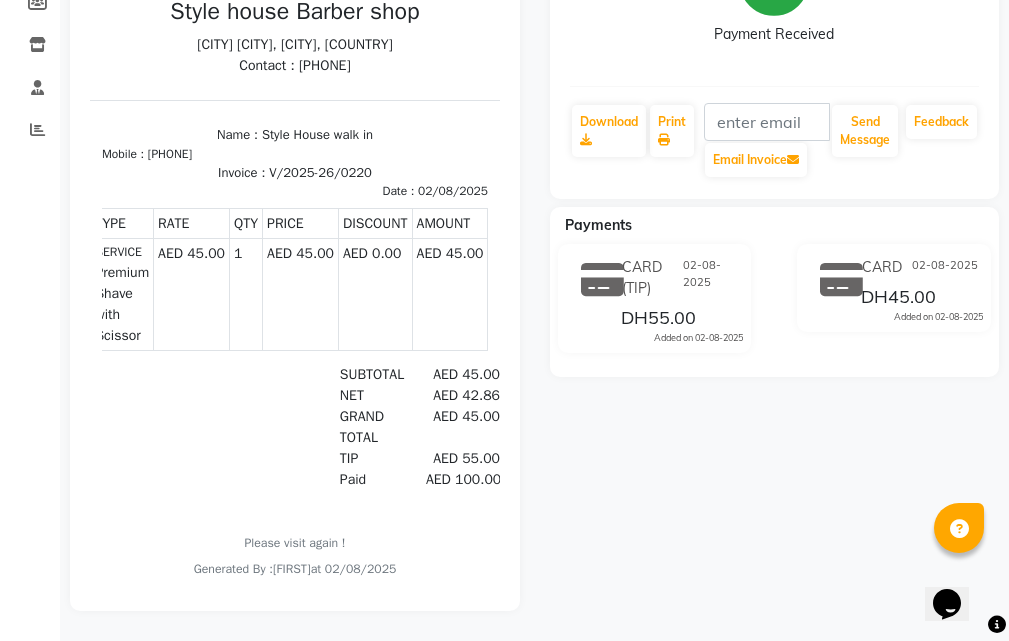 select on "service" 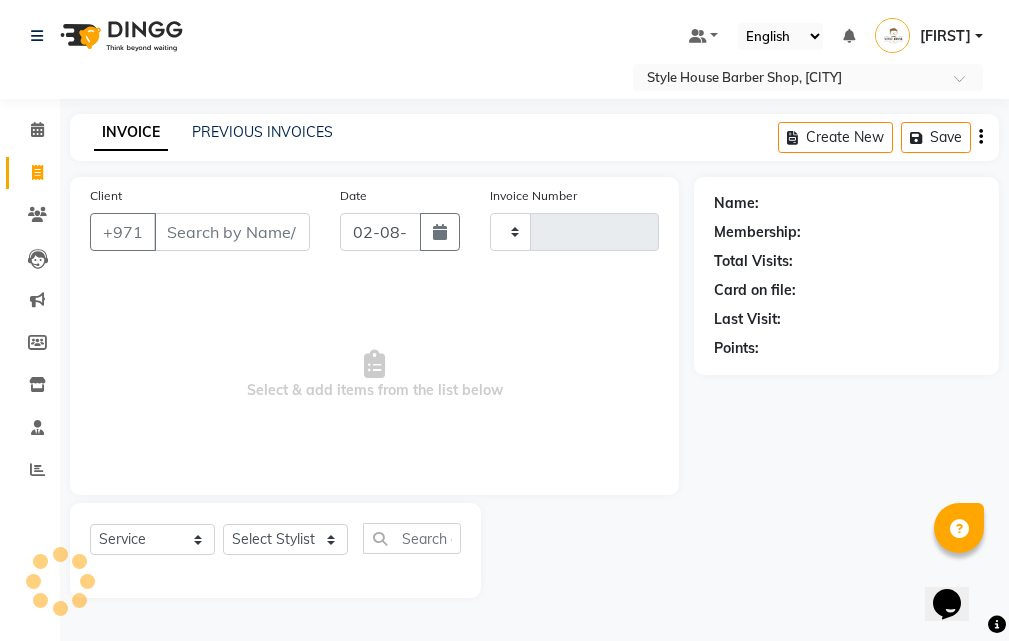 scroll, scrollTop: 0, scrollLeft: 0, axis: both 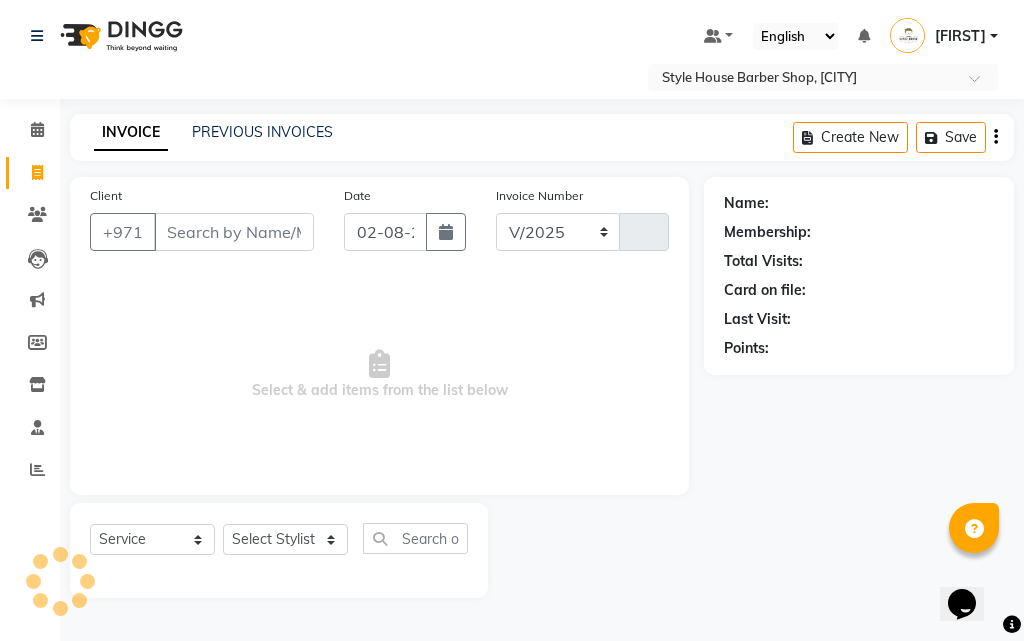 select on "8421" 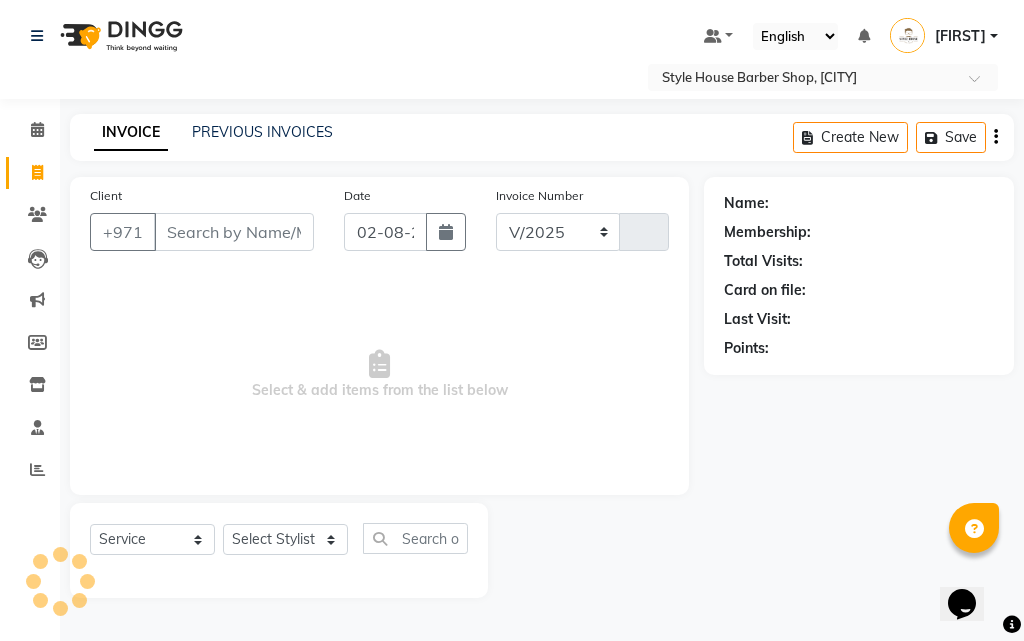 type on "0221" 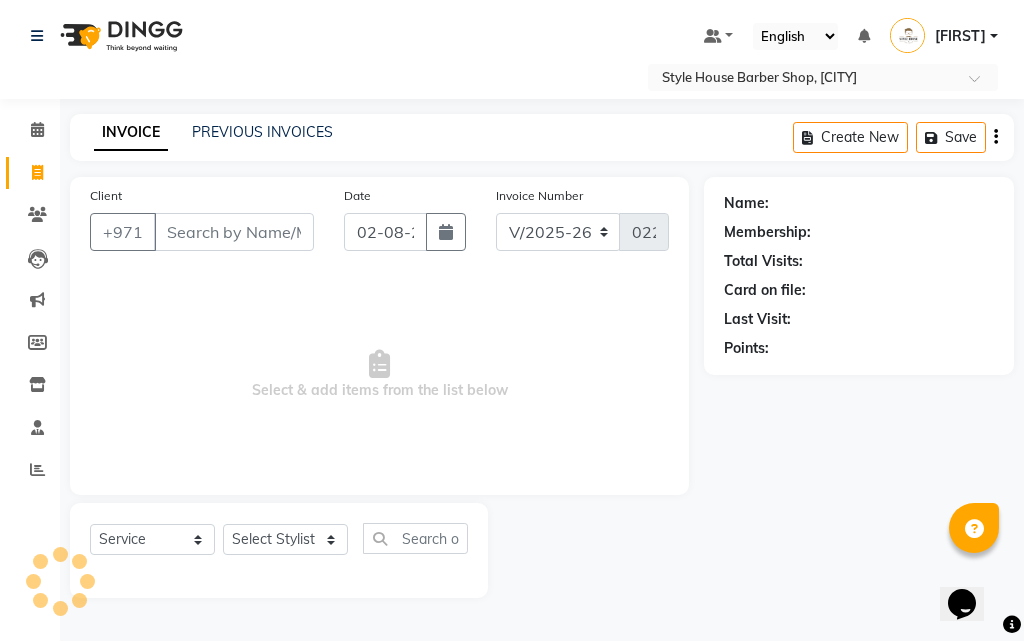 click on "Client" at bounding box center (234, 232) 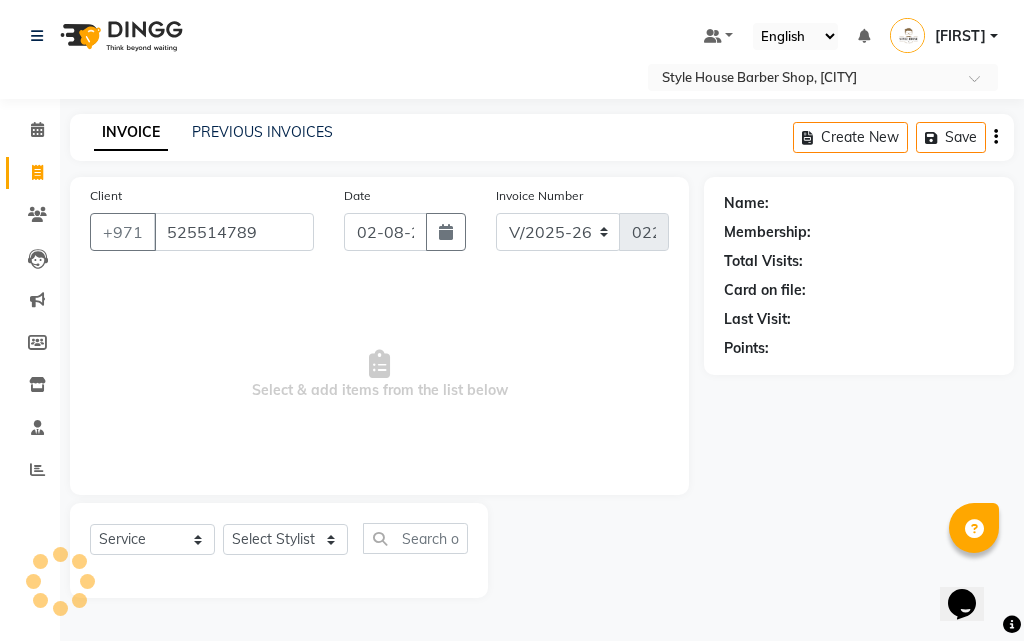 type on "525514789" 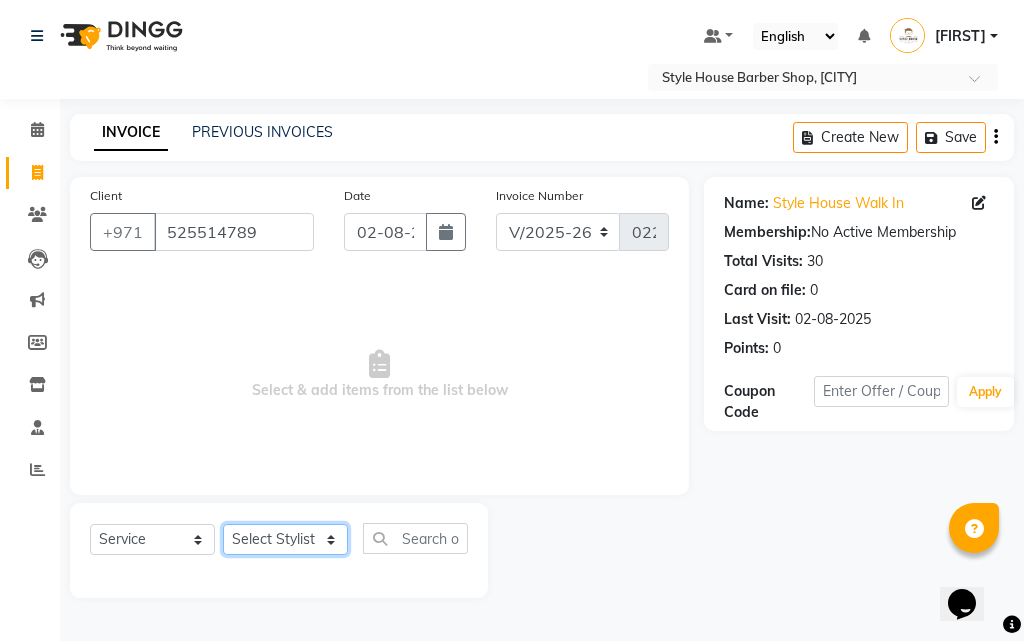 click on "Select Stylist [FIRST] [FIRST] [FIRST] [FIRST] [FIRST] [FIRST] [FIRST] Xyra" 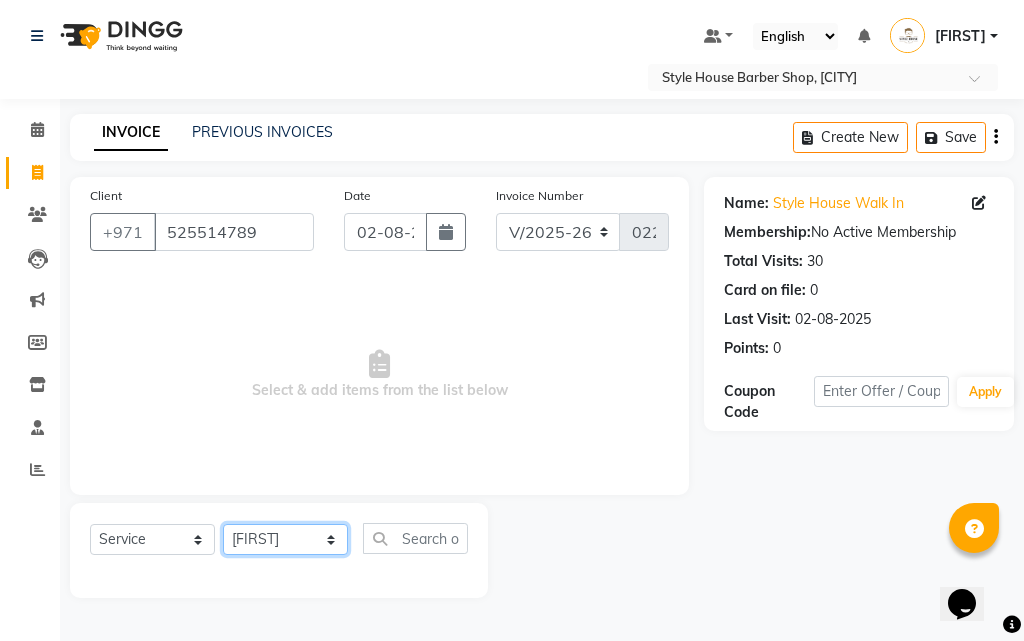 click on "Select Stylist [FIRST] [FIRST] [FIRST] [FIRST] [FIRST] [FIRST] [FIRST] Xyra" 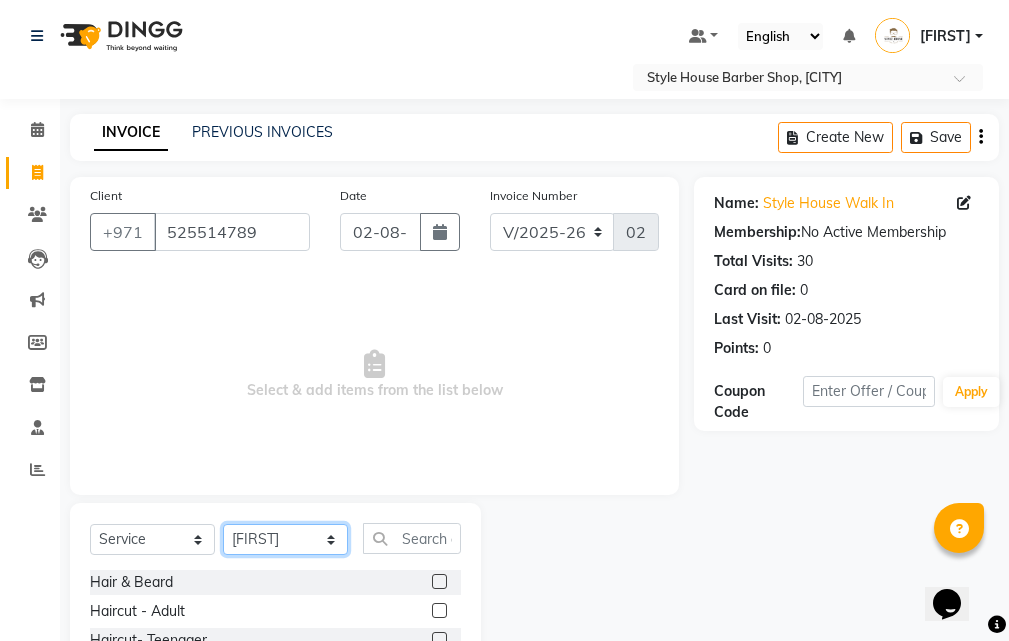 scroll, scrollTop: 187, scrollLeft: 0, axis: vertical 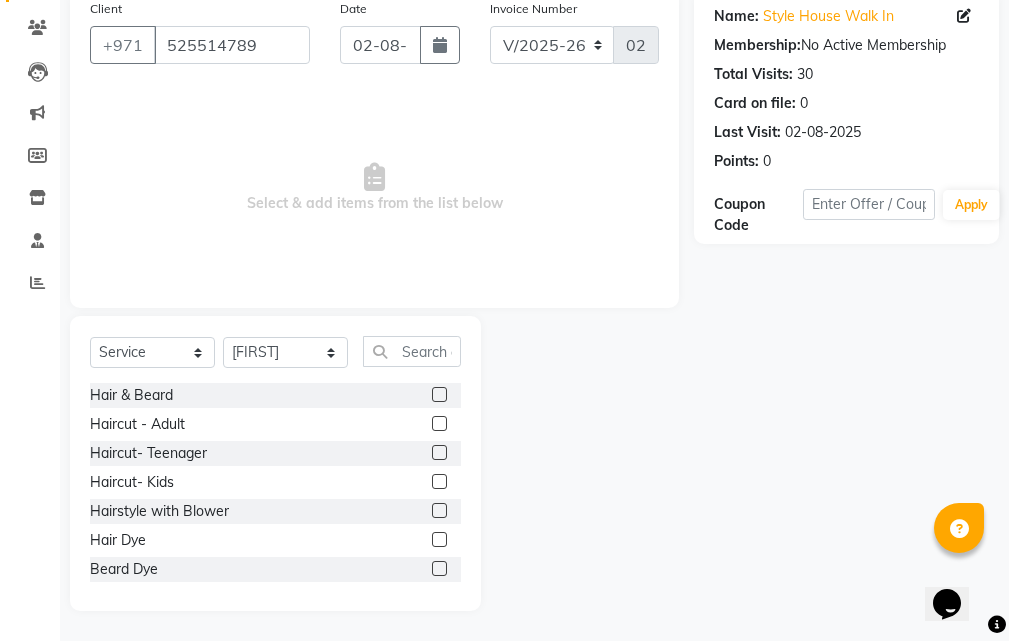 click 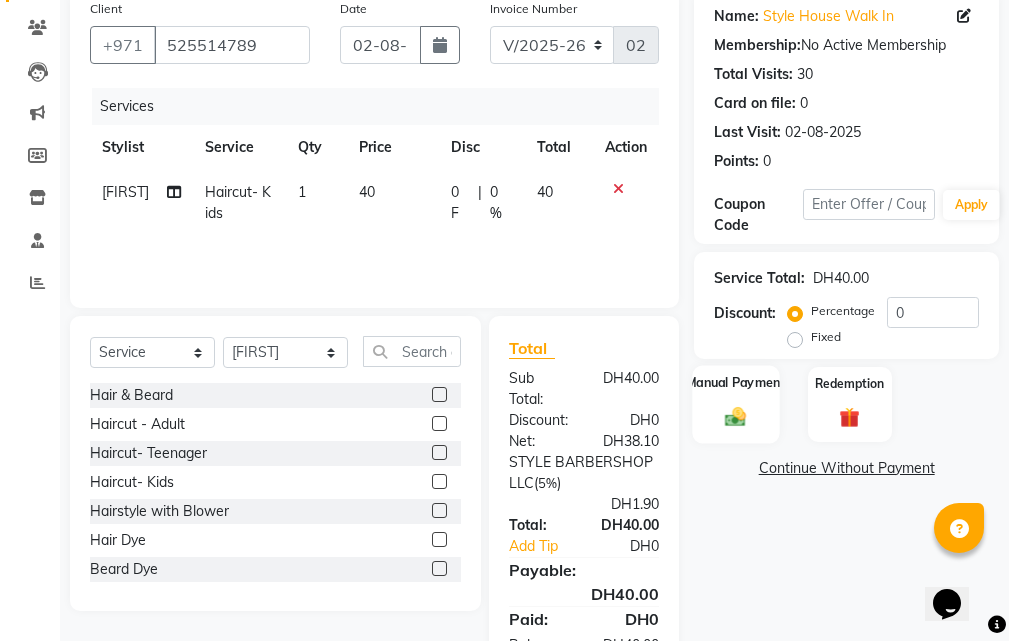 click on "Manual Payment" 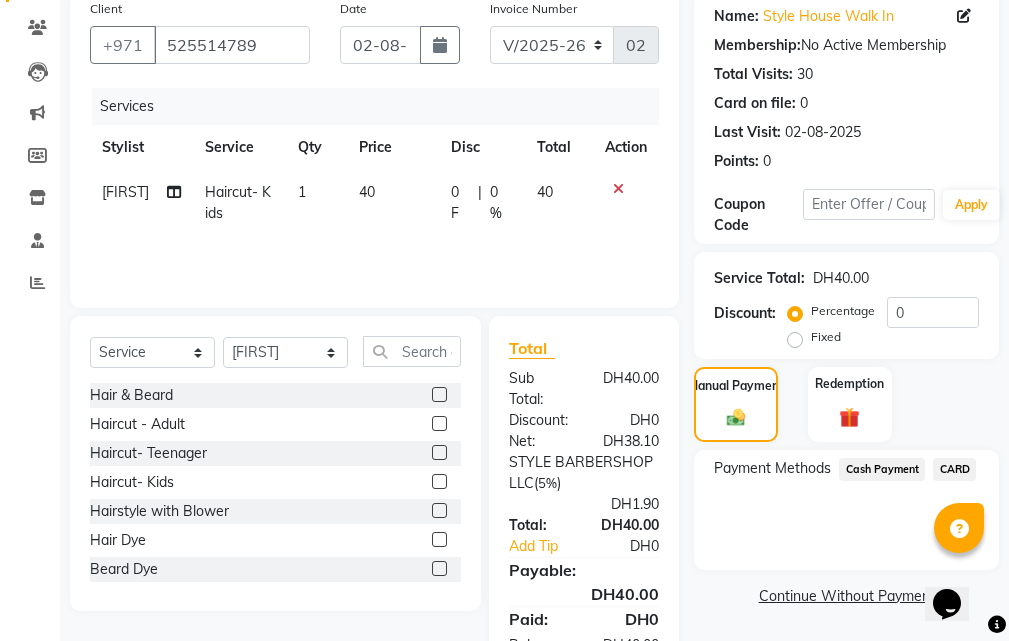 click on "CARD" 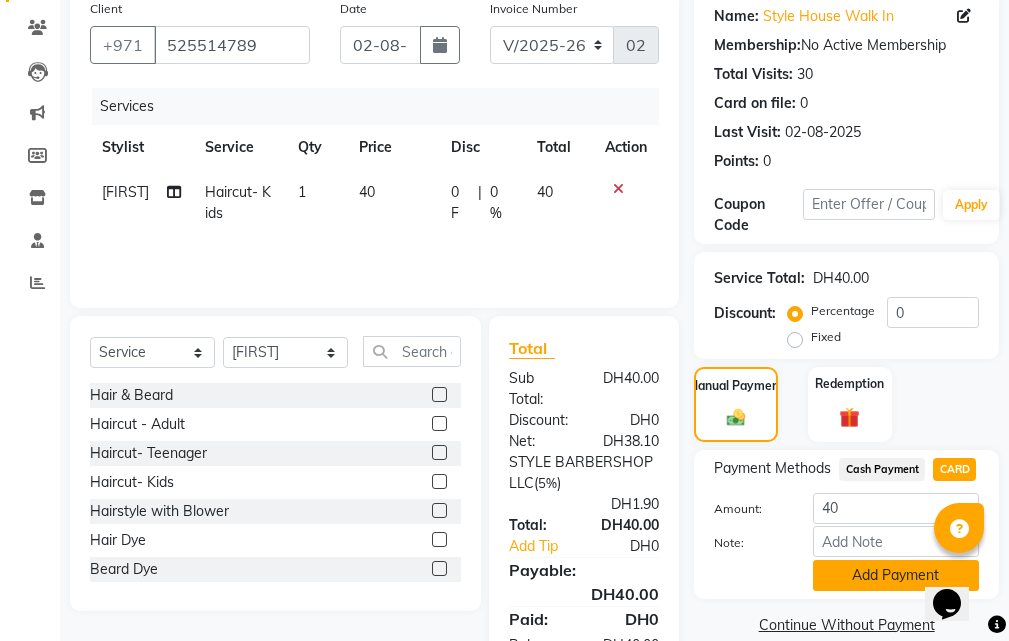 click on "Add Payment" 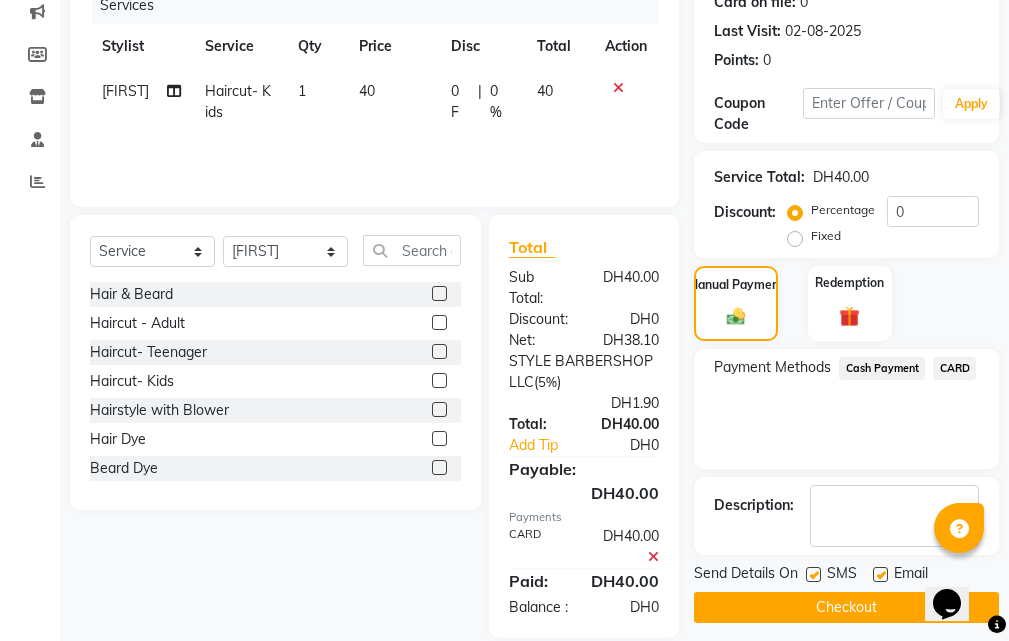 scroll, scrollTop: 336, scrollLeft: 0, axis: vertical 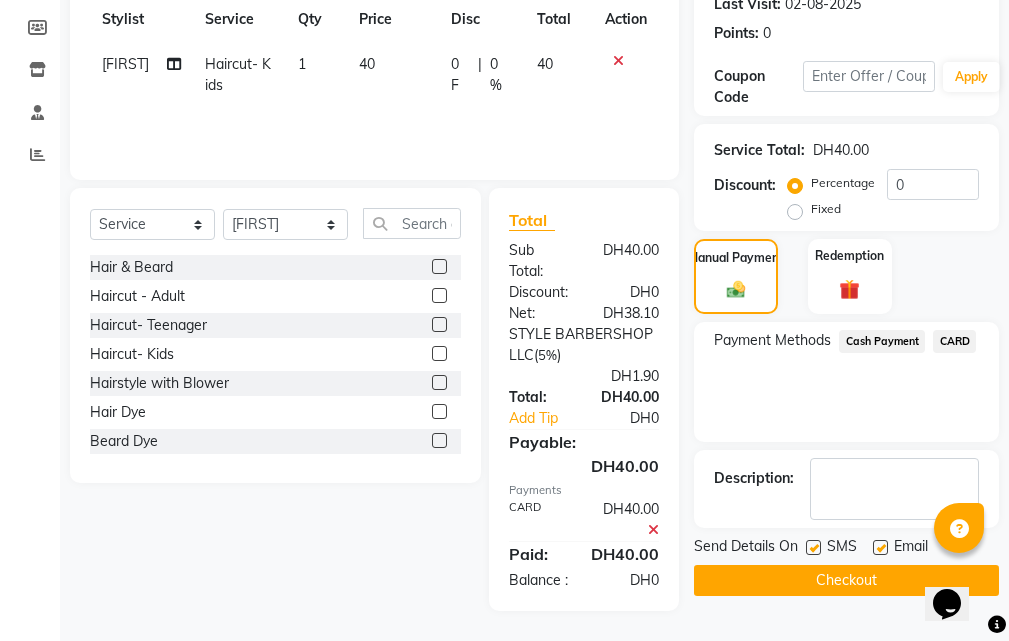 click 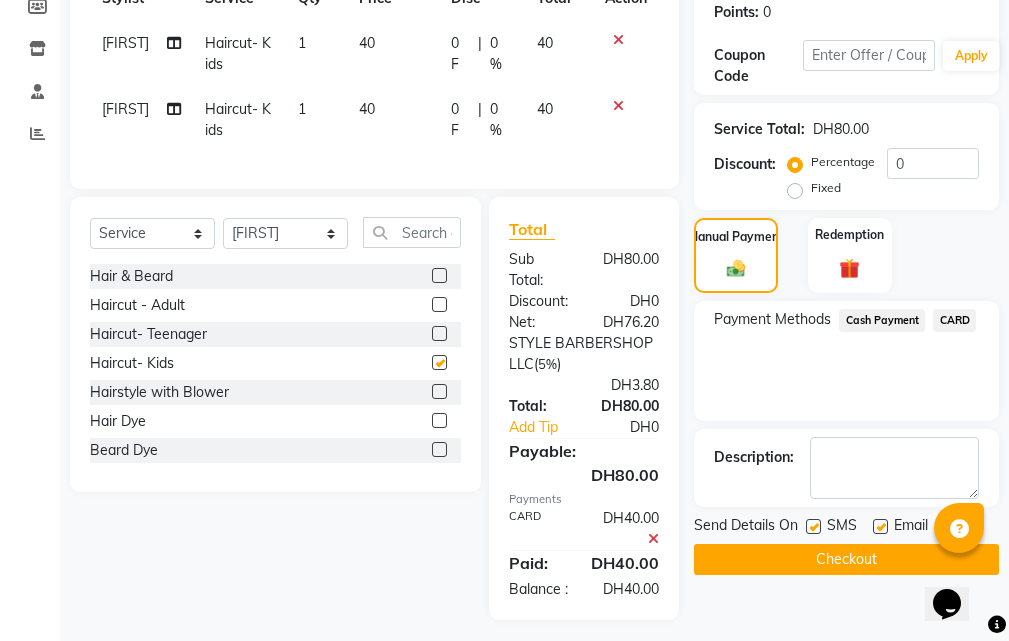 checkbox on "false" 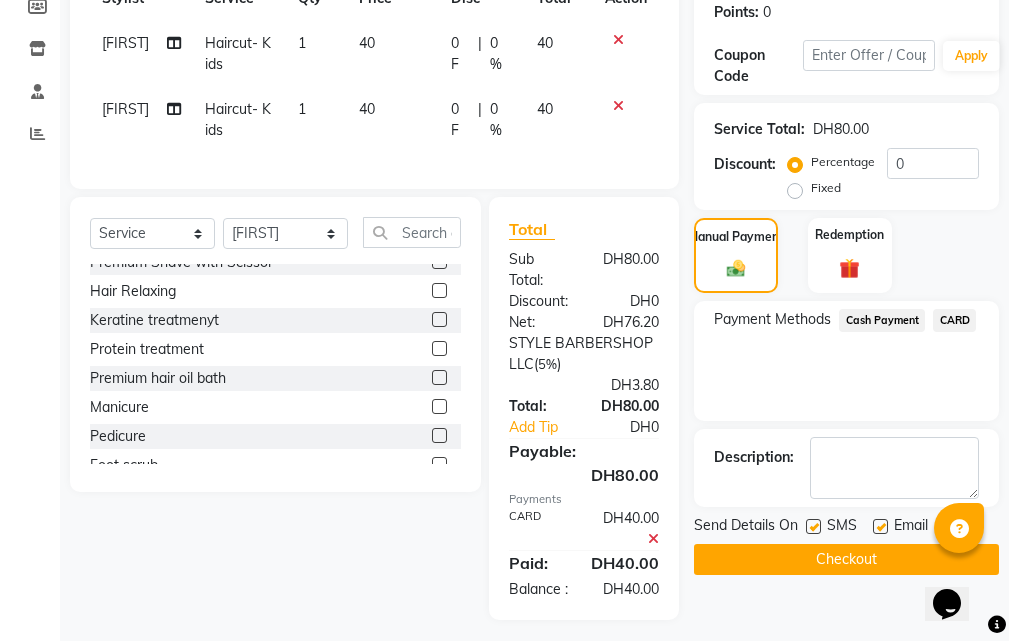 scroll, scrollTop: 200, scrollLeft: 0, axis: vertical 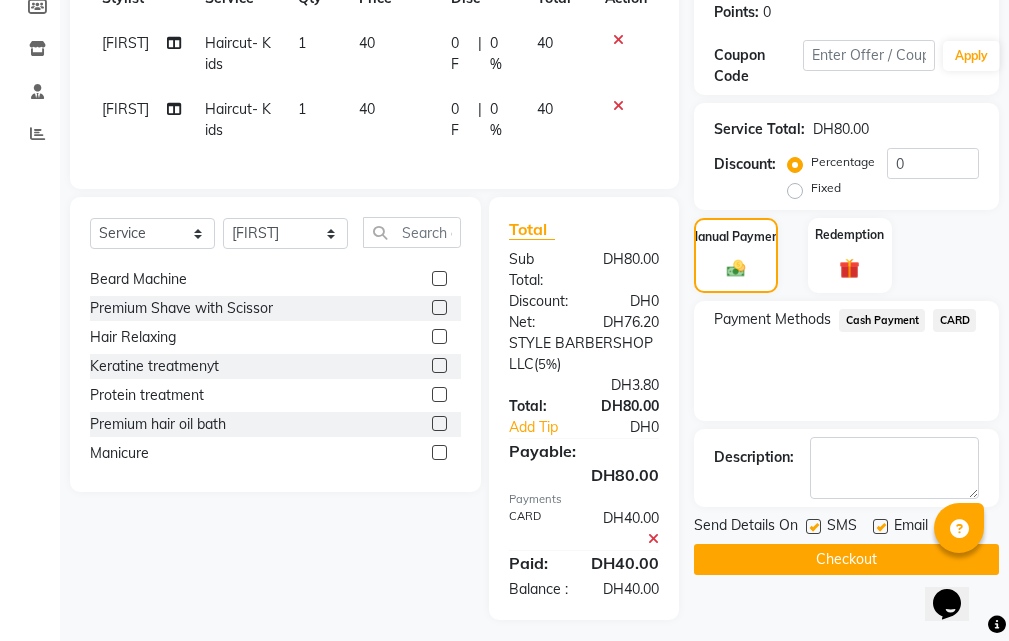 click 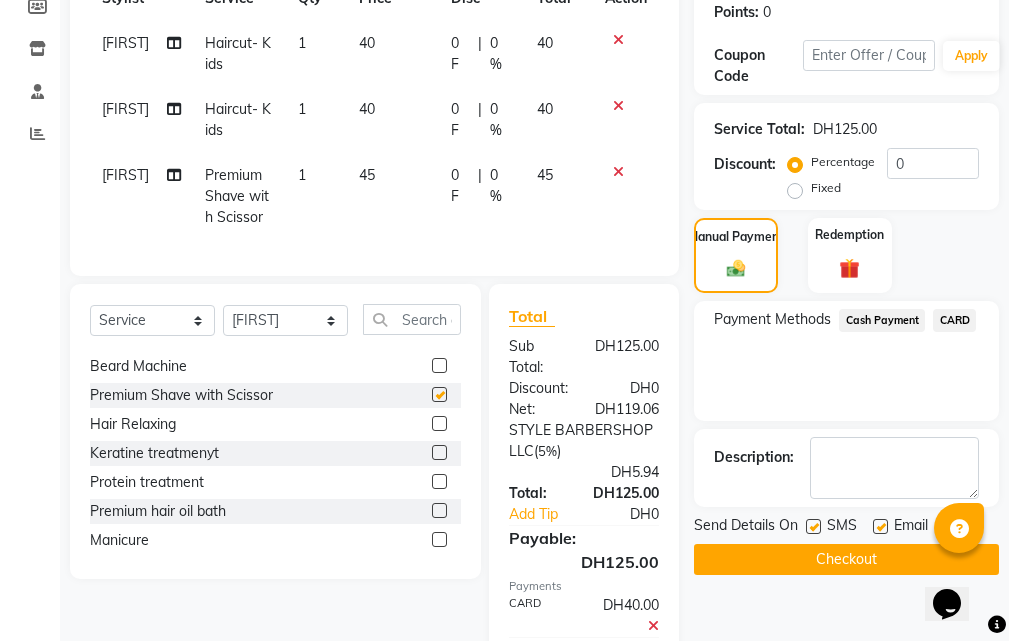 checkbox on "false" 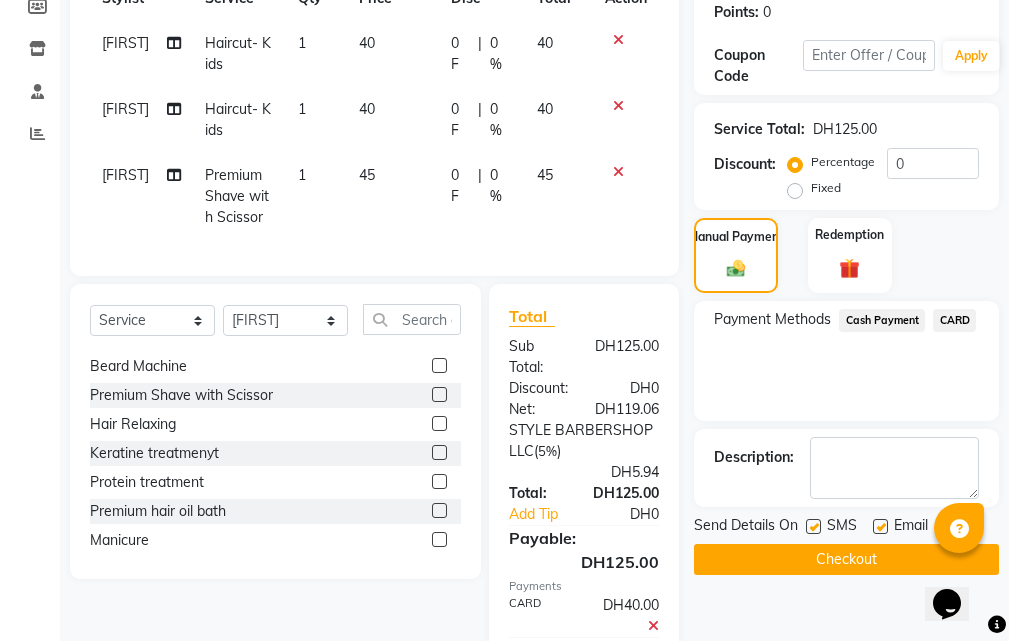 click on "CARD" 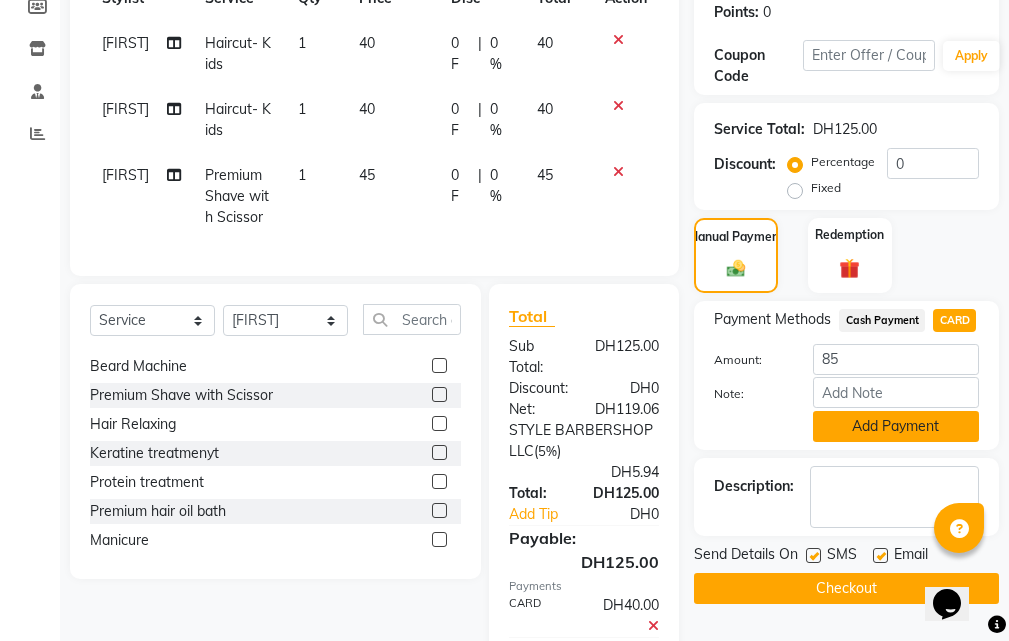click on "Add Payment" 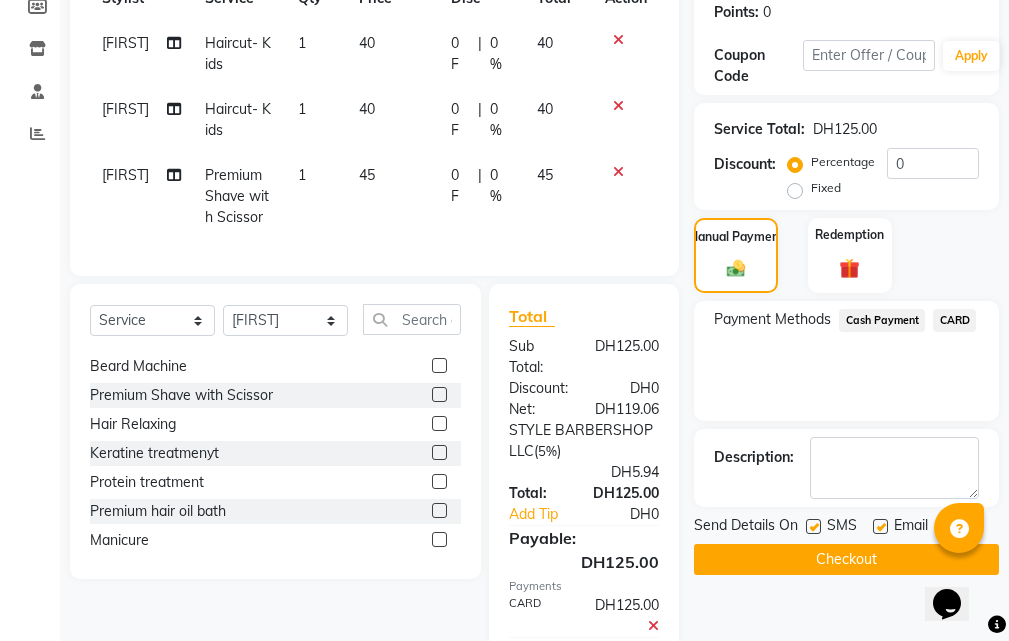 click on "CARD" 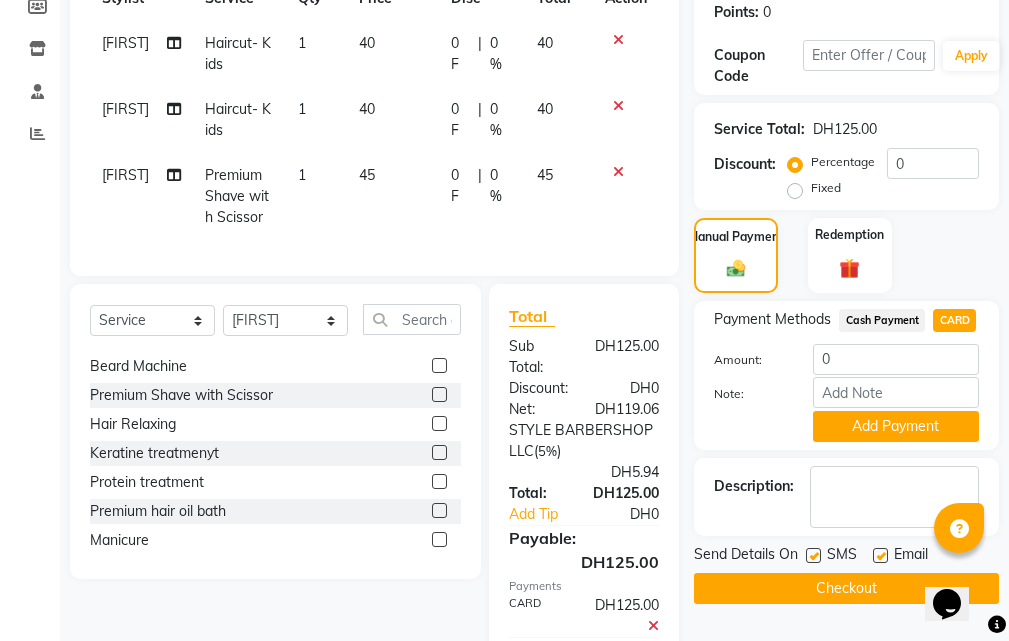 scroll, scrollTop: 468, scrollLeft: 0, axis: vertical 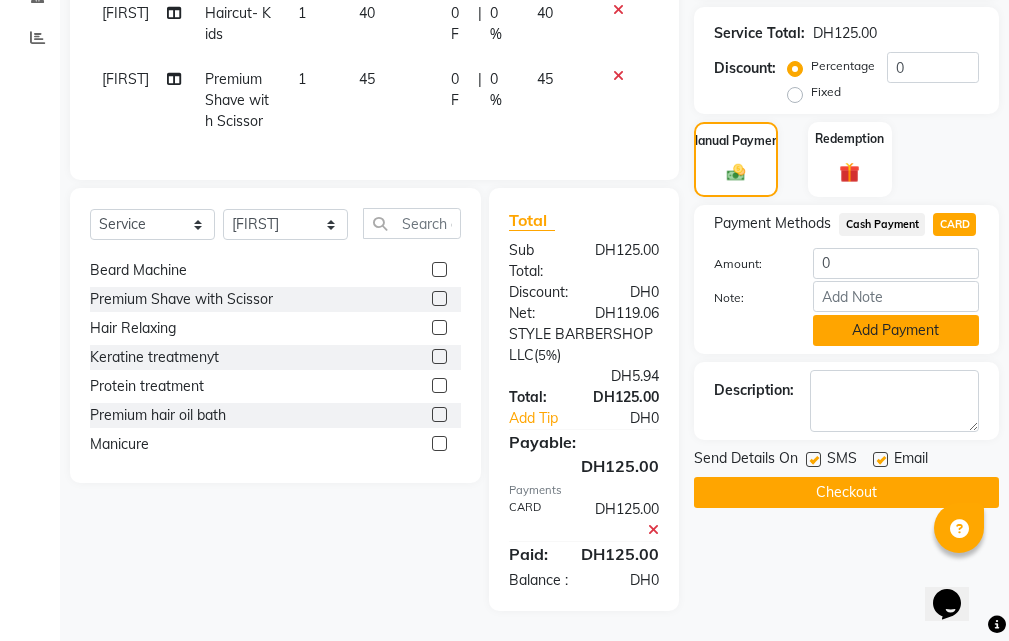 click on "Add Payment" 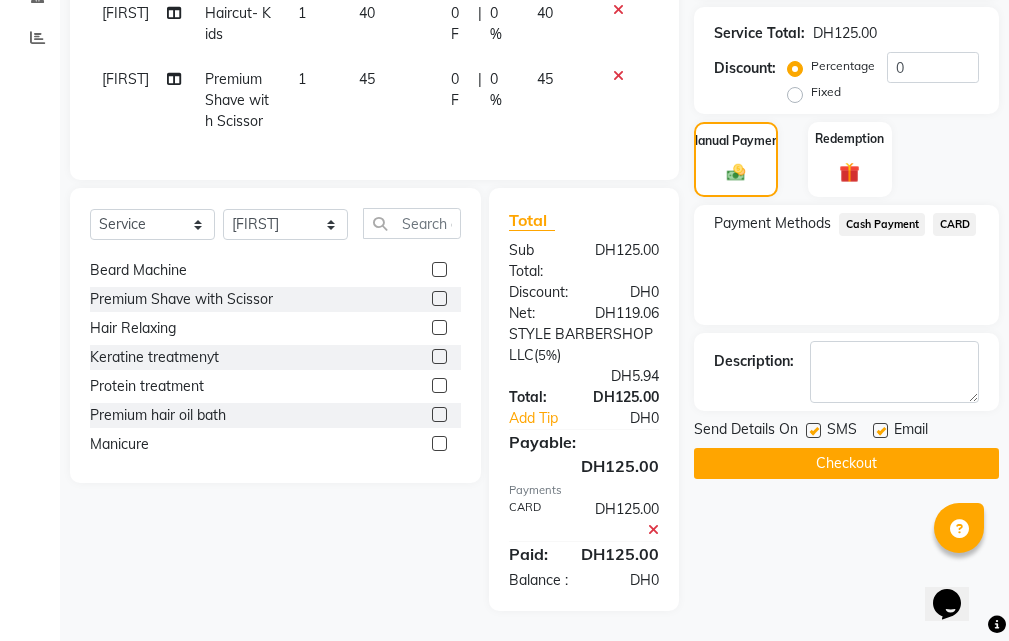 click on "Checkout" 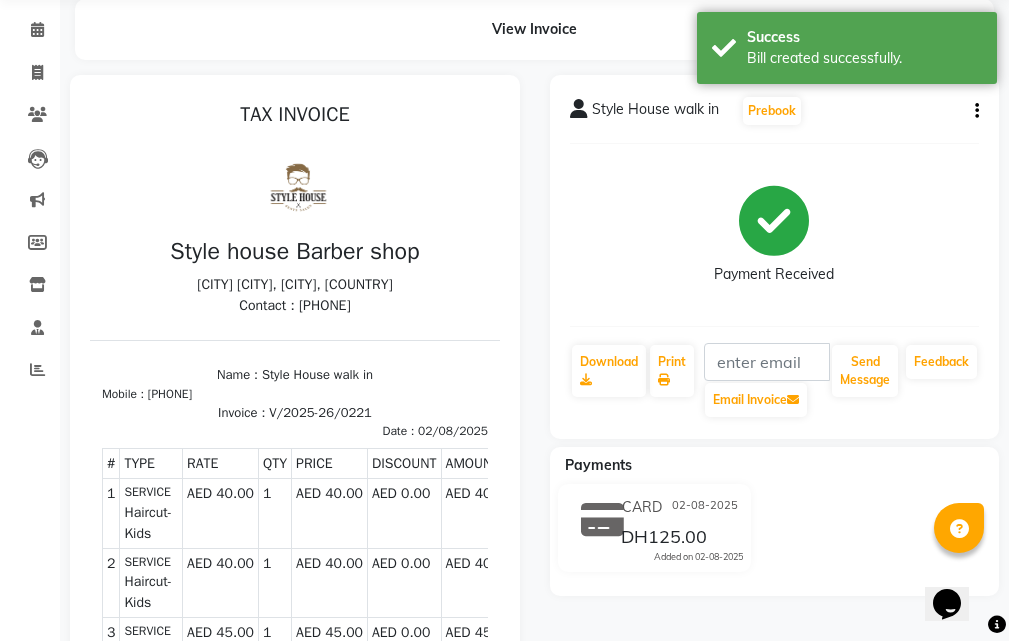 scroll, scrollTop: 0, scrollLeft: 0, axis: both 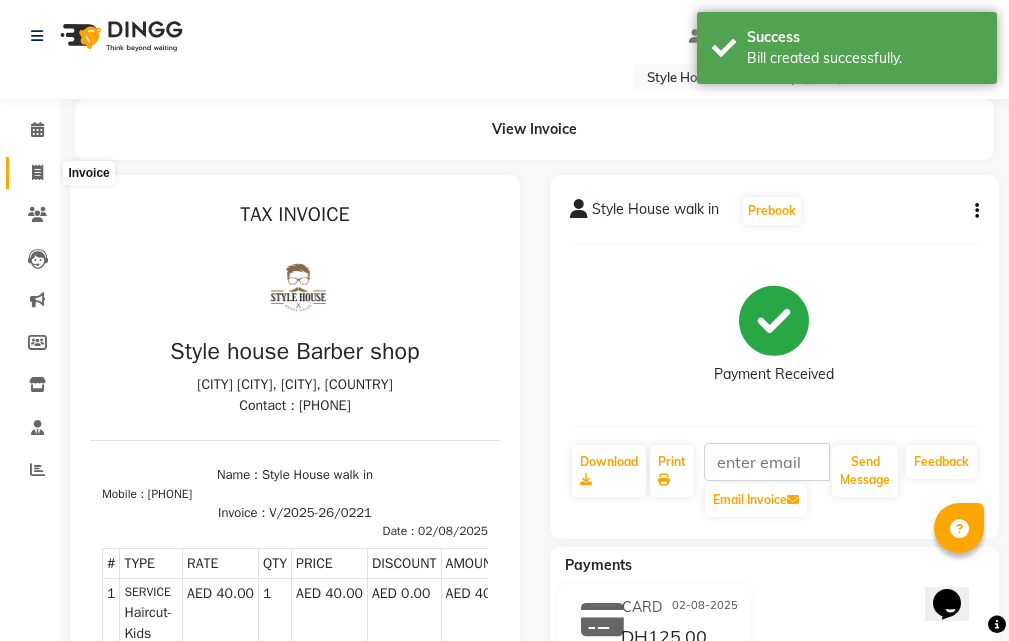 click 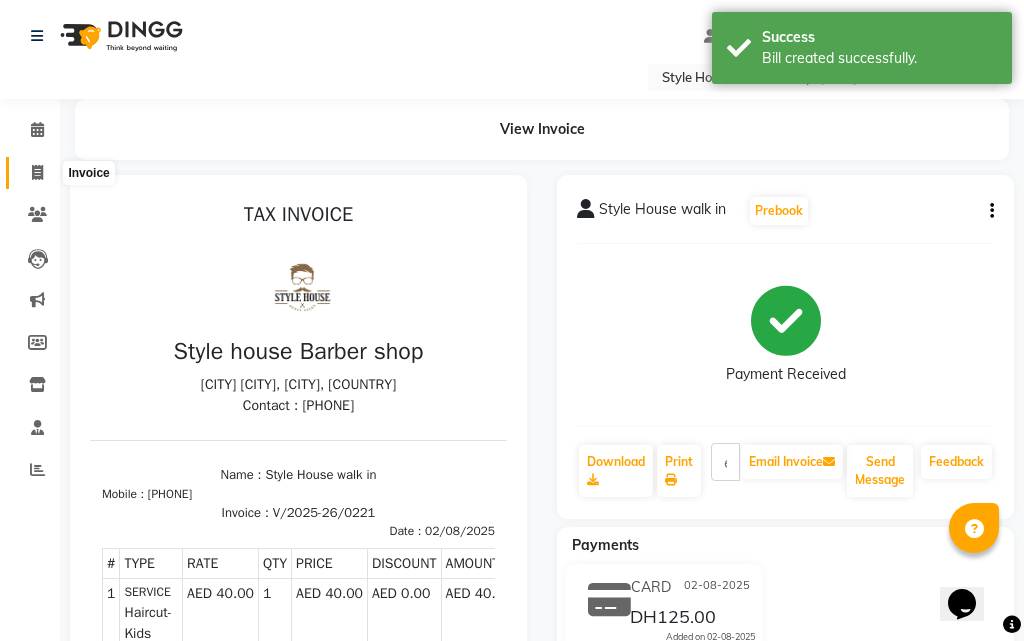 select on "service" 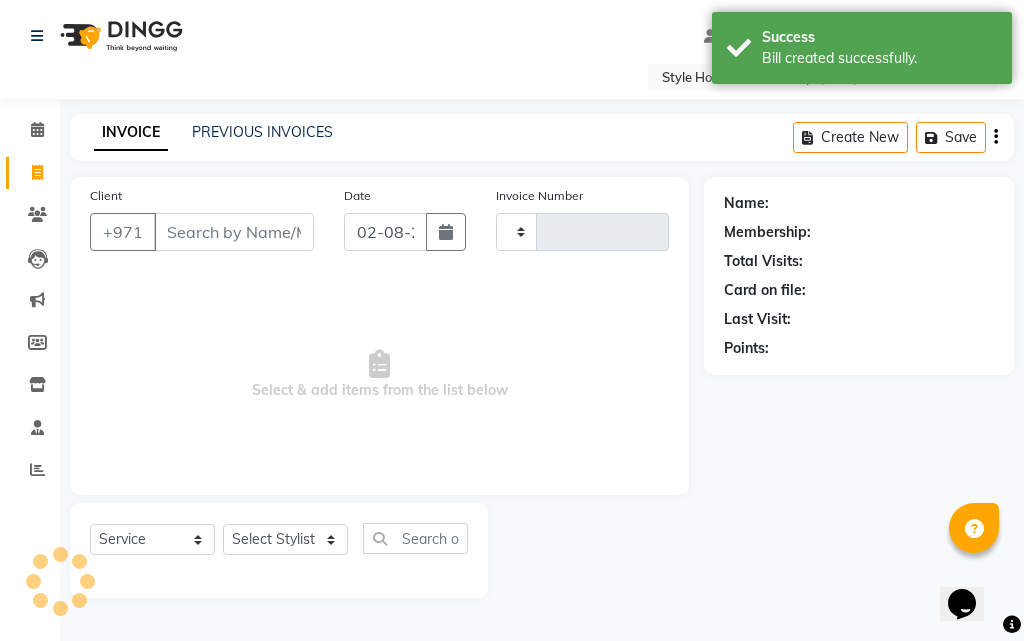type on "0222" 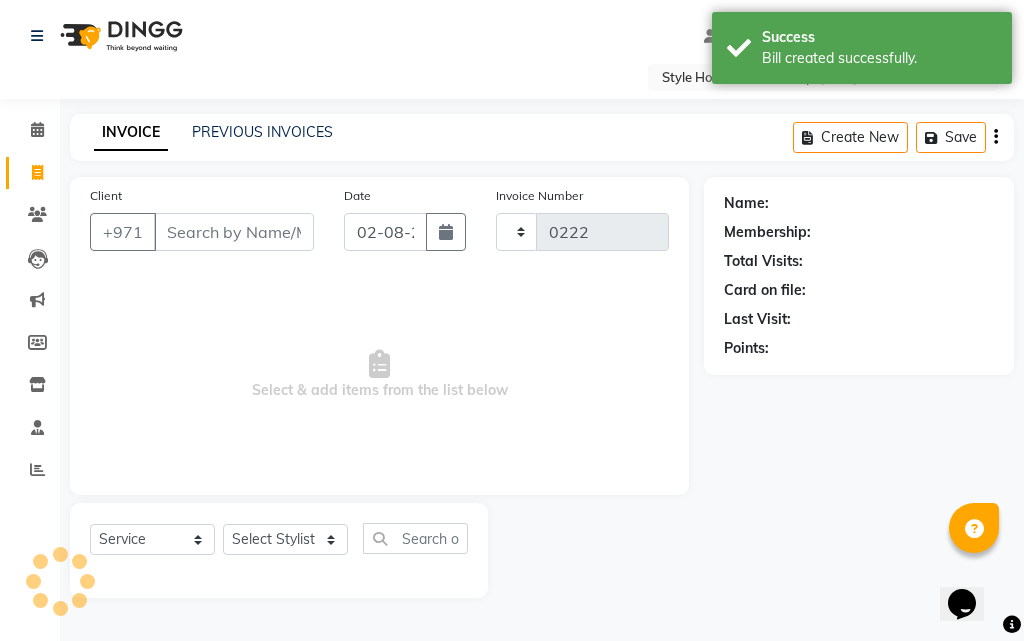 select on "8421" 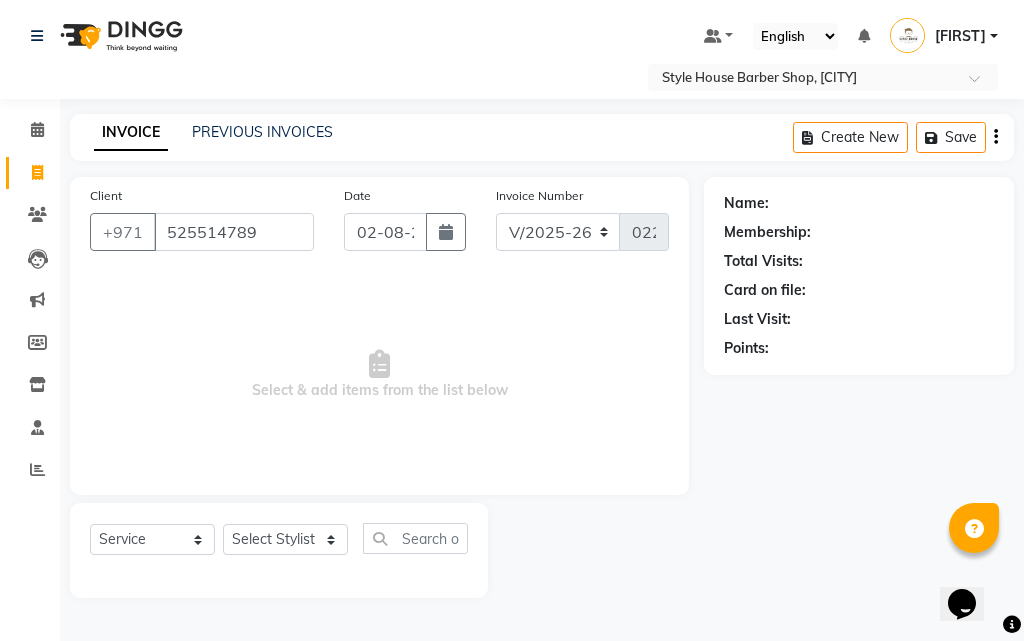 type on "525514789" 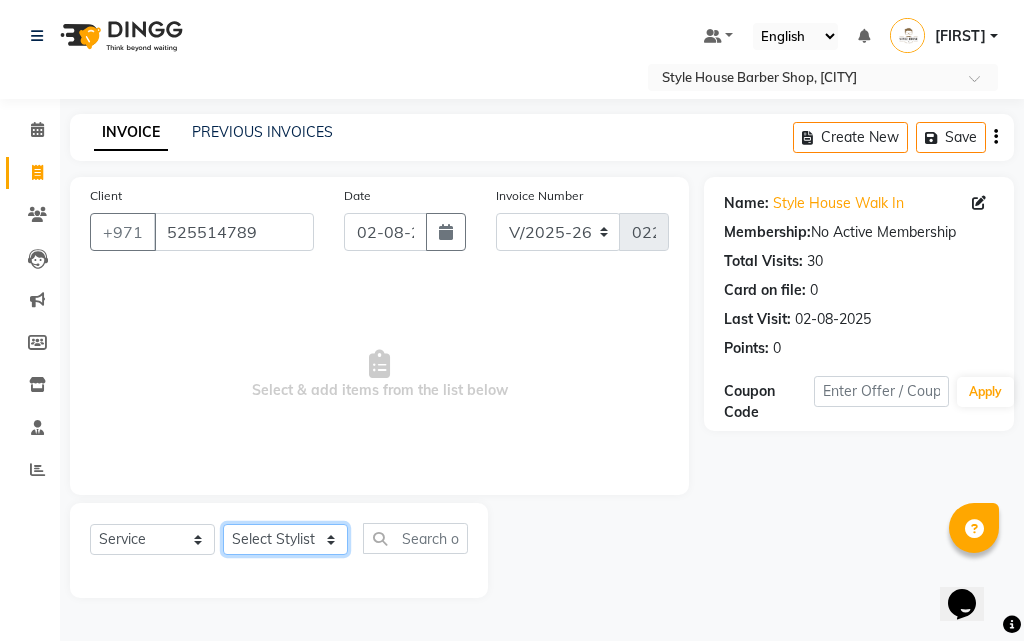 click on "Select Stylist [FIRST] [FIRST] [FIRST] [FIRST] [FIRST] [FIRST] [FIRST] Xyra" 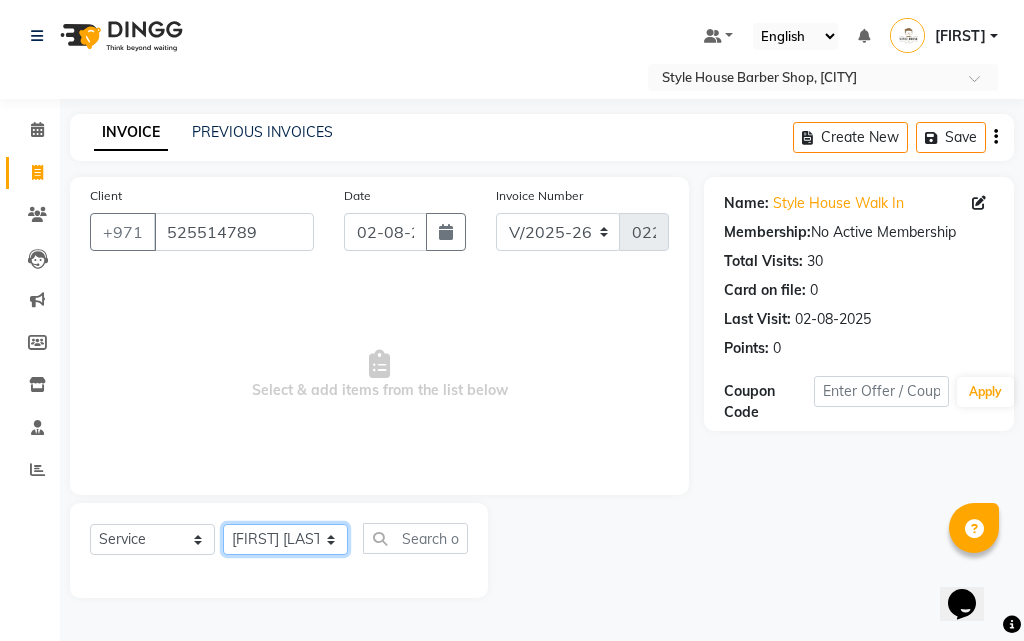 click on "Select Stylist [FIRST] [FIRST] [FIRST] [FIRST] [FIRST] [FIRST] [FIRST] Xyra" 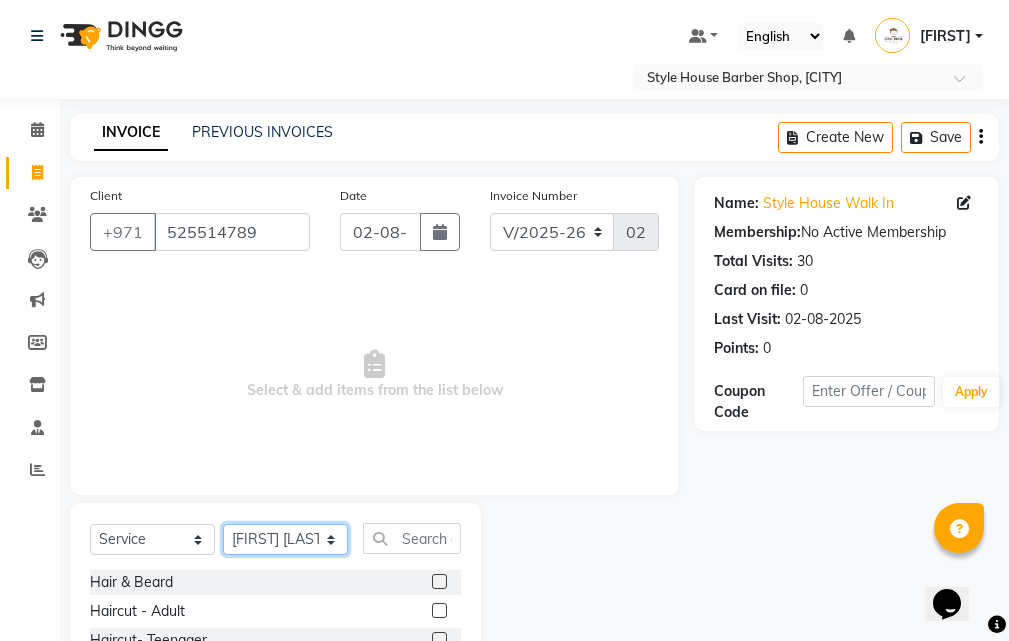 scroll, scrollTop: 100, scrollLeft: 0, axis: vertical 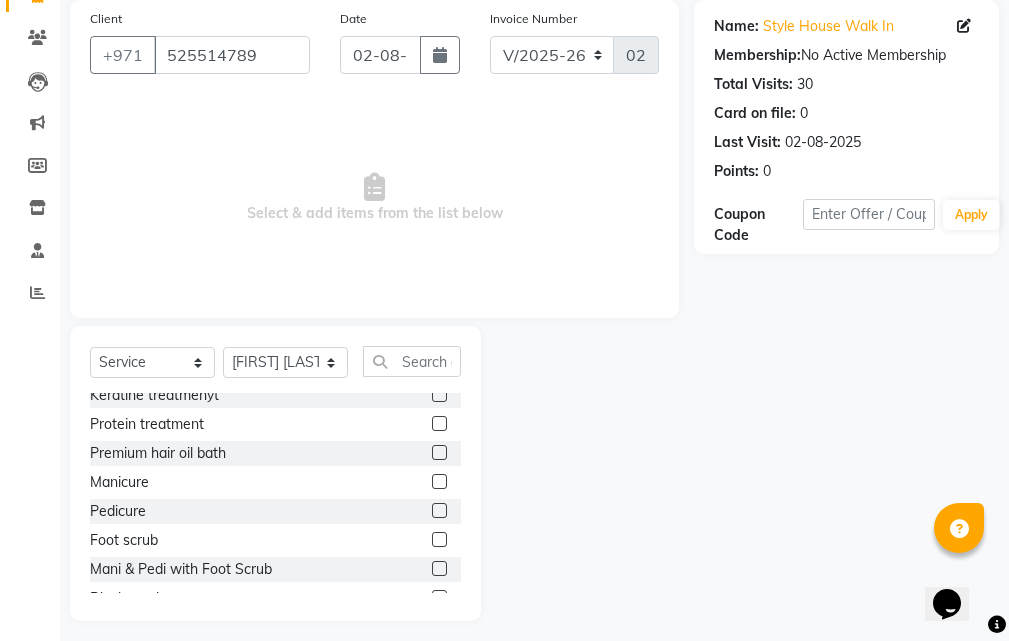 drag, startPoint x: 940, startPoint y: 480, endPoint x: 673, endPoint y: 494, distance: 267.3668 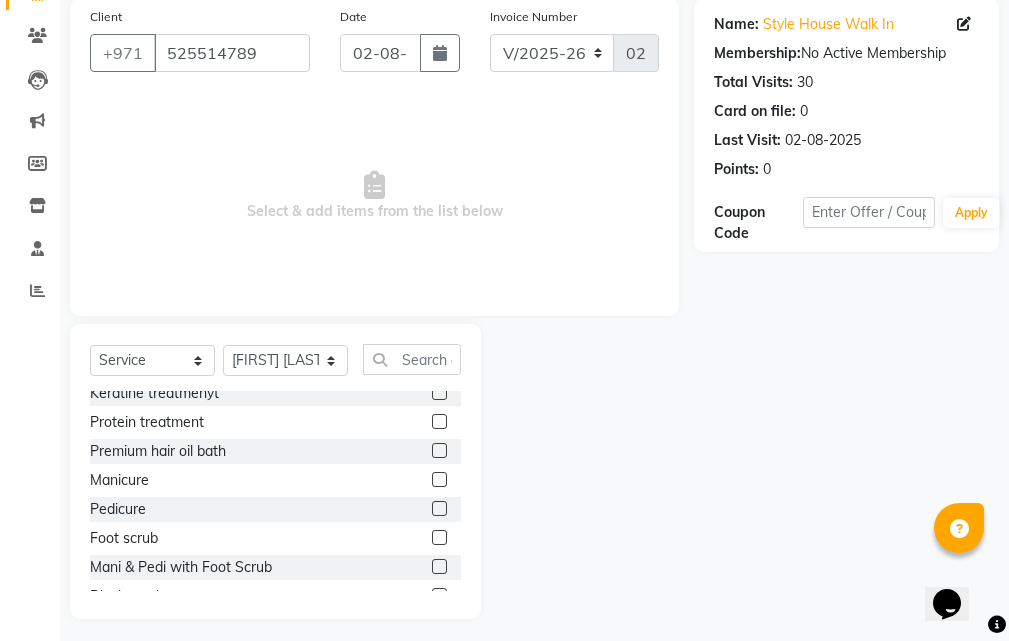 click 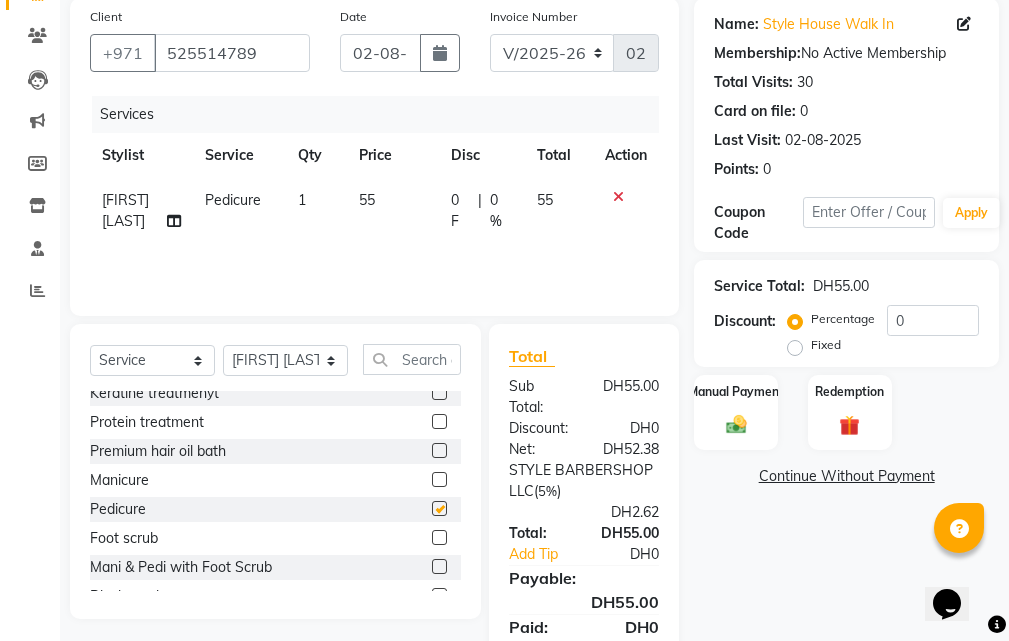 checkbox on "false" 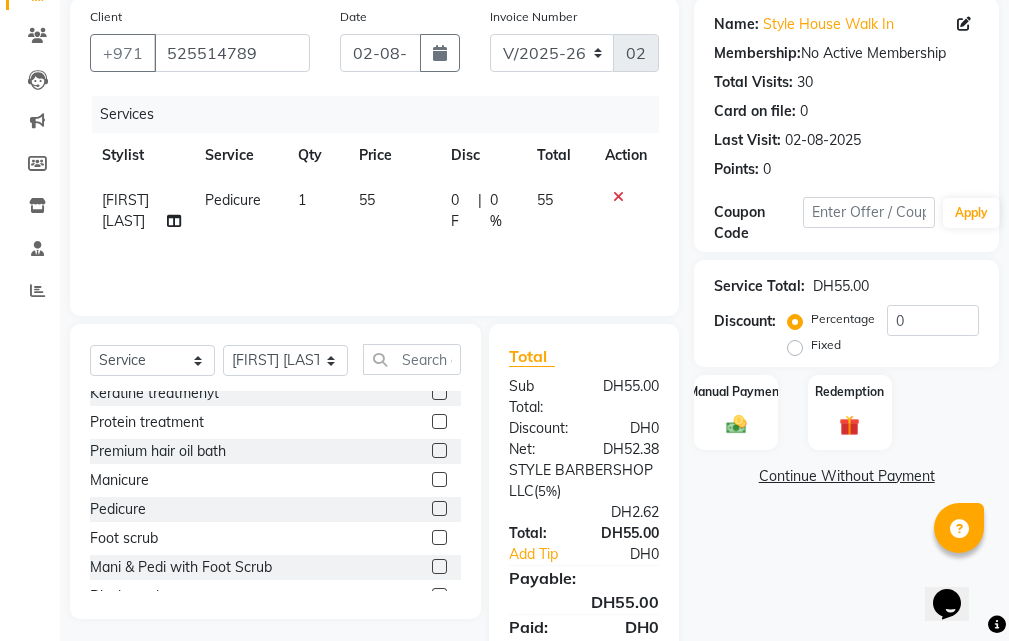 click 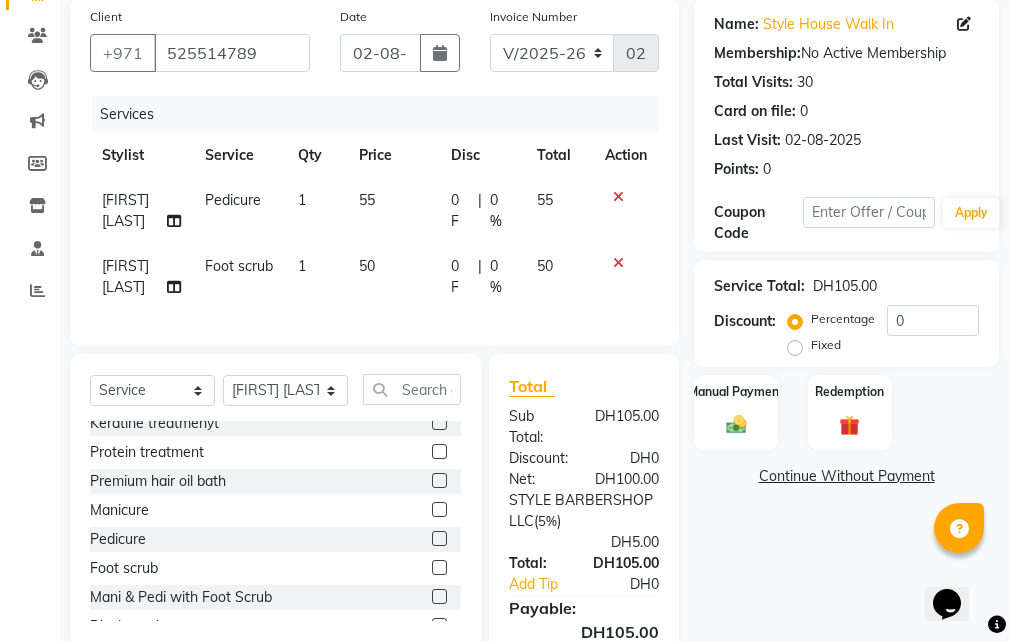 click 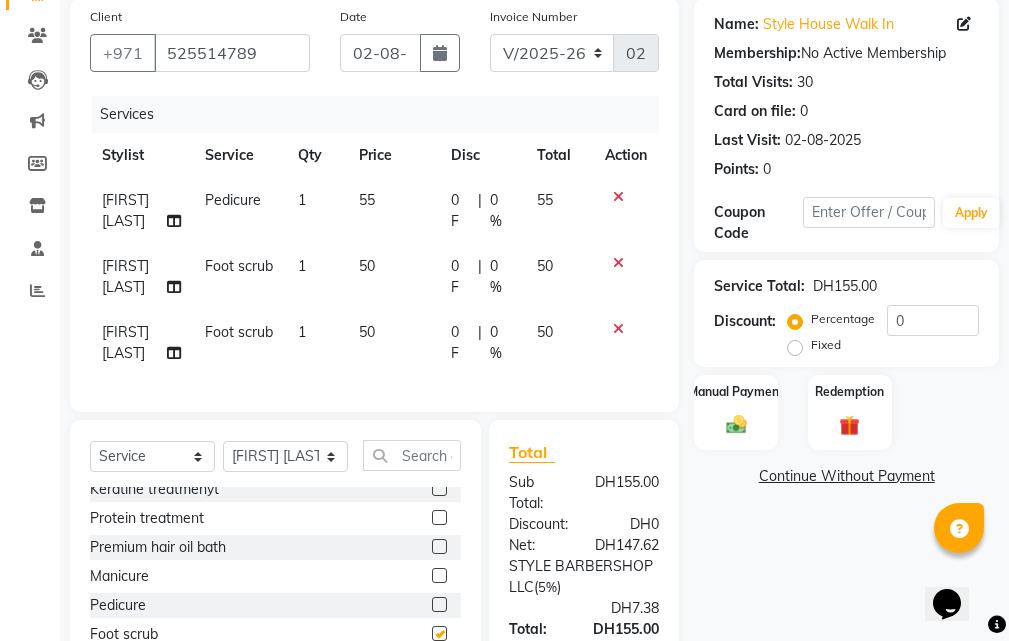 checkbox on "false" 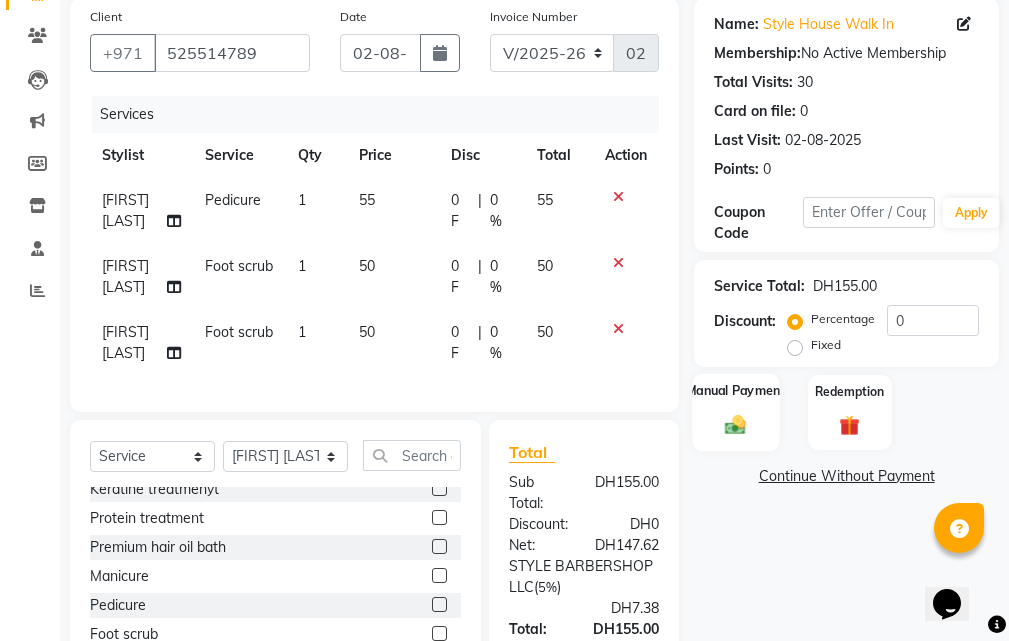 click 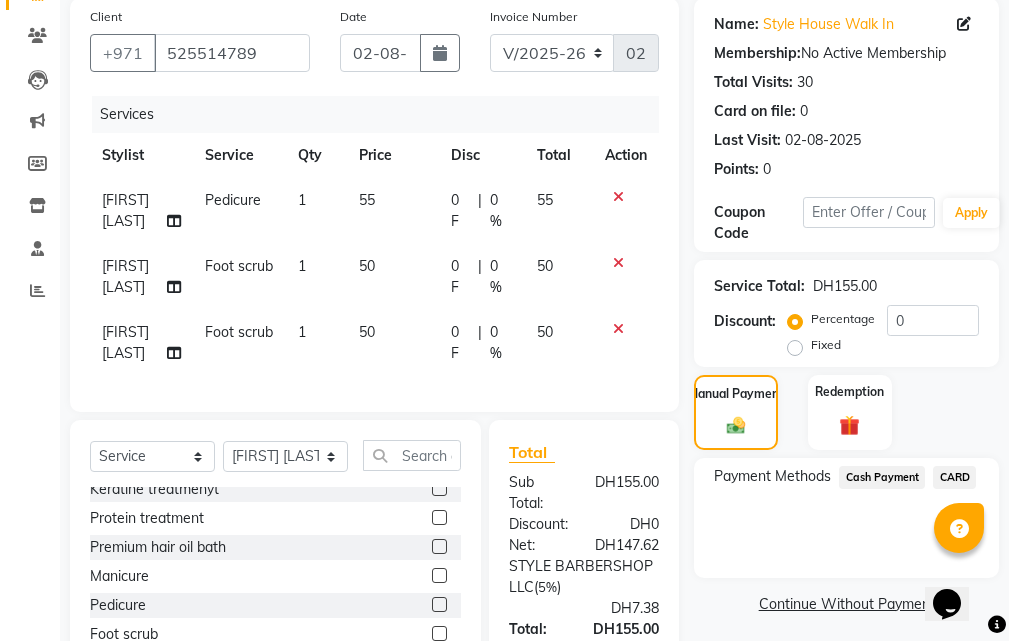 click on "CARD" 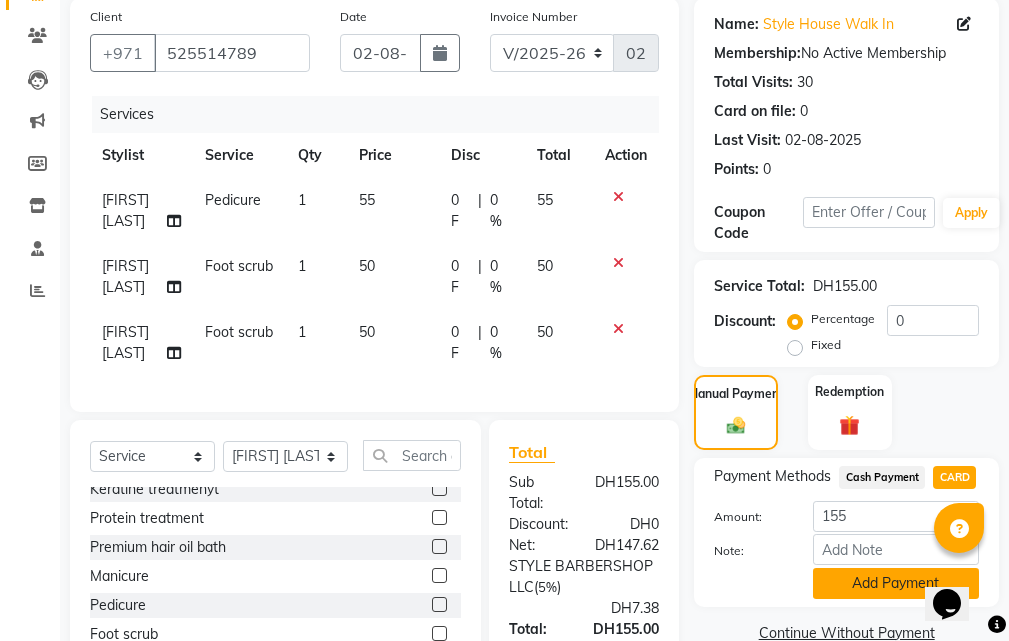 click on "Add Payment" 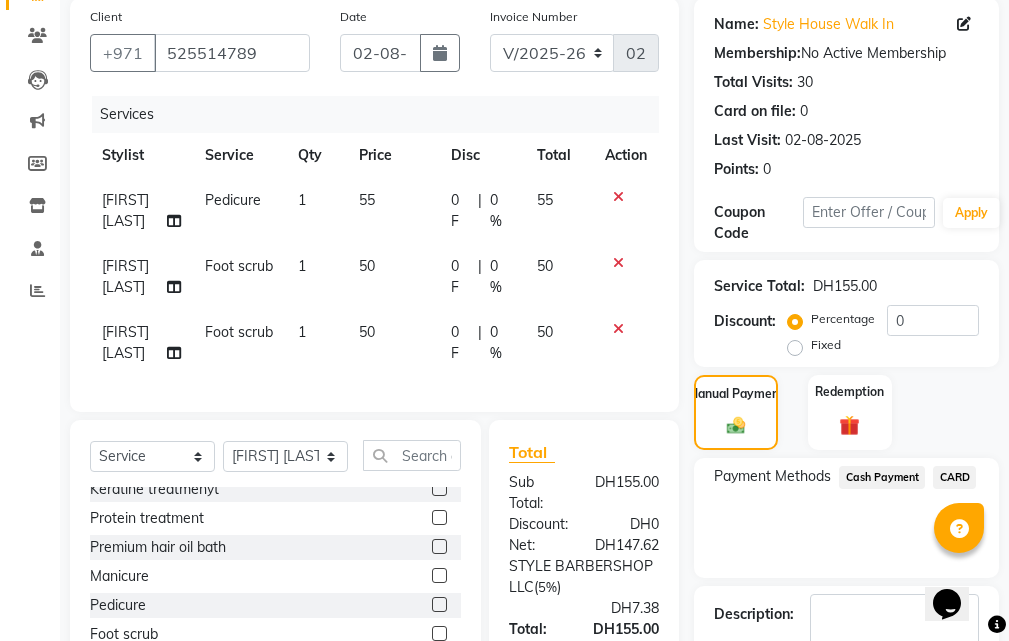 scroll, scrollTop: 447, scrollLeft: 0, axis: vertical 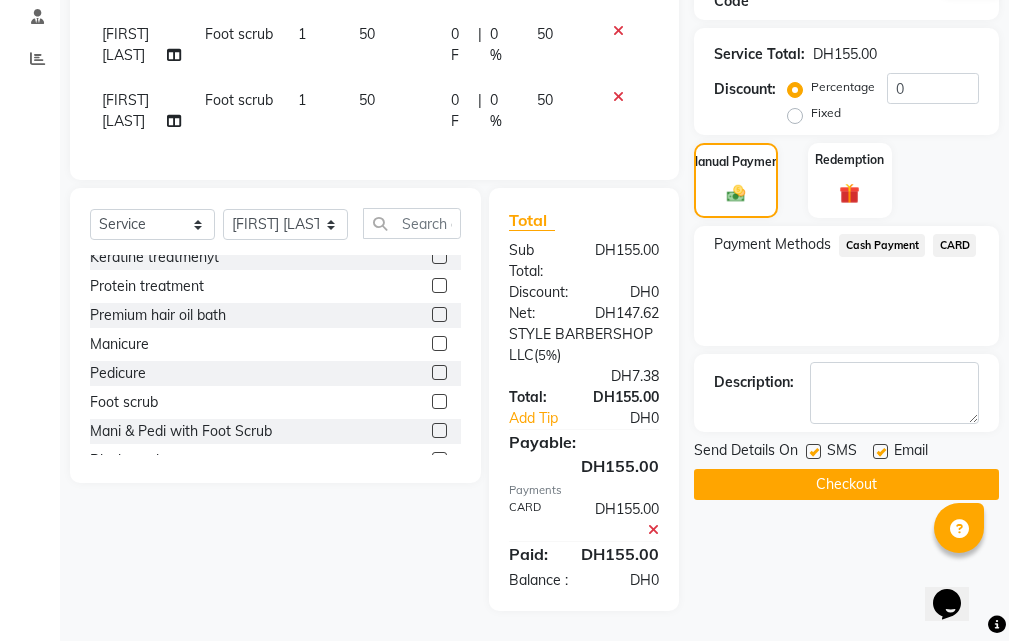 click on "Checkout" 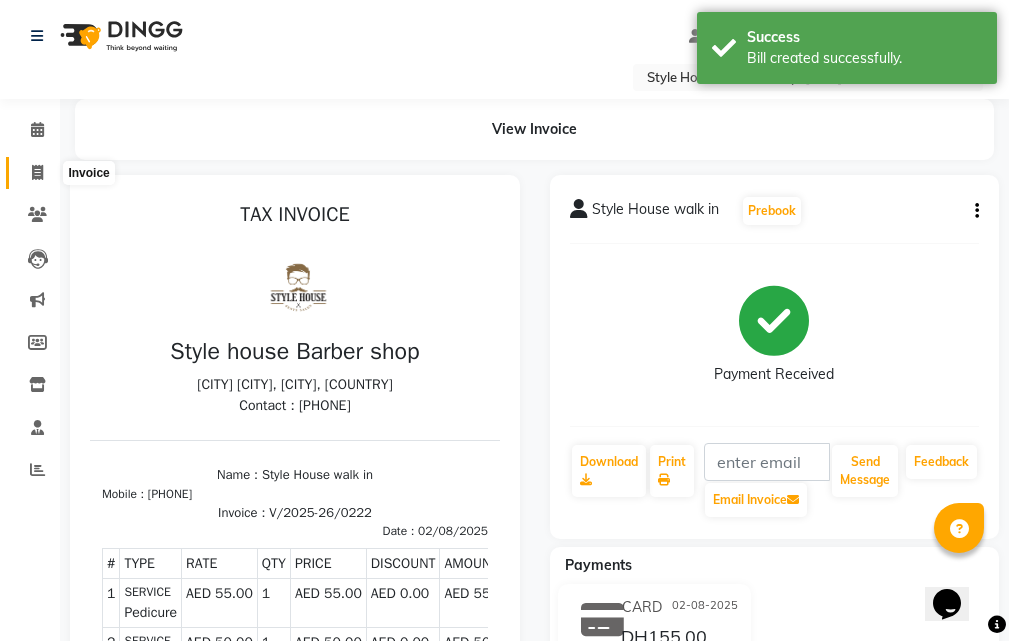scroll, scrollTop: 0, scrollLeft: 0, axis: both 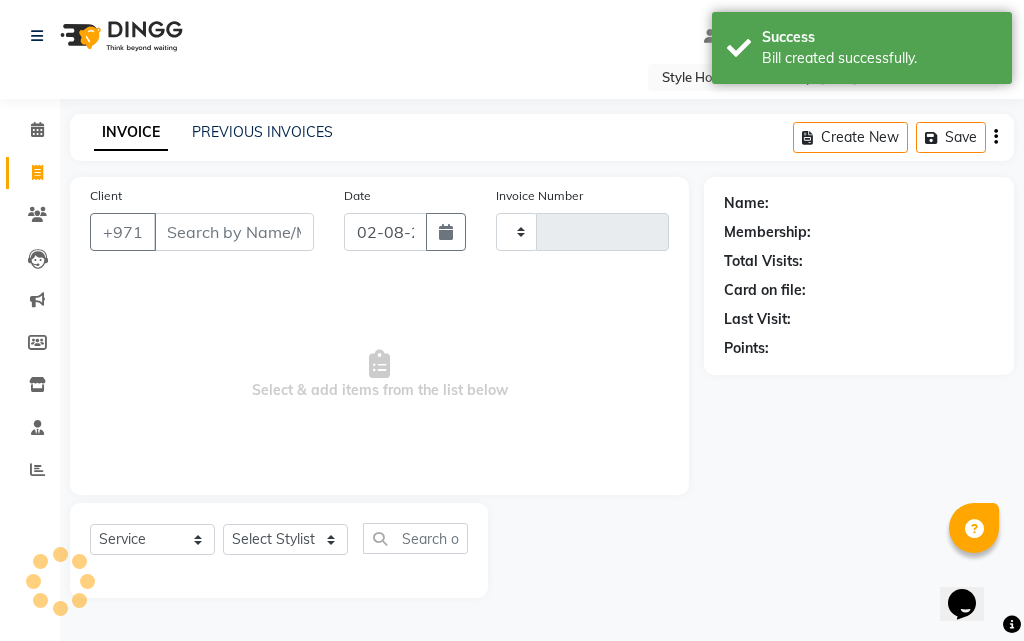 type on "0223" 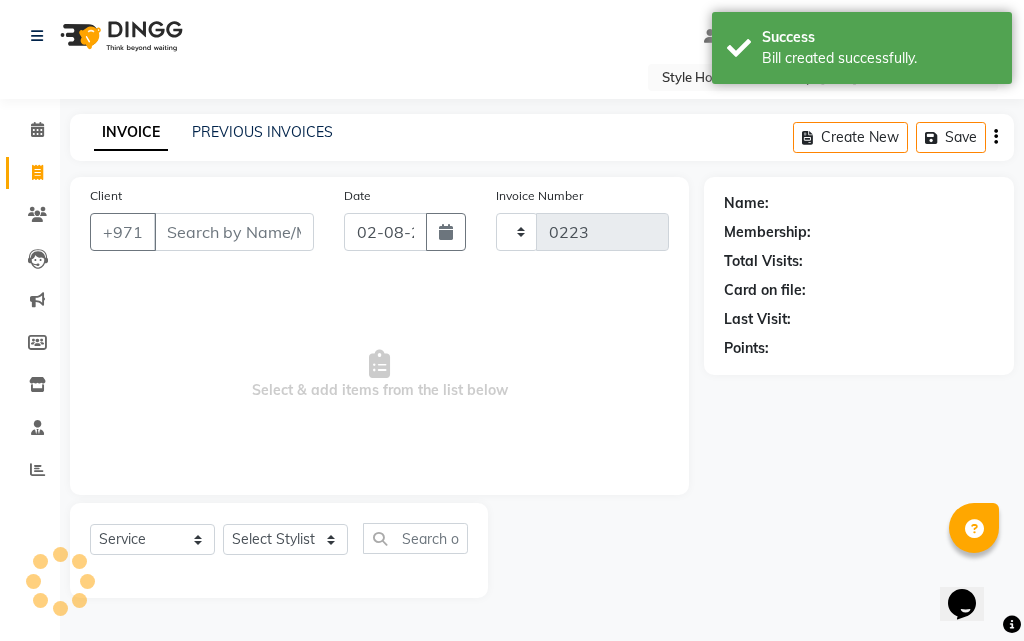 select on "8421" 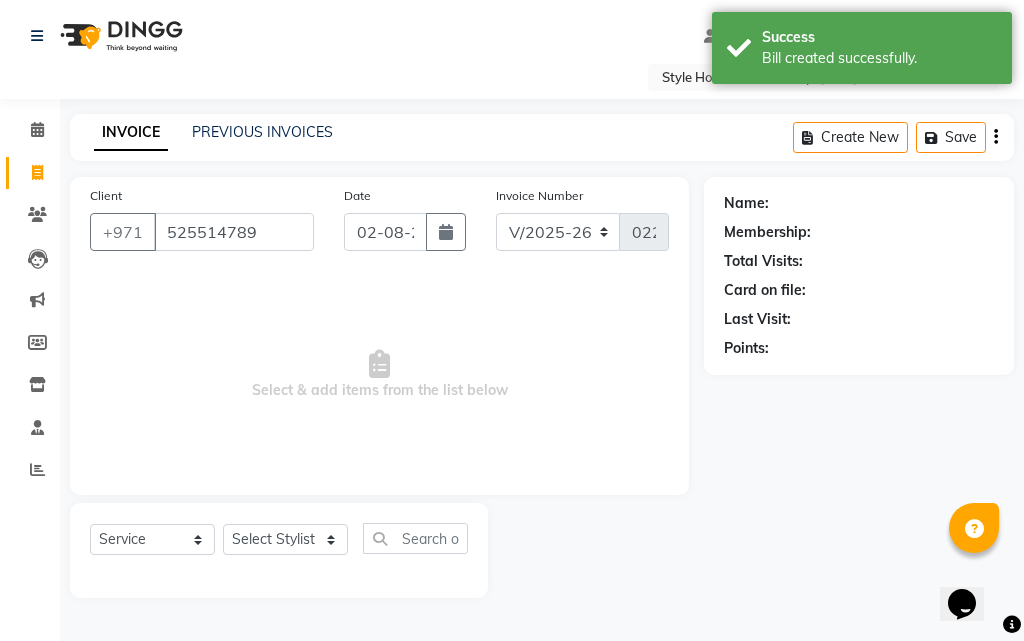 type on "525514789" 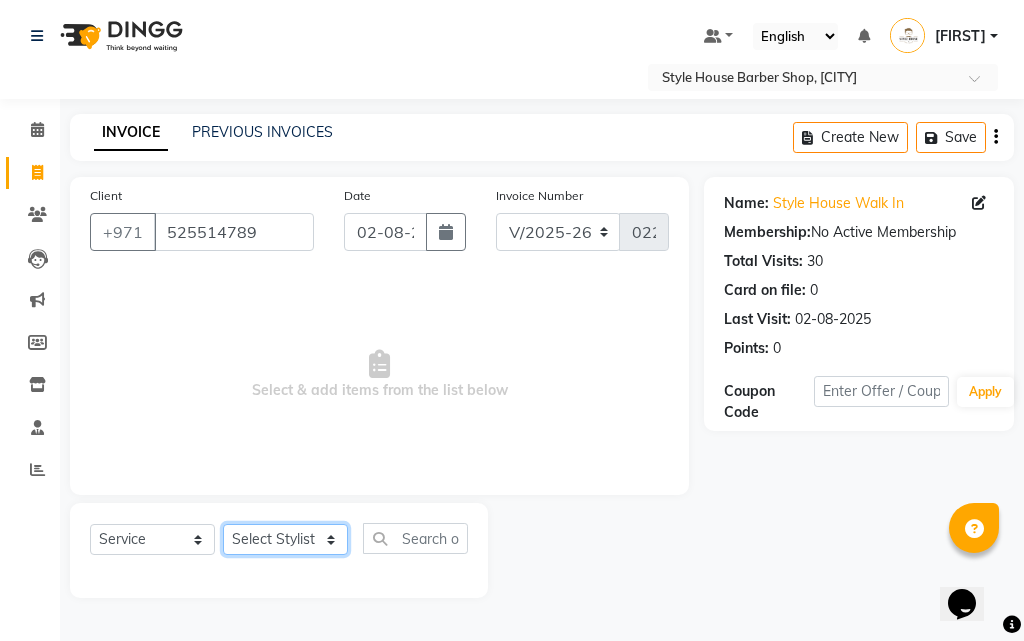 click on "Select Stylist [FIRST] [FIRST] [FIRST] [FIRST] [FIRST] [FIRST] [FIRST] Xyra" 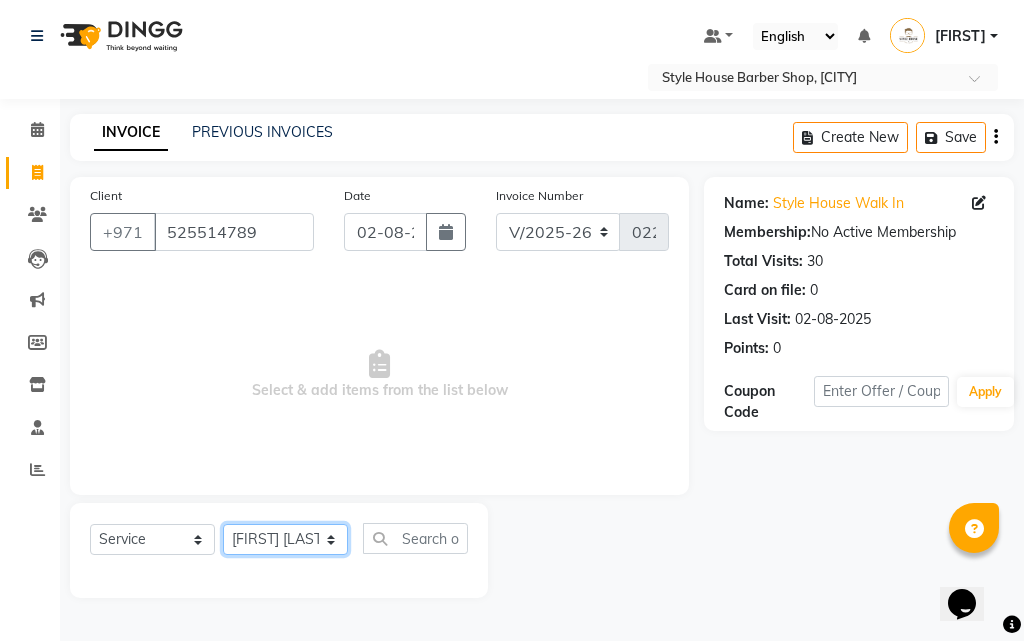 click on "Select Stylist [FIRST] [FIRST] [FIRST] [FIRST] [FIRST] [FIRST] [FIRST] Xyra" 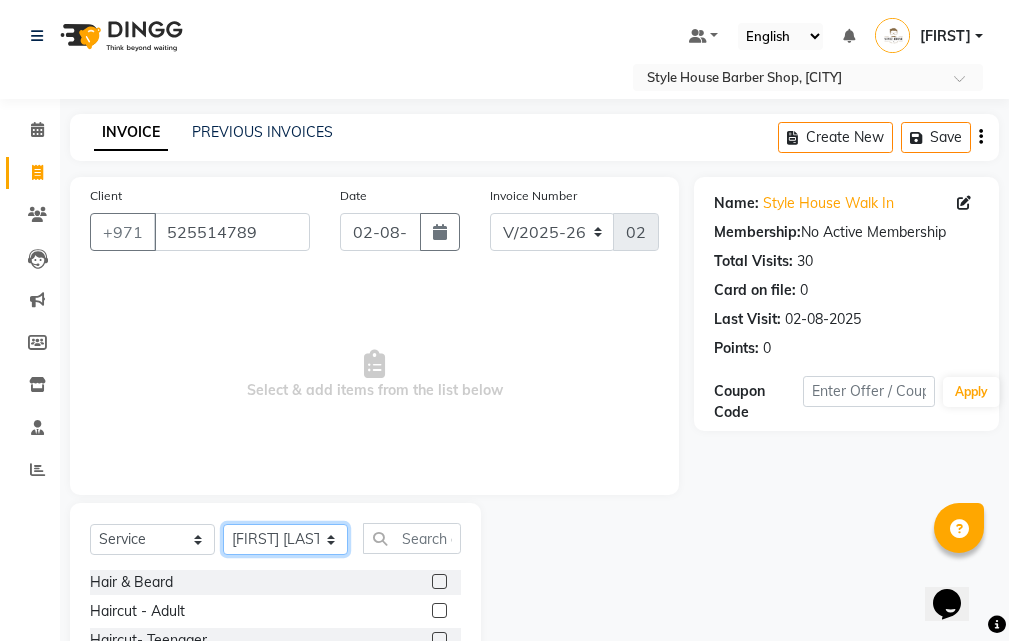 scroll, scrollTop: 100, scrollLeft: 0, axis: vertical 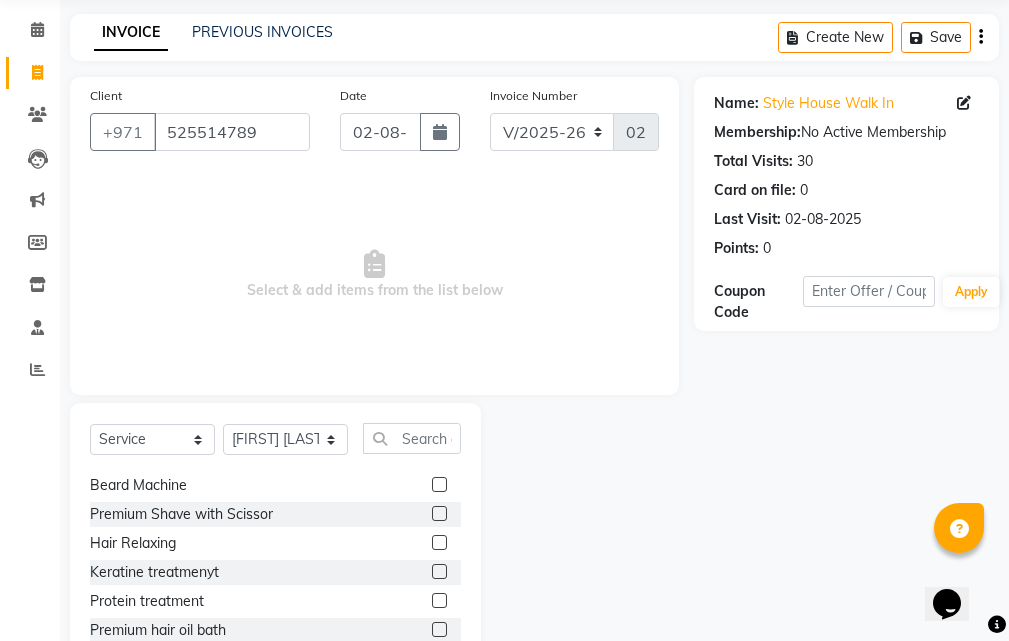 click 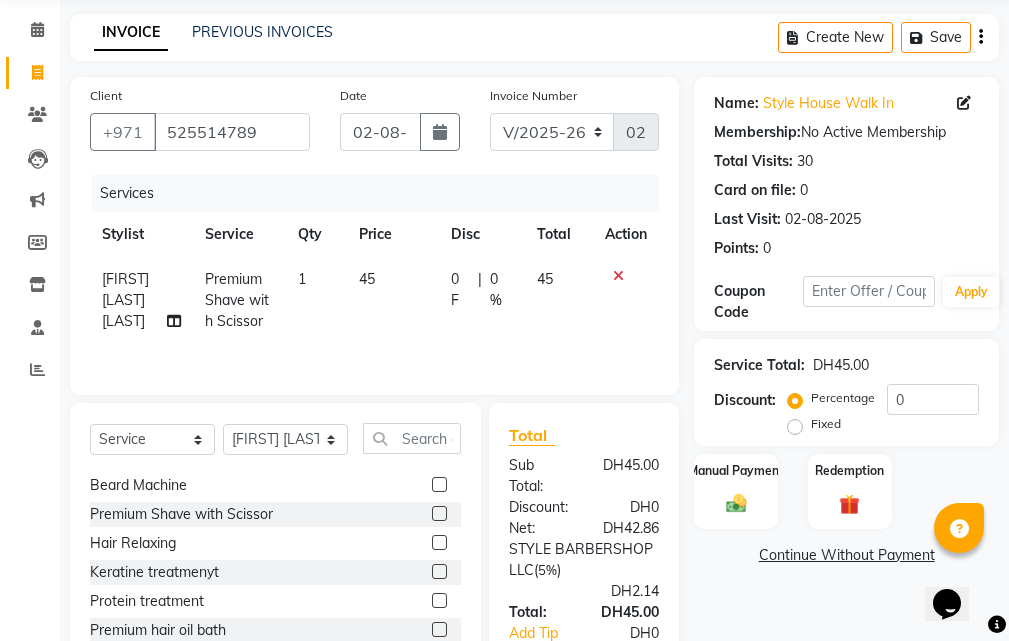 click 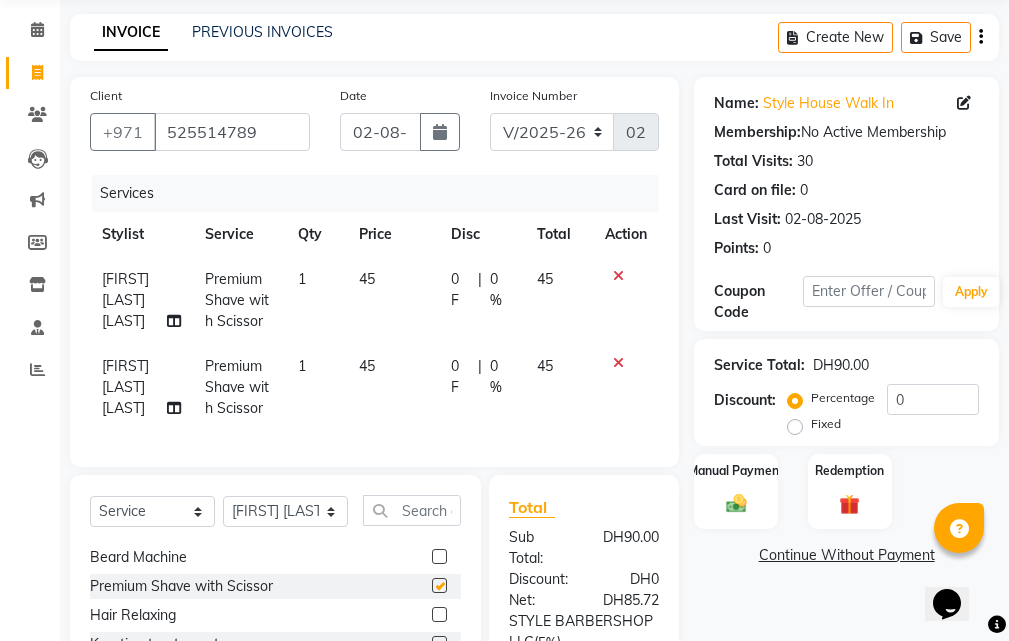 checkbox on "false" 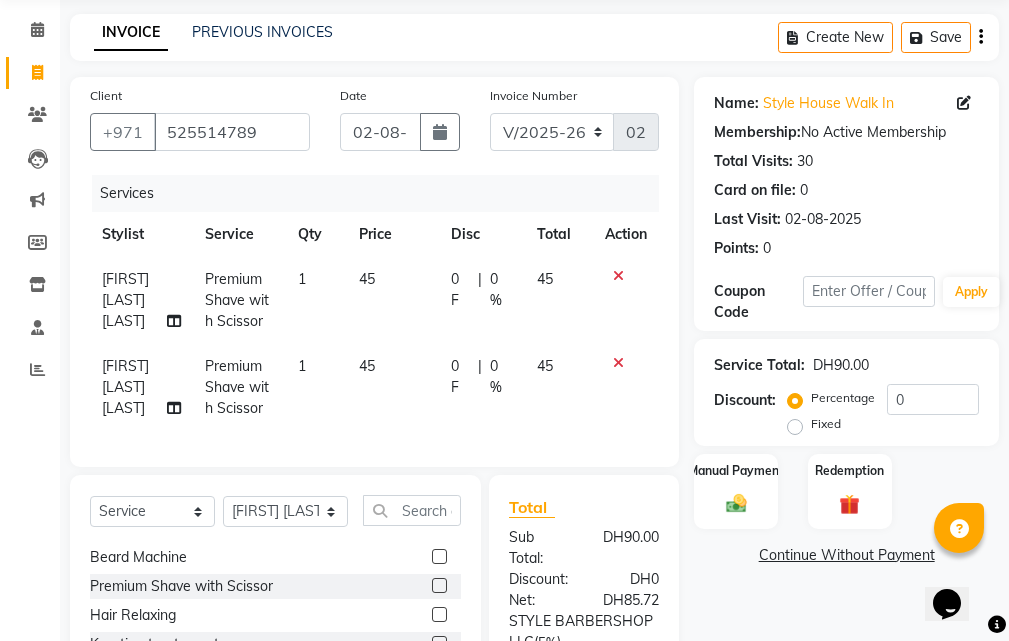 scroll, scrollTop: 300, scrollLeft: 0, axis: vertical 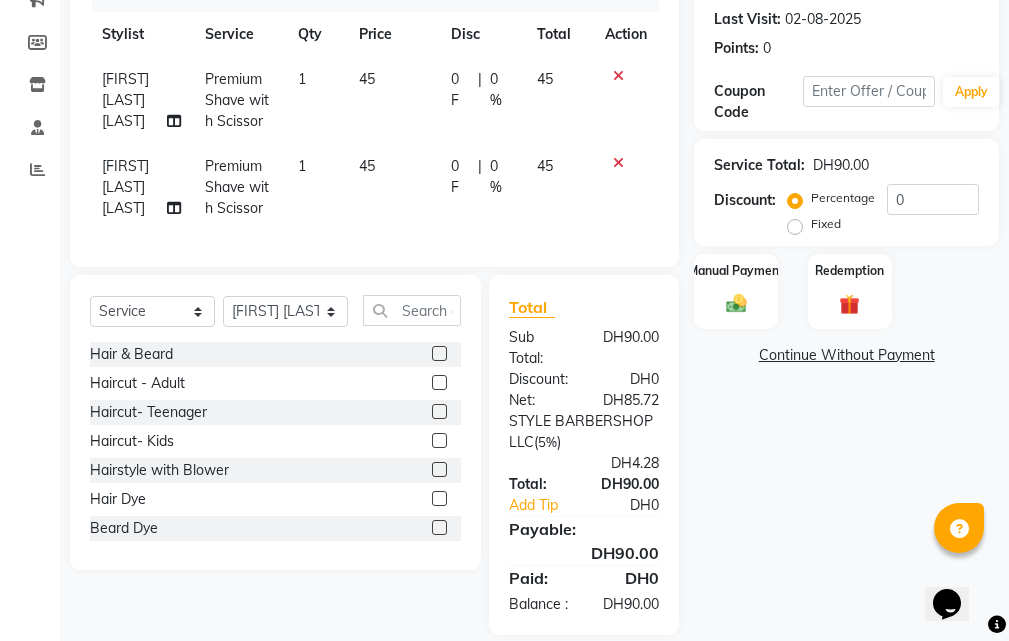 click 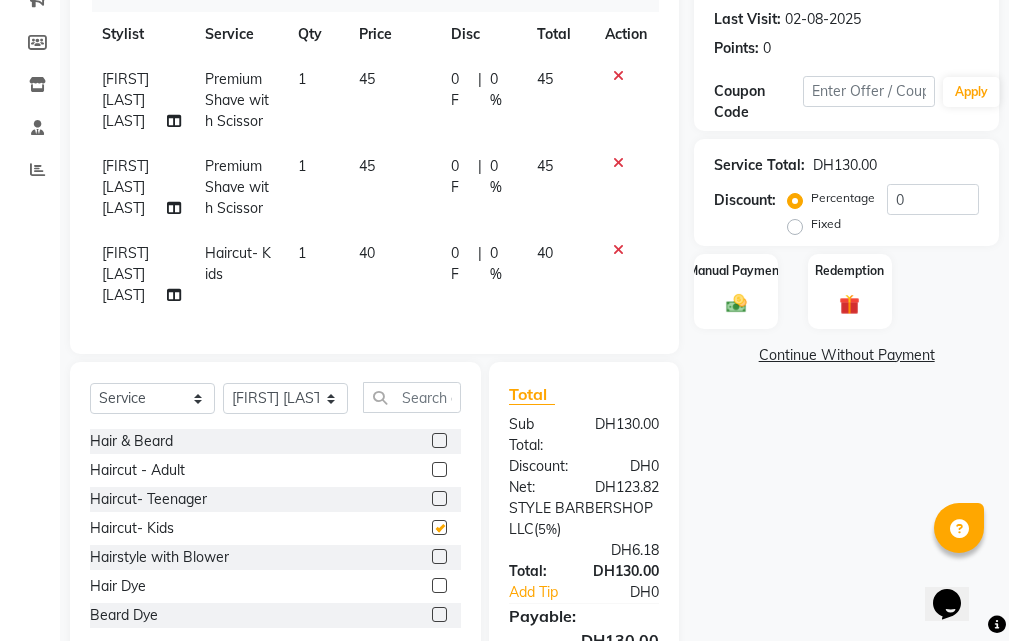 checkbox on "false" 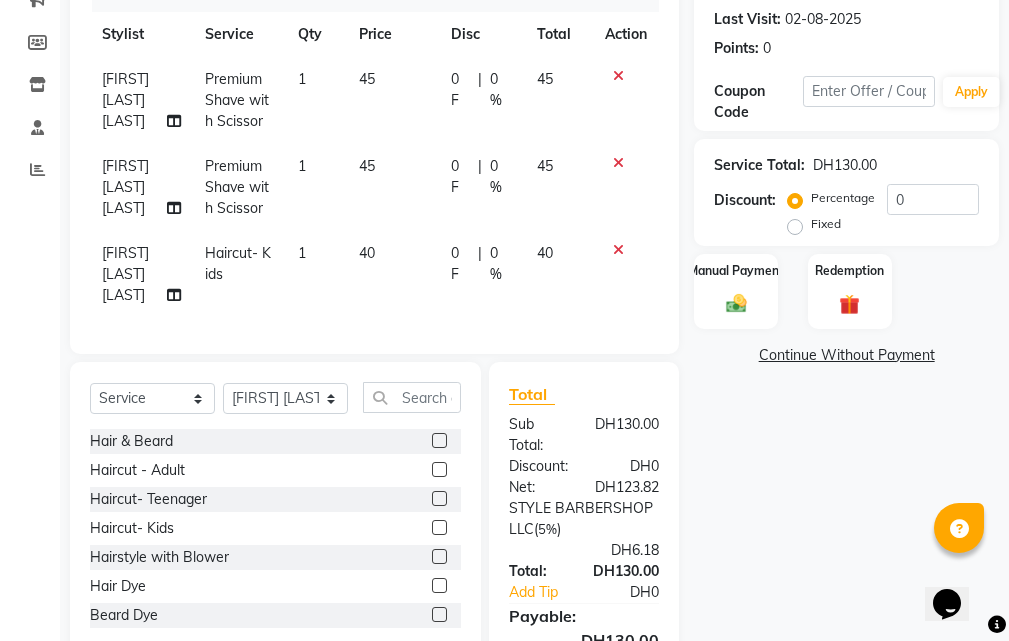 click 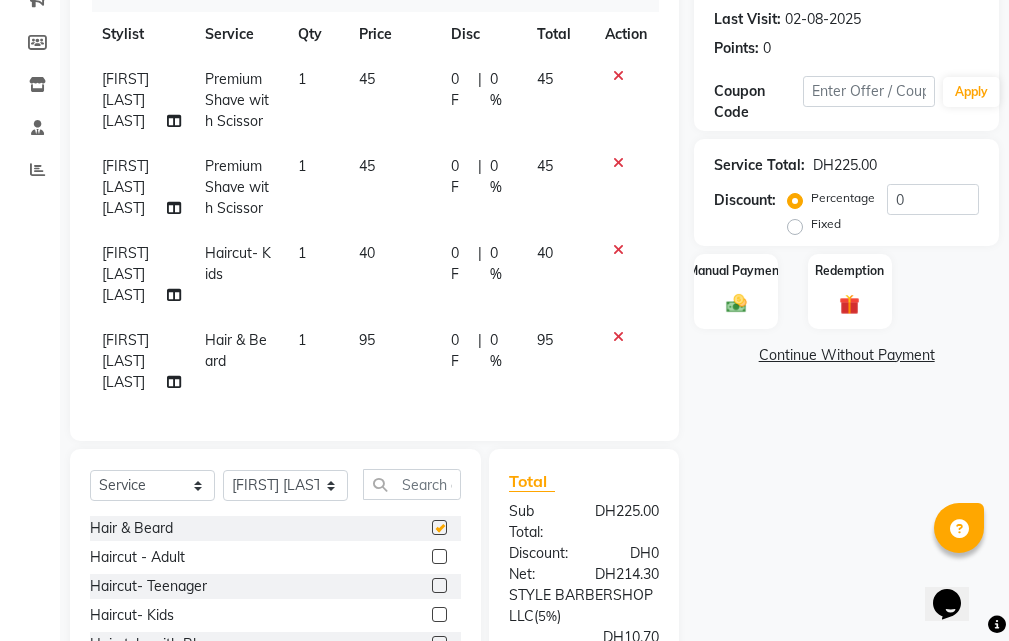 checkbox on "false" 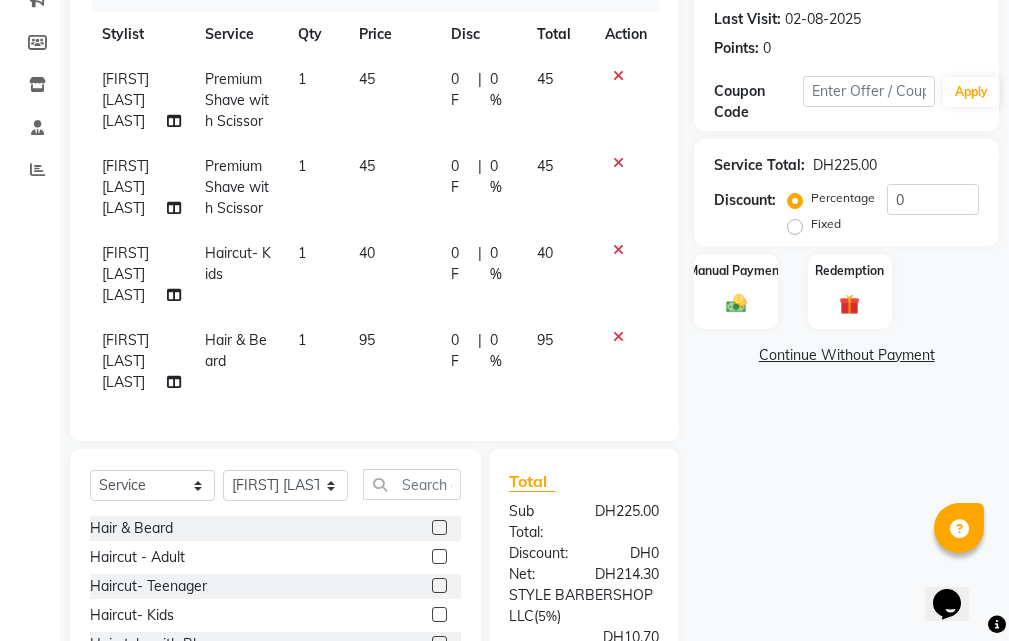 scroll, scrollTop: 573, scrollLeft: 0, axis: vertical 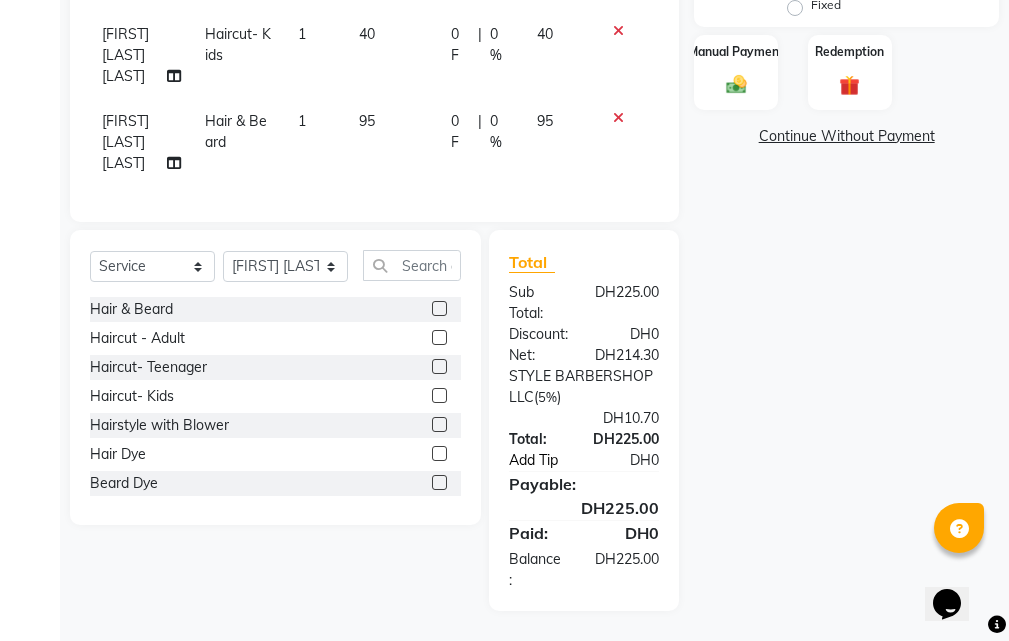click on "Add Tip" 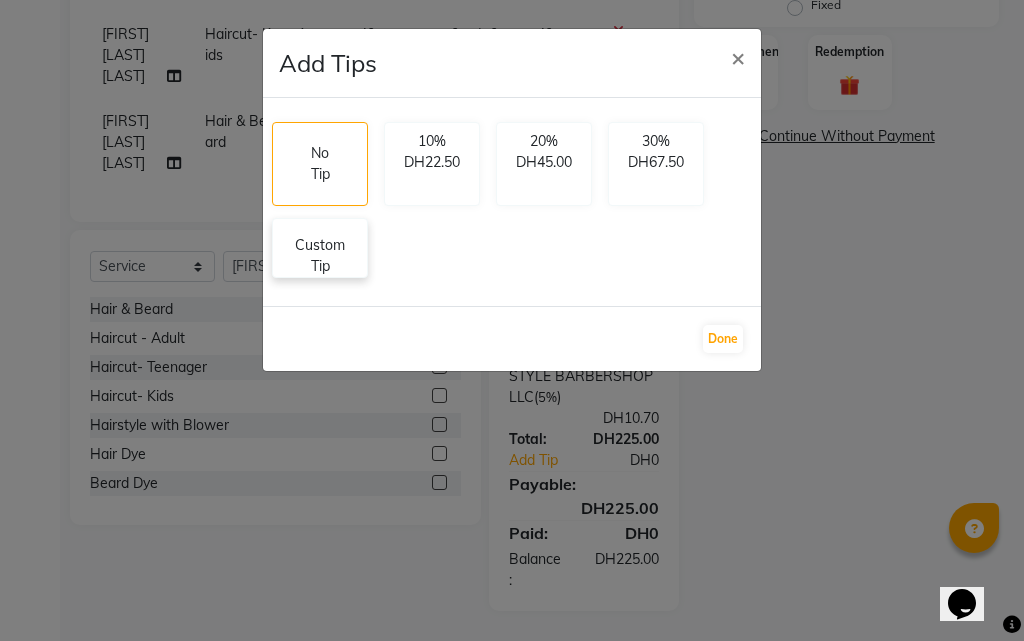 drag, startPoint x: 299, startPoint y: 272, endPoint x: 408, endPoint y: 272, distance: 109 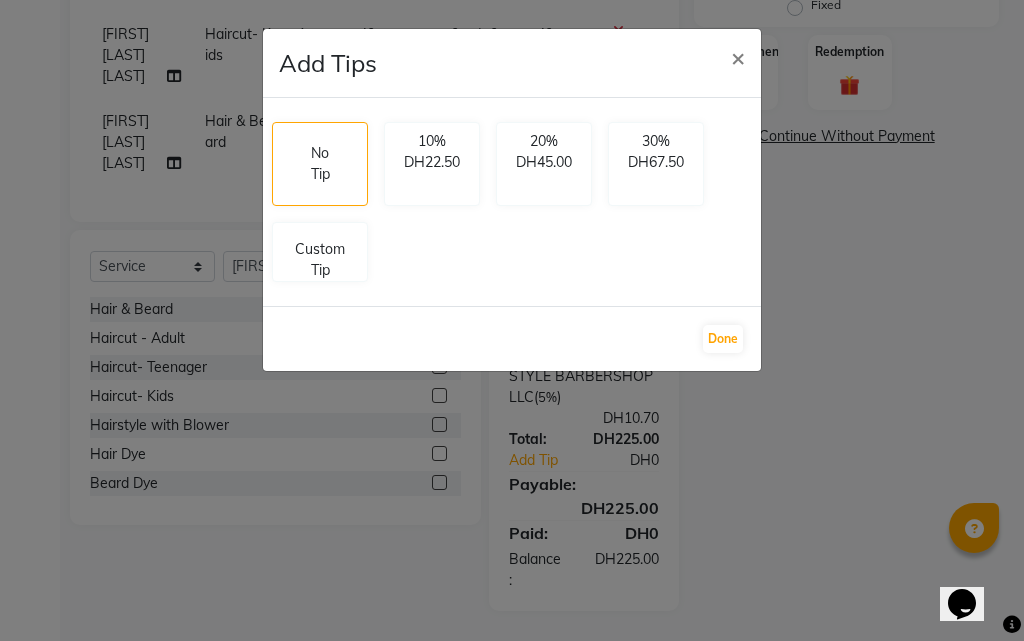 click on "Custom Tip" 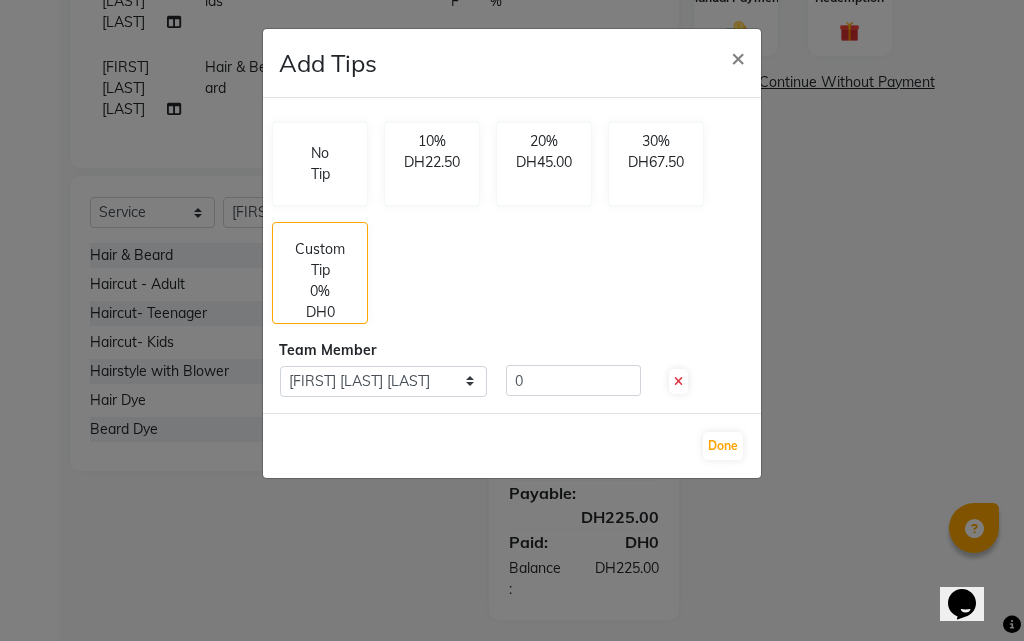 click 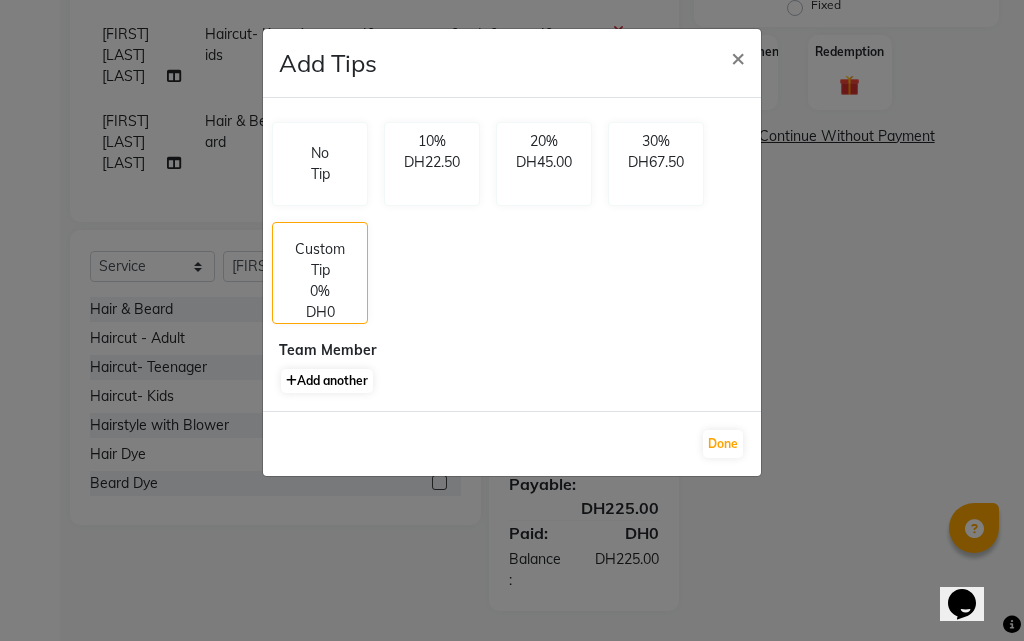 click on "Add another" 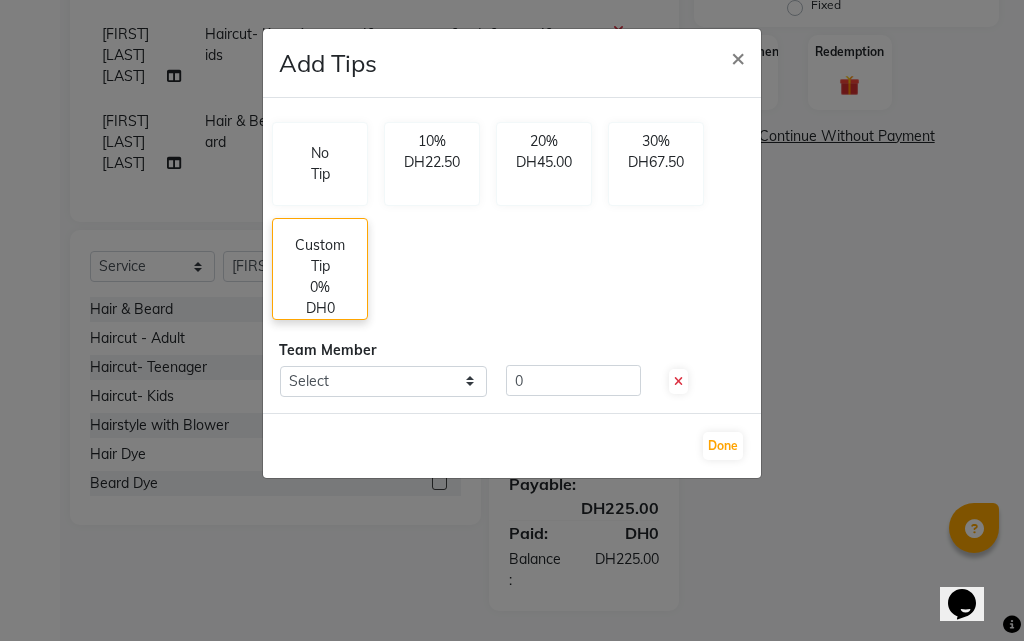 click on "Custom Tip 0% DH0" 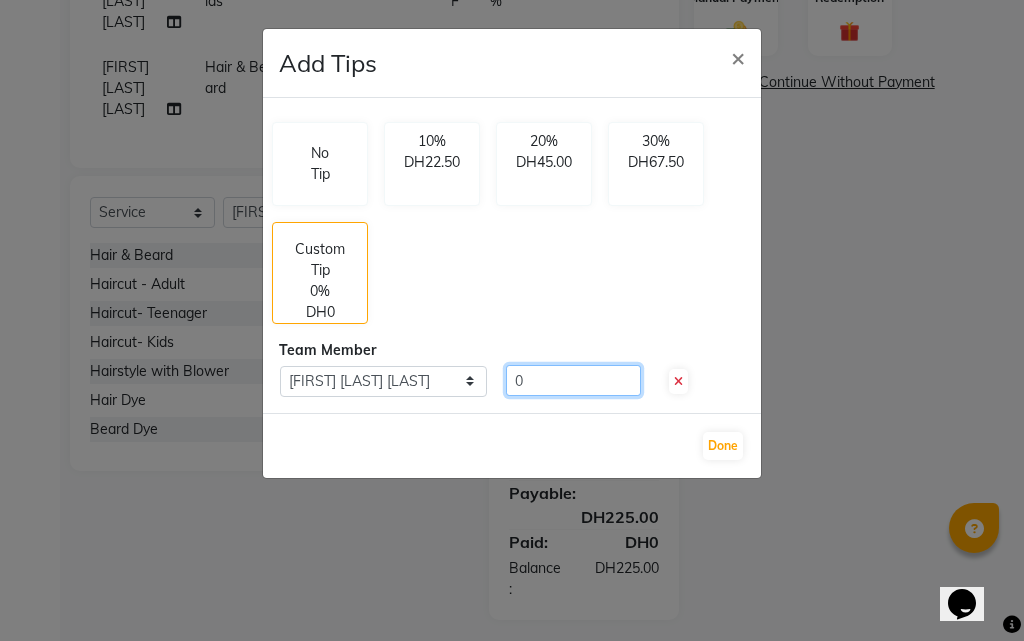 click on "0" 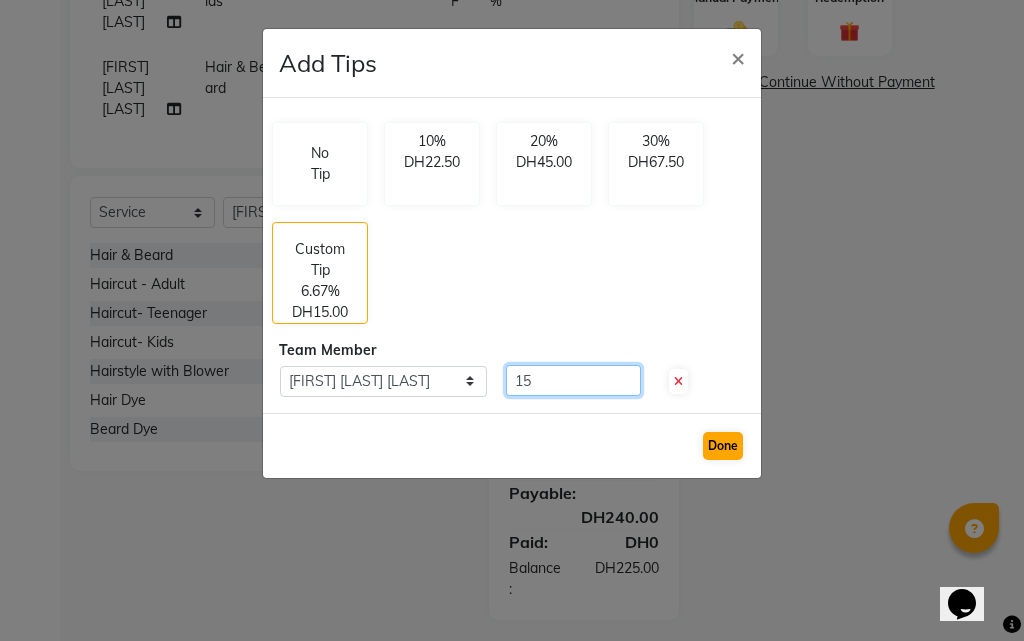 type on "15" 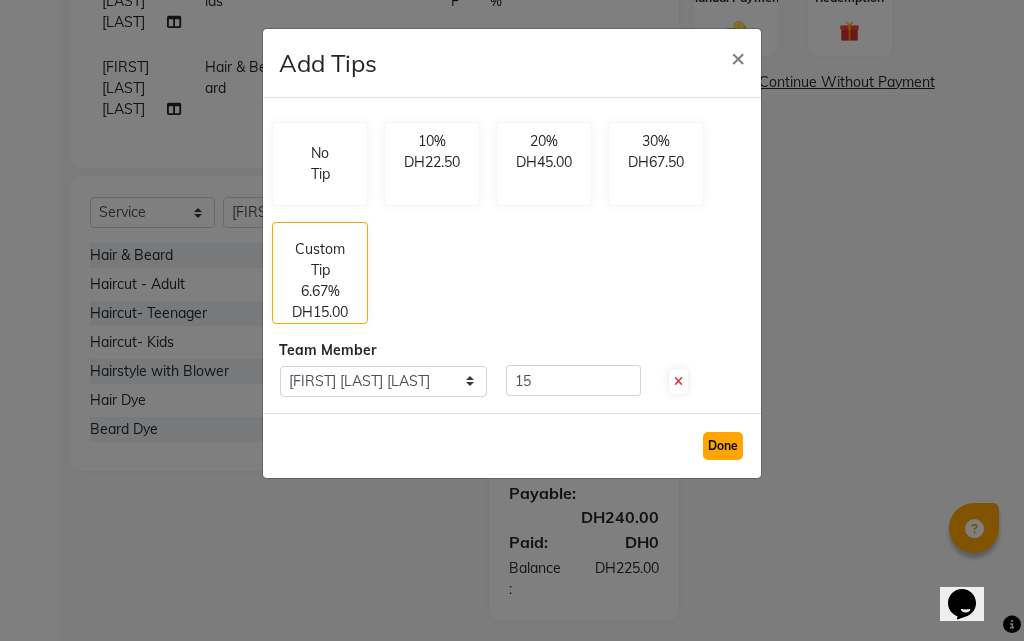 click on "Done" 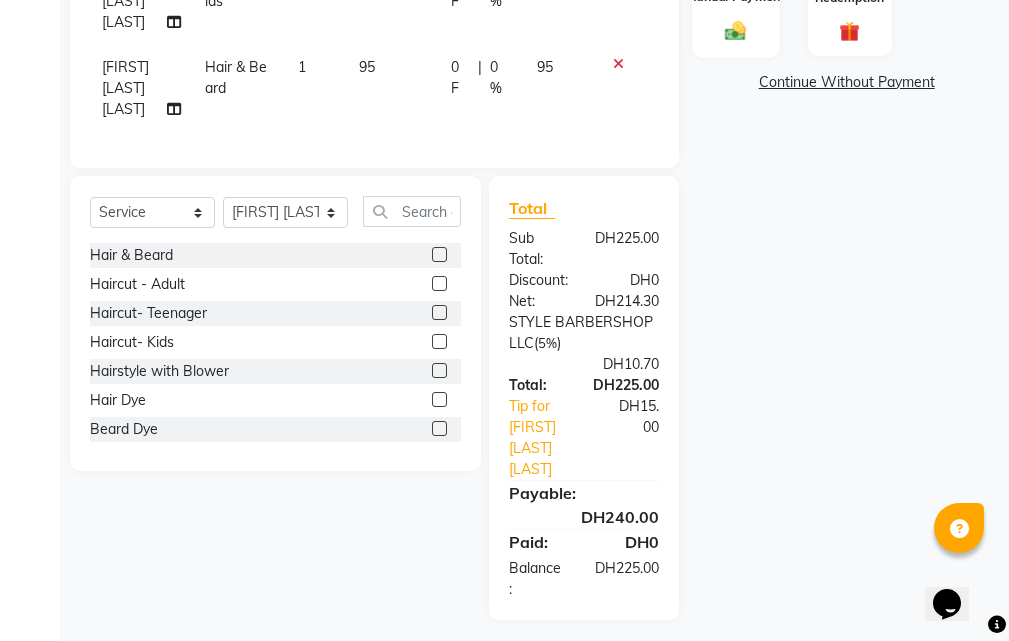 click 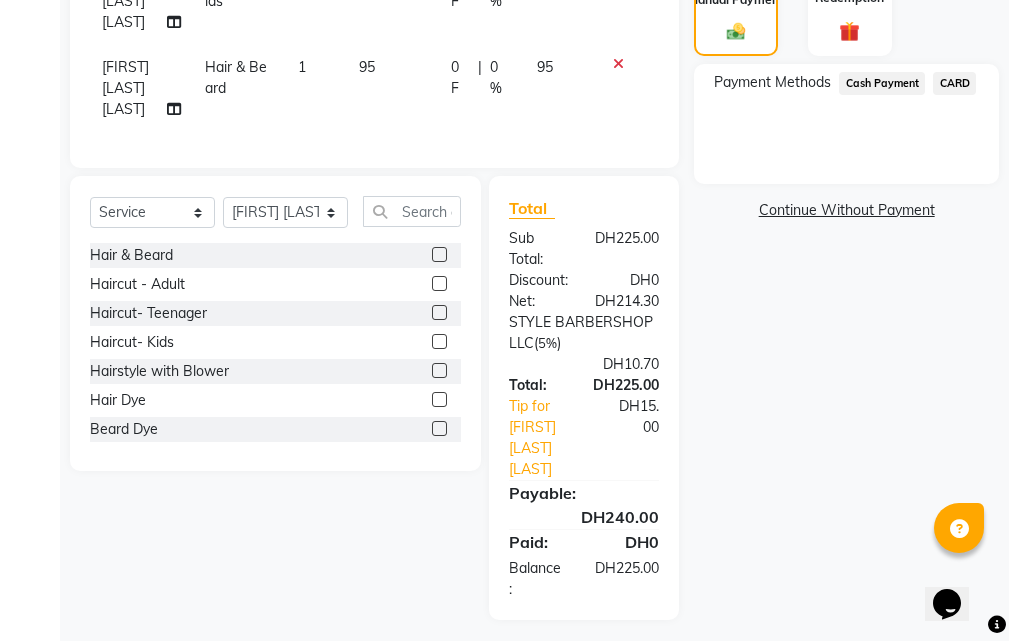 click on "CARD" 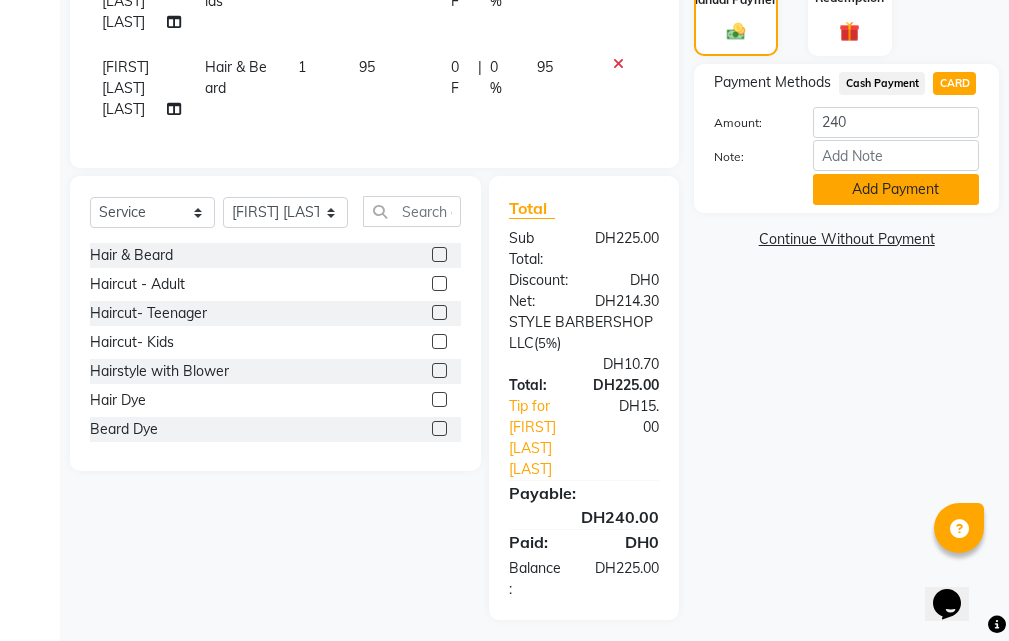 click on "Add Payment" 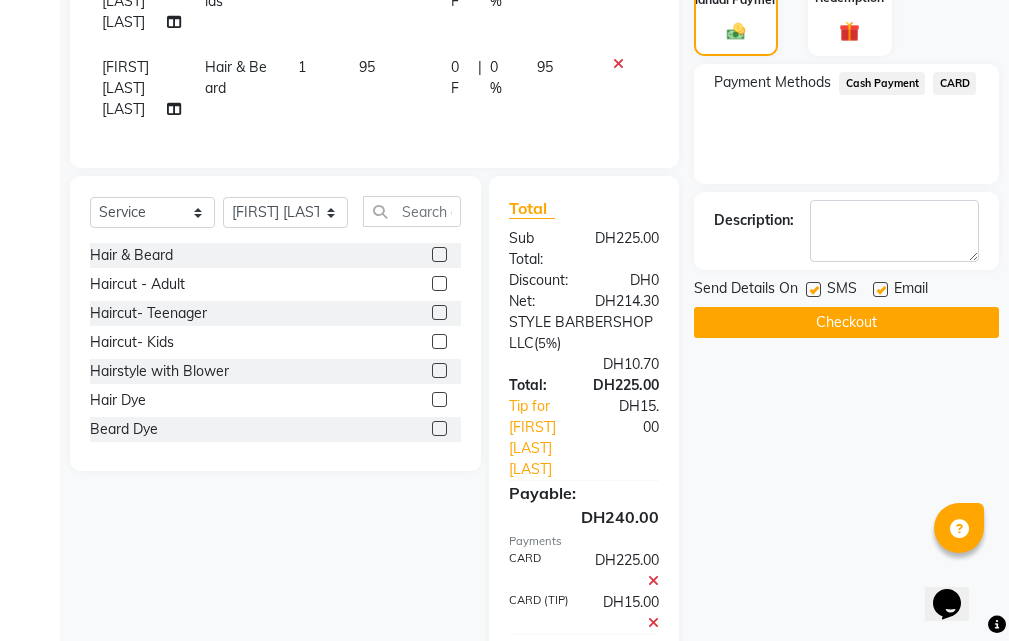 click on "Checkout" 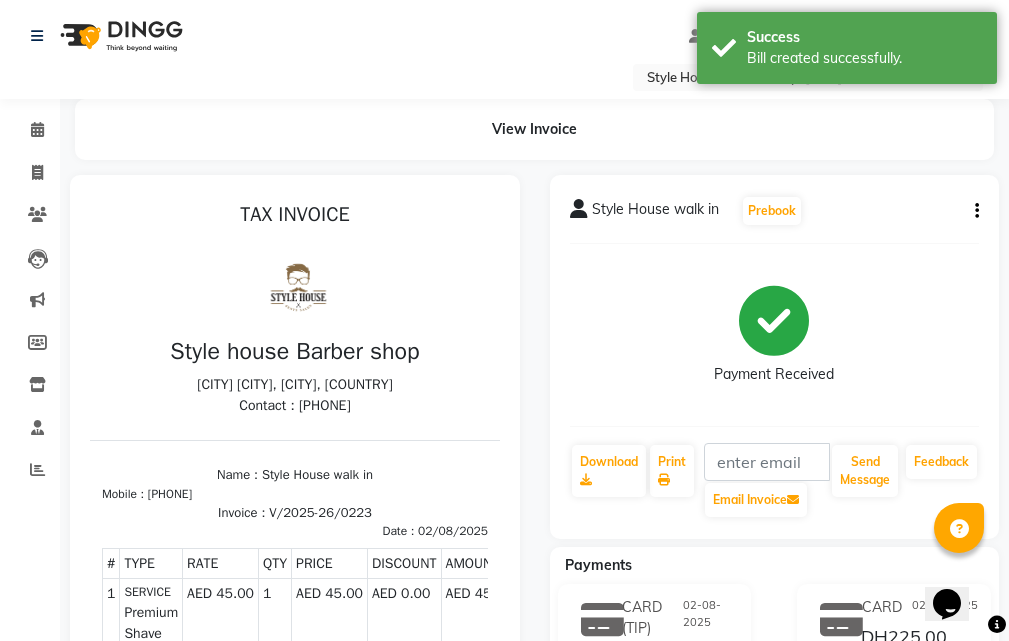 scroll, scrollTop: 0, scrollLeft: 0, axis: both 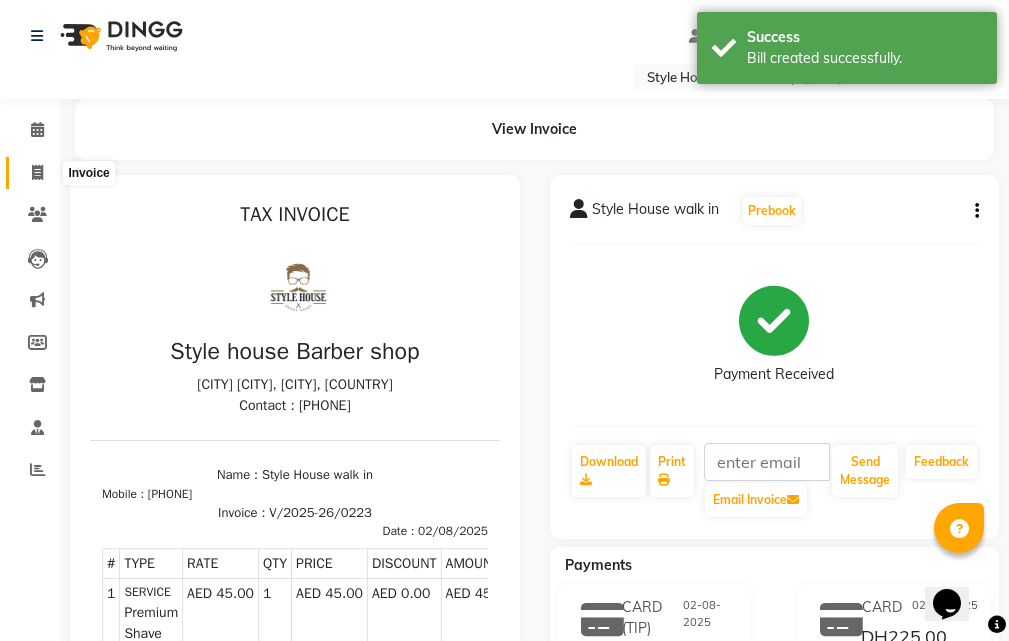 click 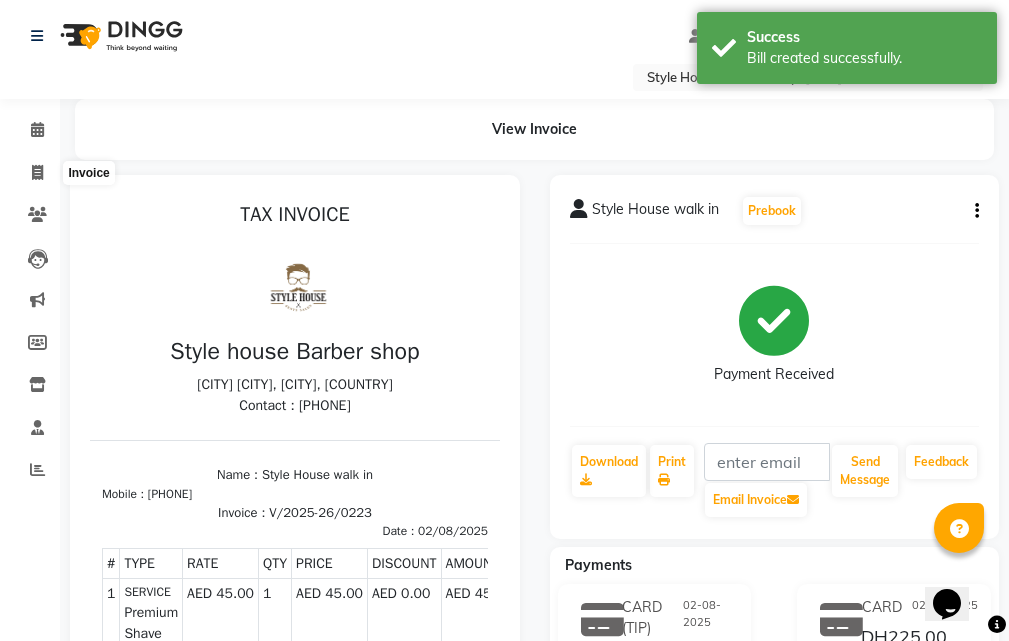 select on "service" 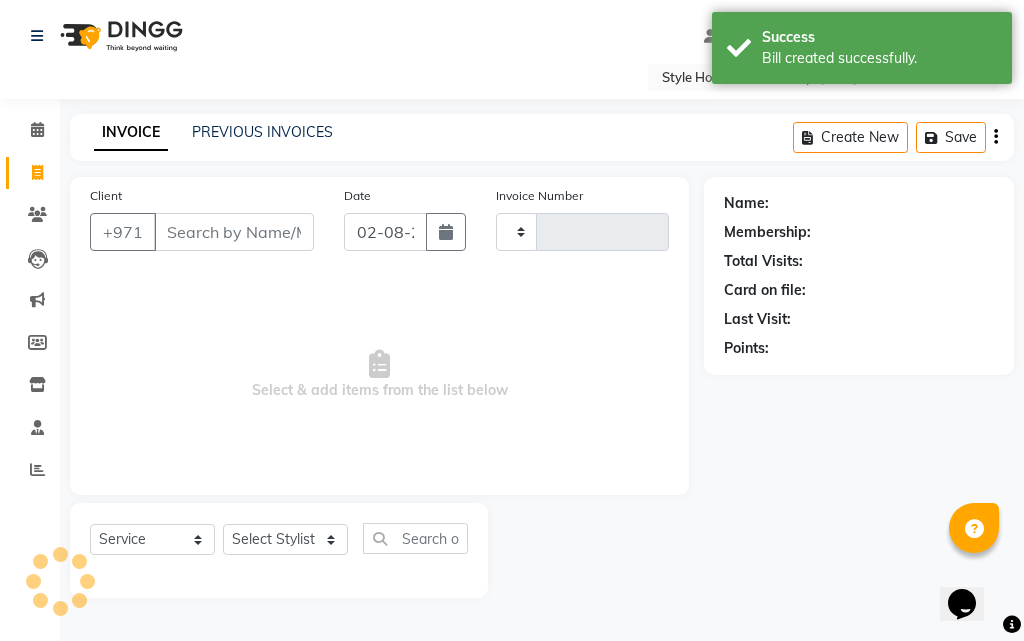 type on "0224" 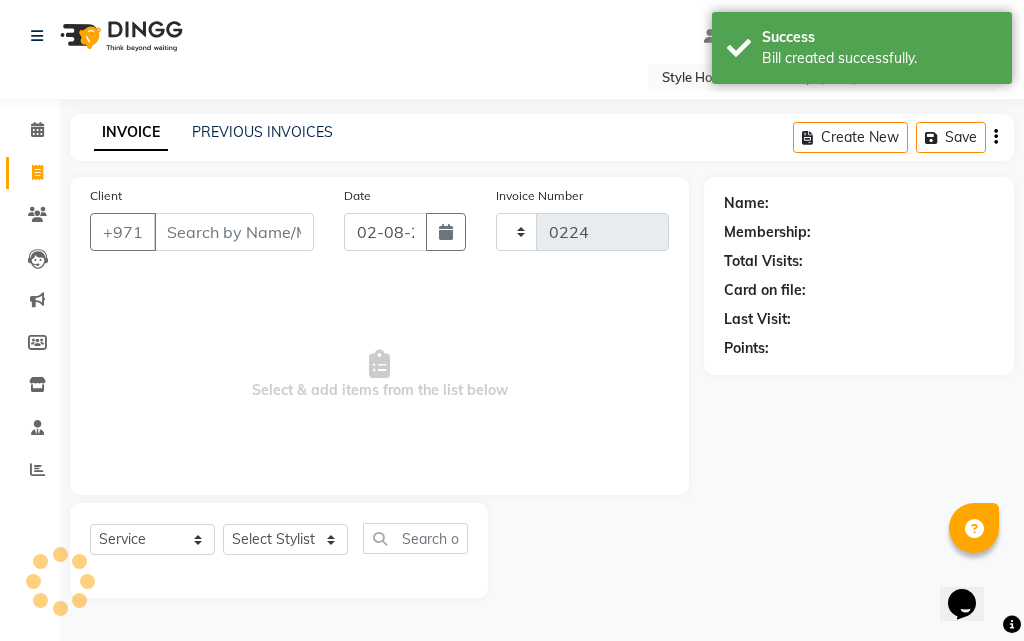 select on "8421" 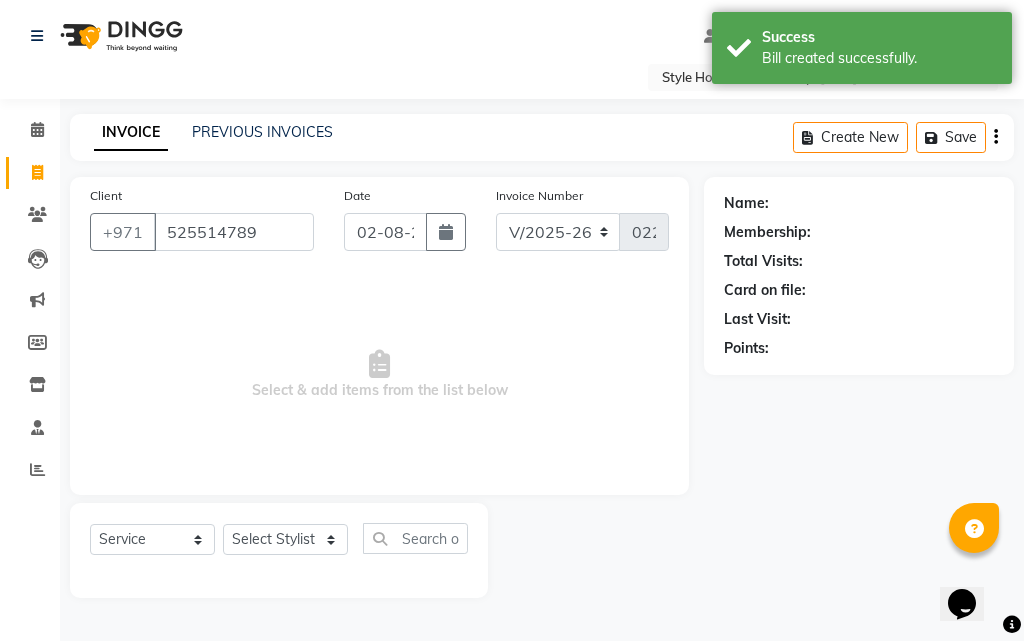 type on "525514789" 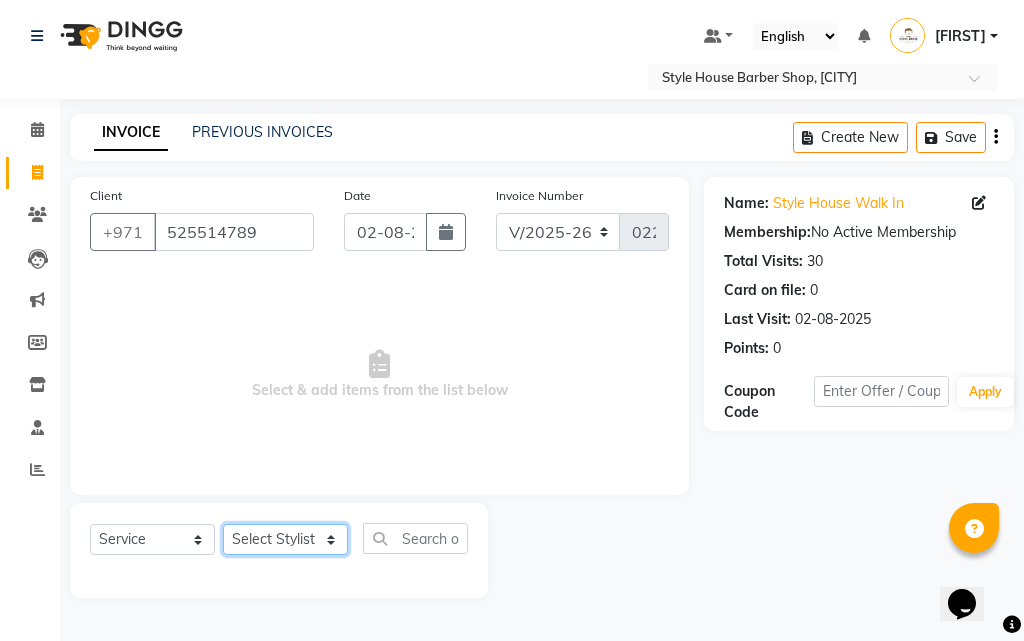 click on "Select Stylist [FIRST] [FIRST] [FIRST] [FIRST] [FIRST] [FIRST] [FIRST] Xyra" 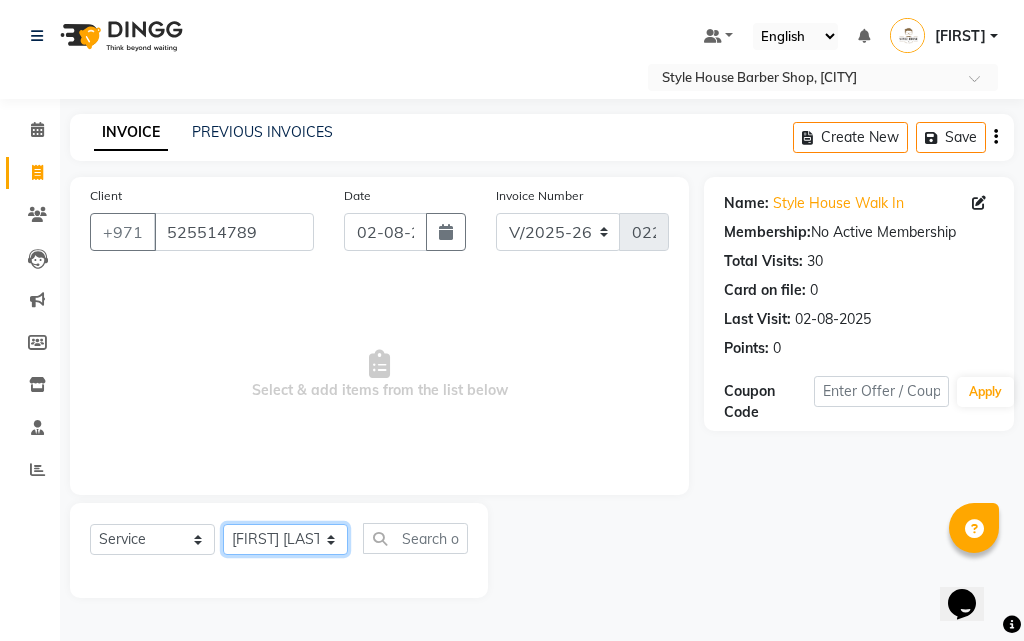 click on "Select Stylist [FIRST] [FIRST] [FIRST] [FIRST] [FIRST] [FIRST] [FIRST] Xyra" 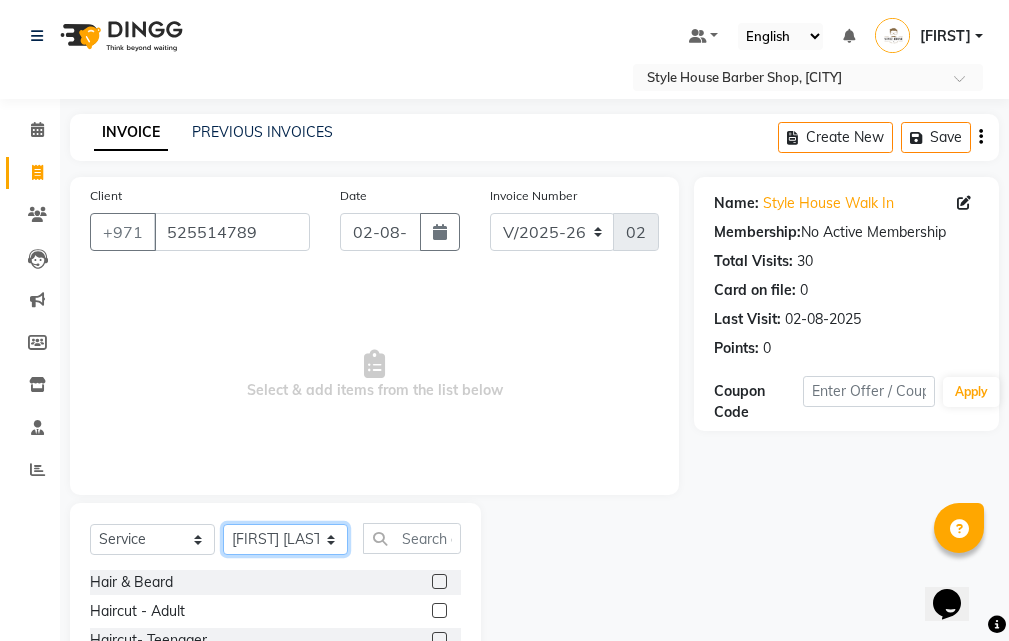 scroll, scrollTop: 187, scrollLeft: 0, axis: vertical 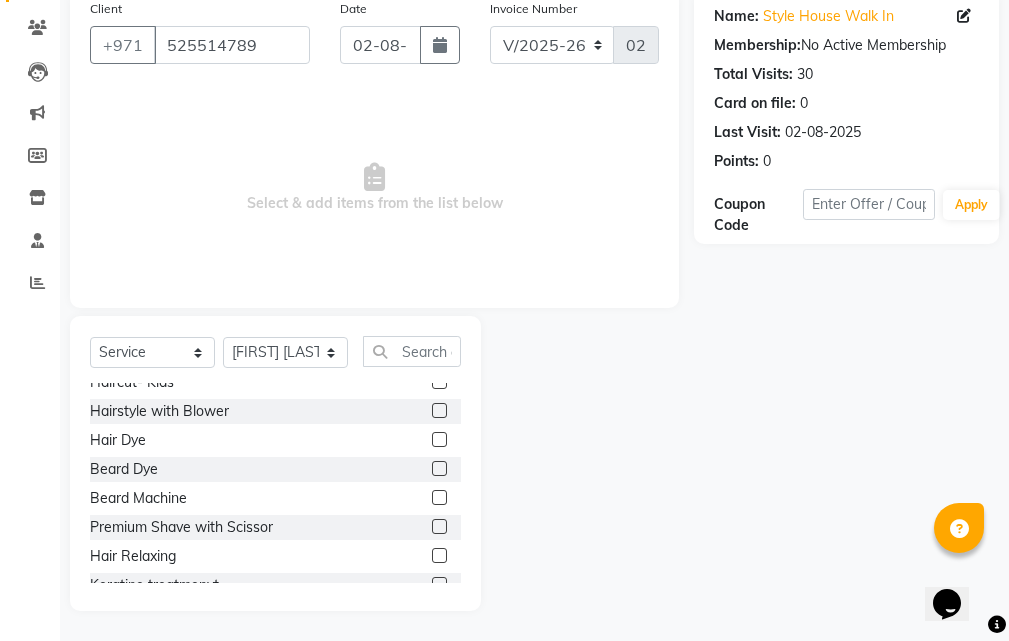 click 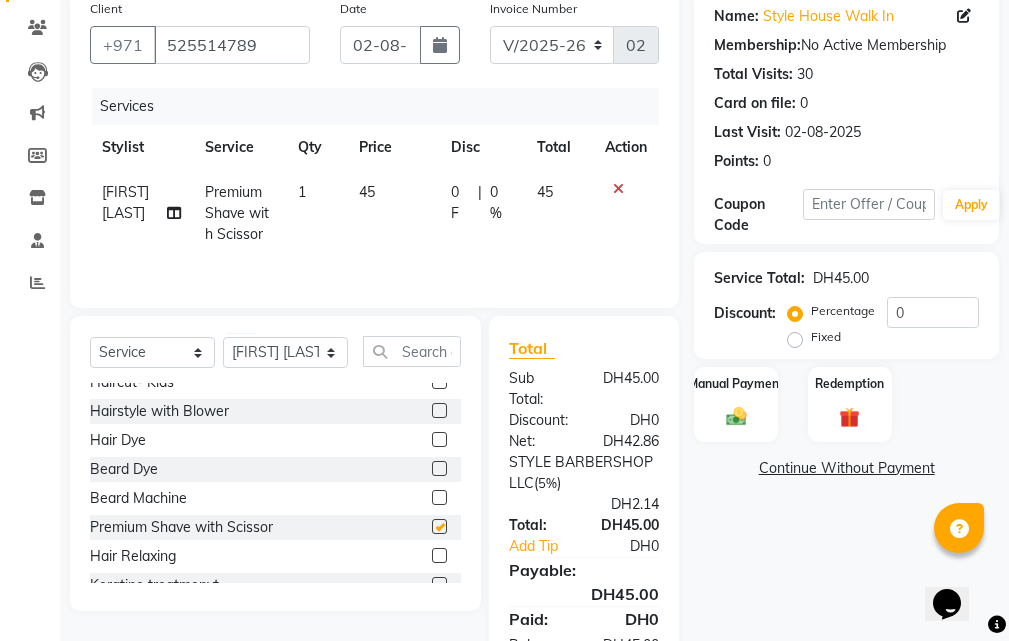 checkbox on "false" 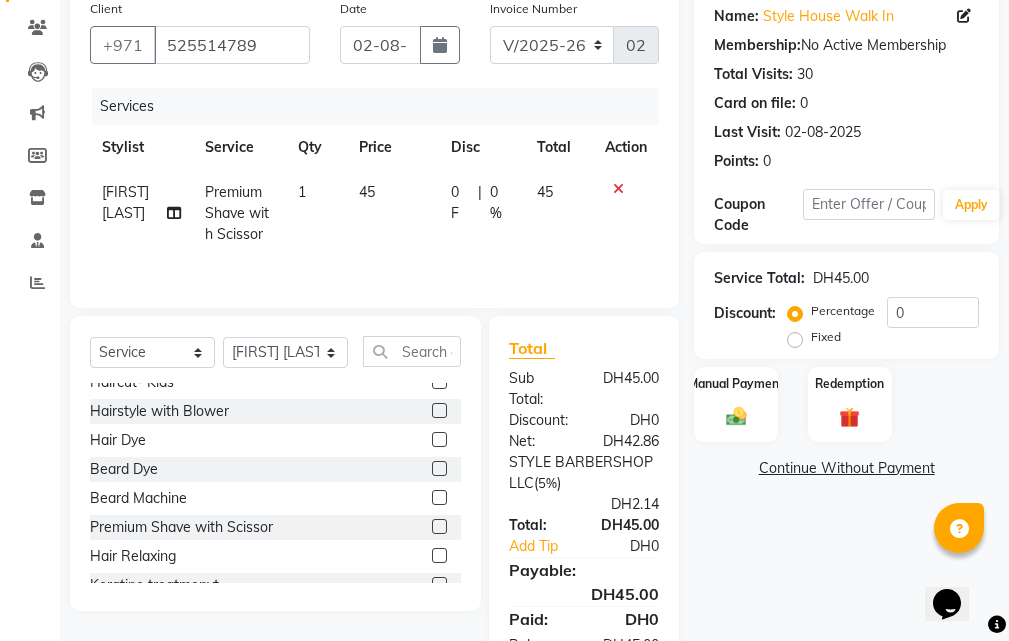 scroll, scrollTop: 0, scrollLeft: 0, axis: both 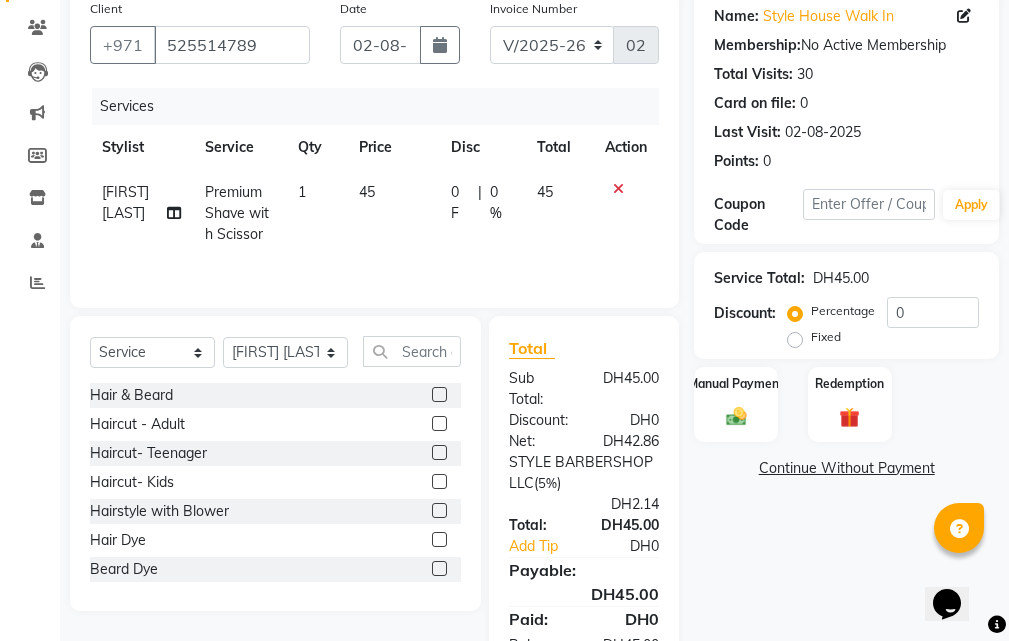 click 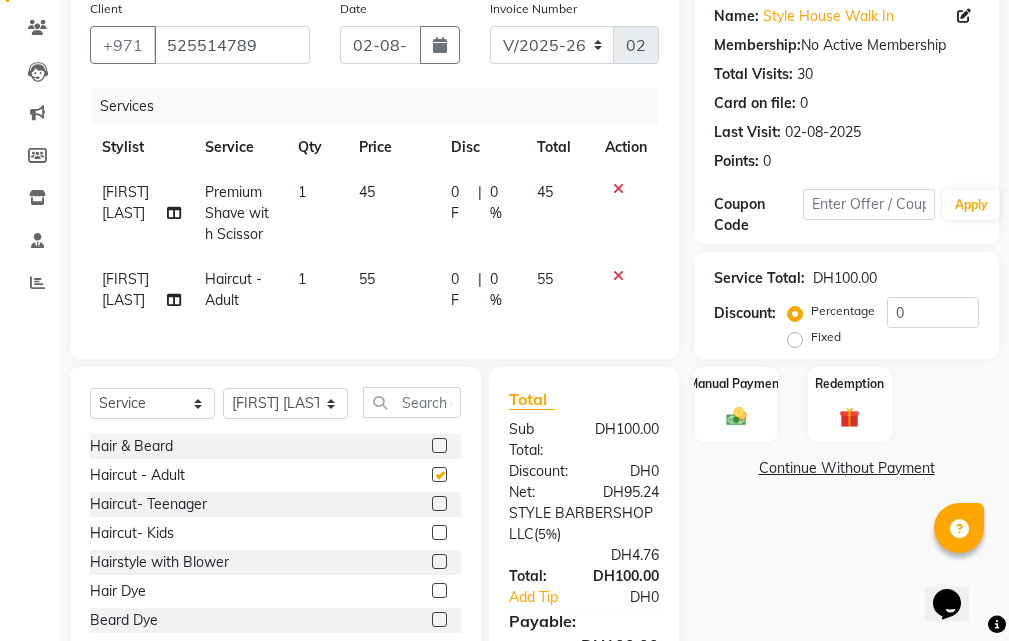 checkbox on "false" 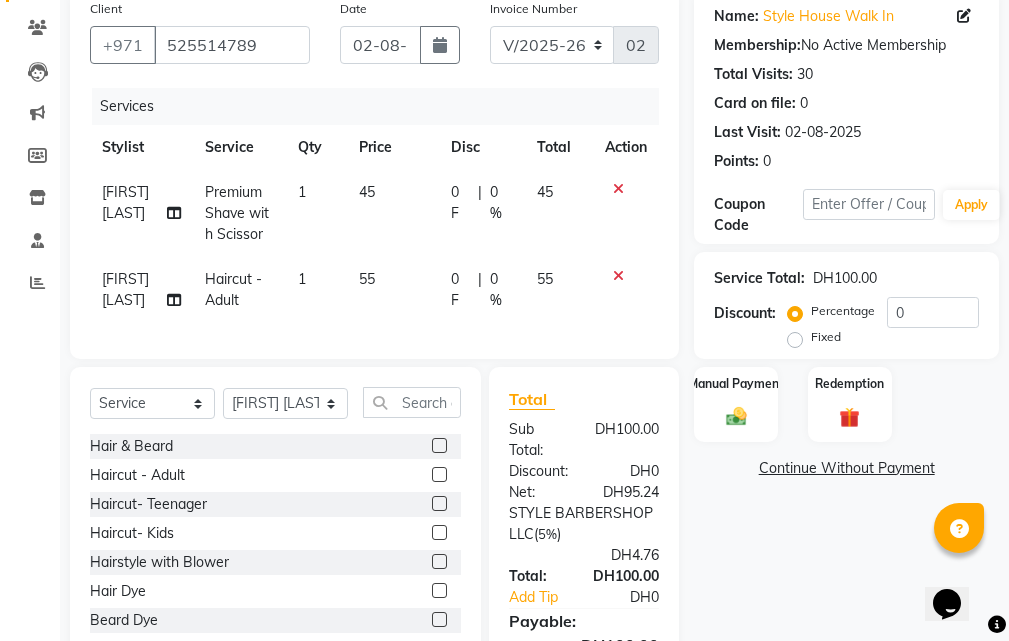 click 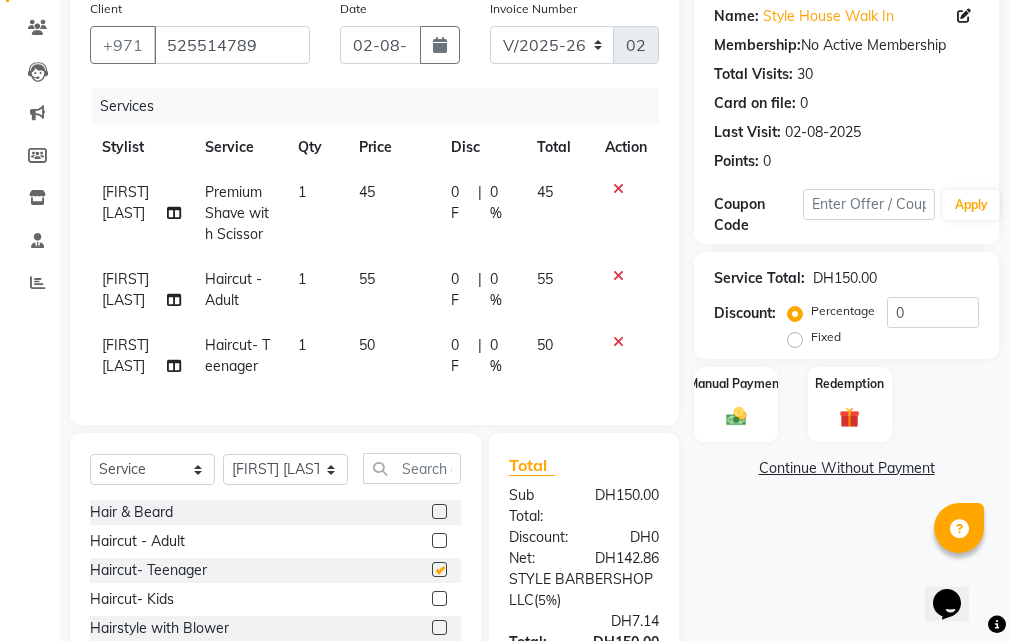 checkbox on "false" 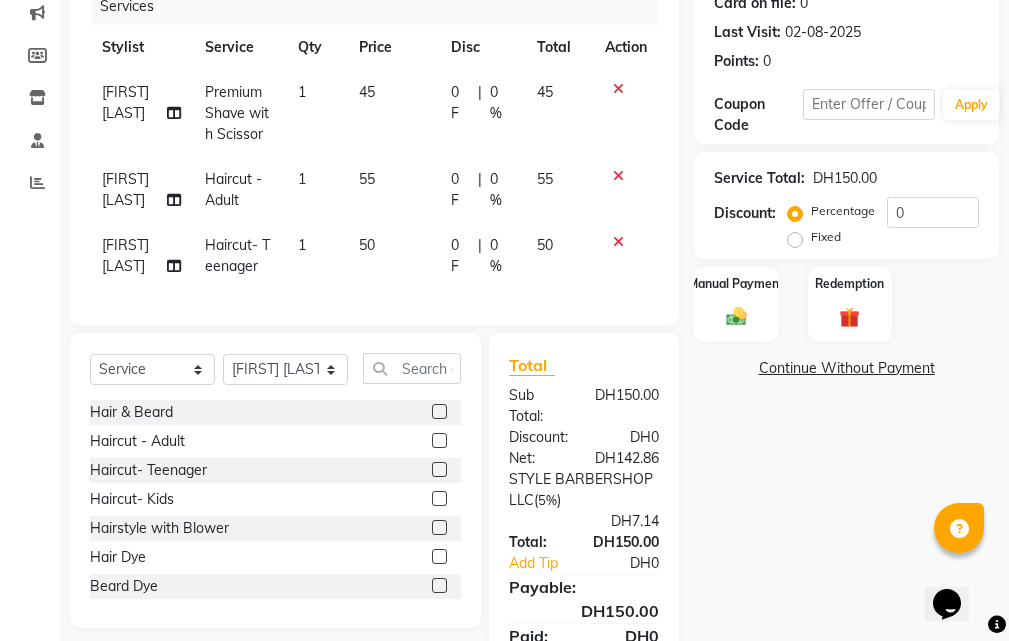 scroll, scrollTop: 405, scrollLeft: 0, axis: vertical 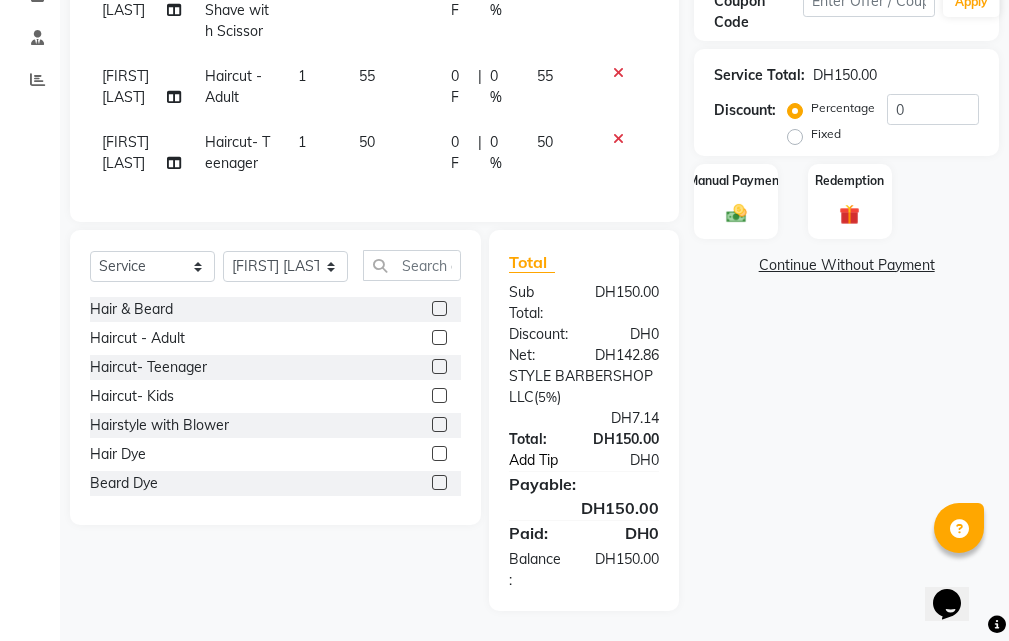 click on "Add Tip" 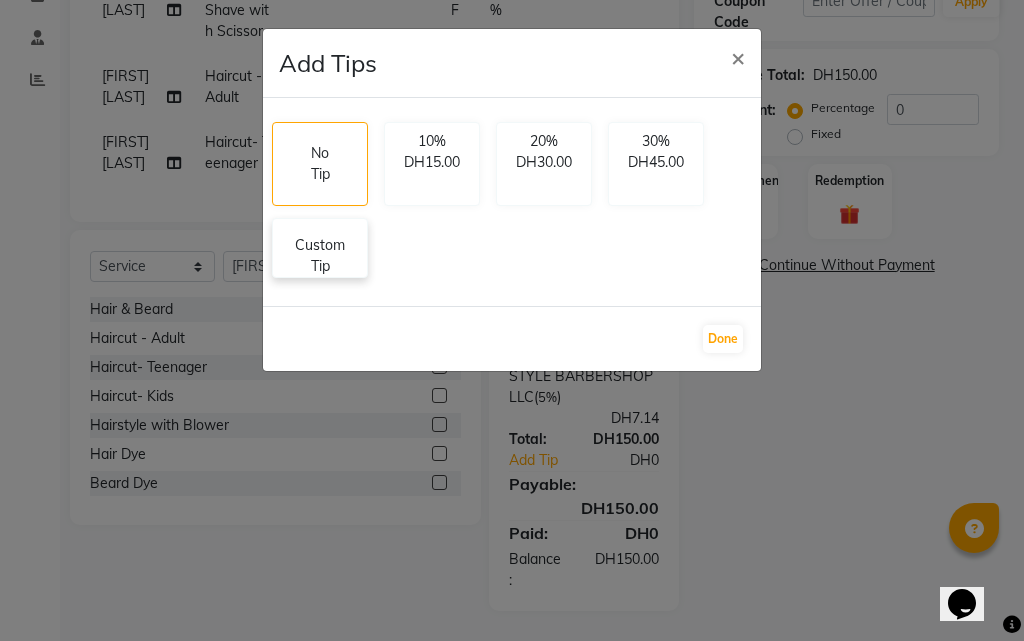 click on "Custom Tip" 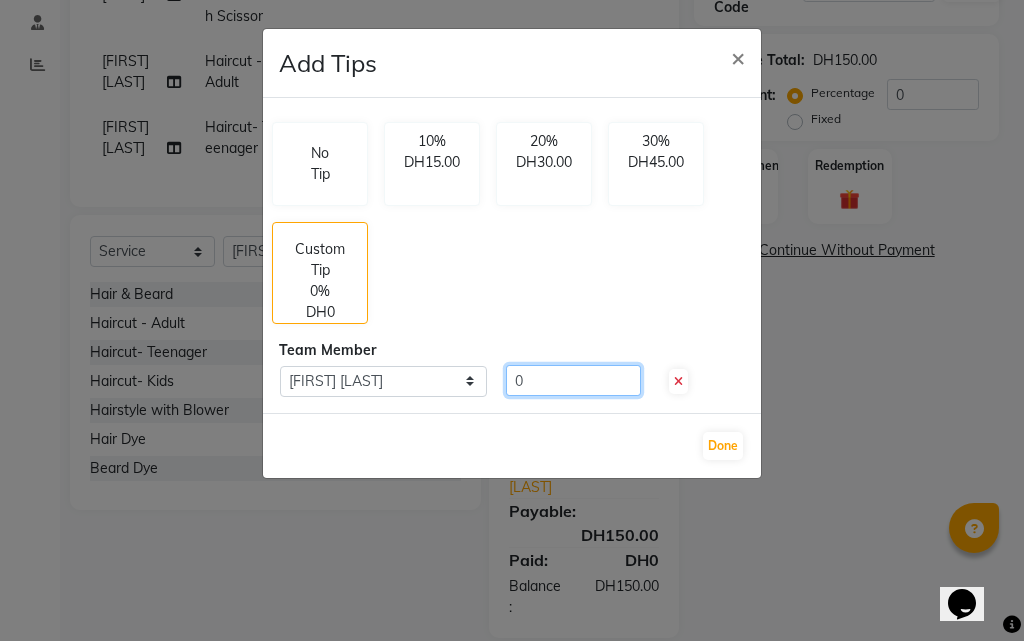 click on "0" 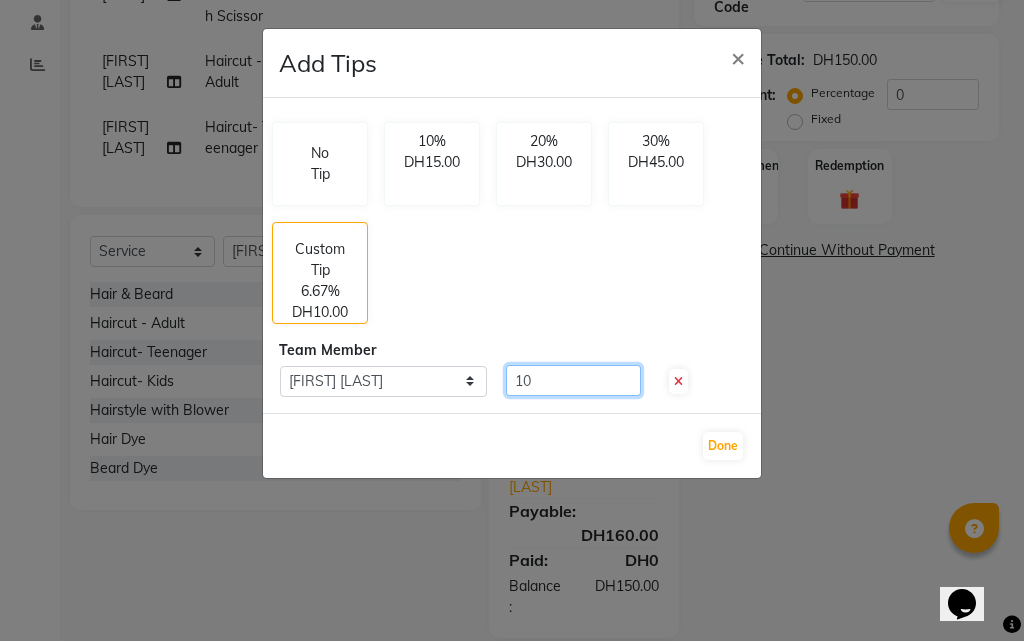 type on "10" 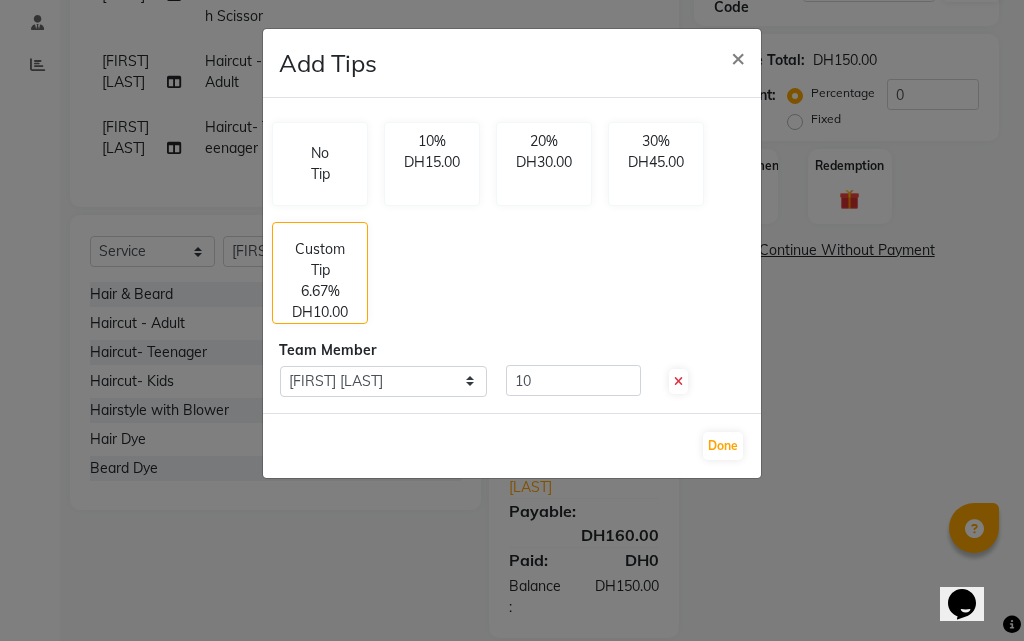 click on "Done" 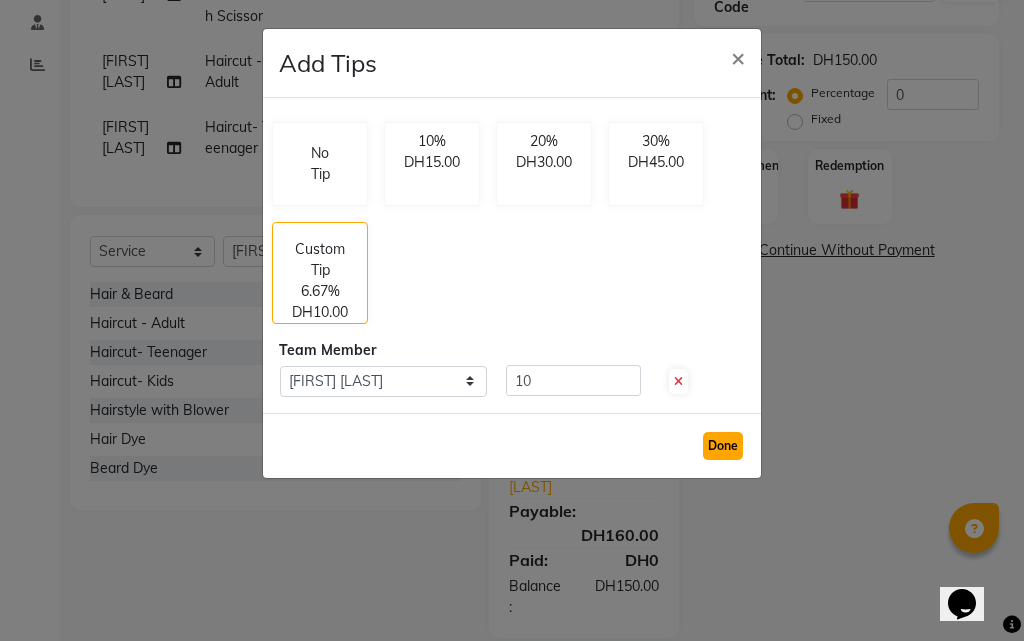 click on "Done" 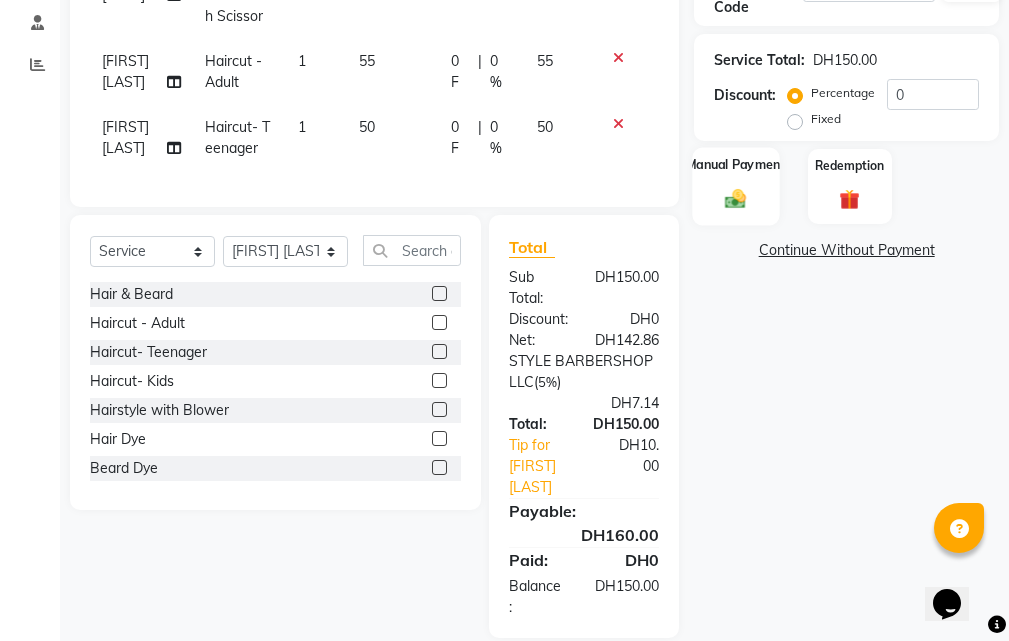 scroll, scrollTop: 468, scrollLeft: 0, axis: vertical 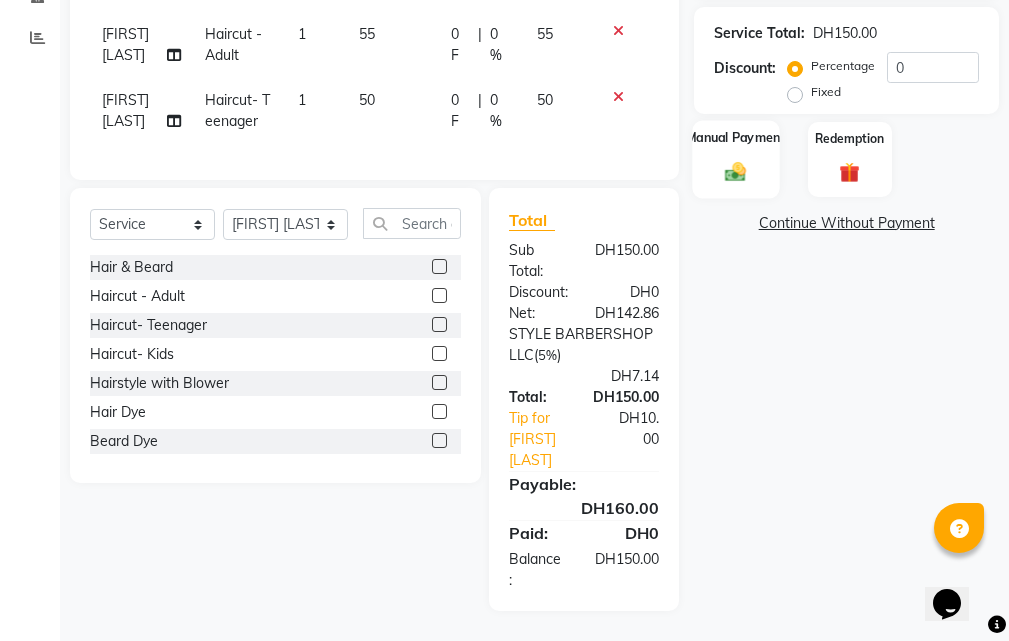 click on "Manual Payment" 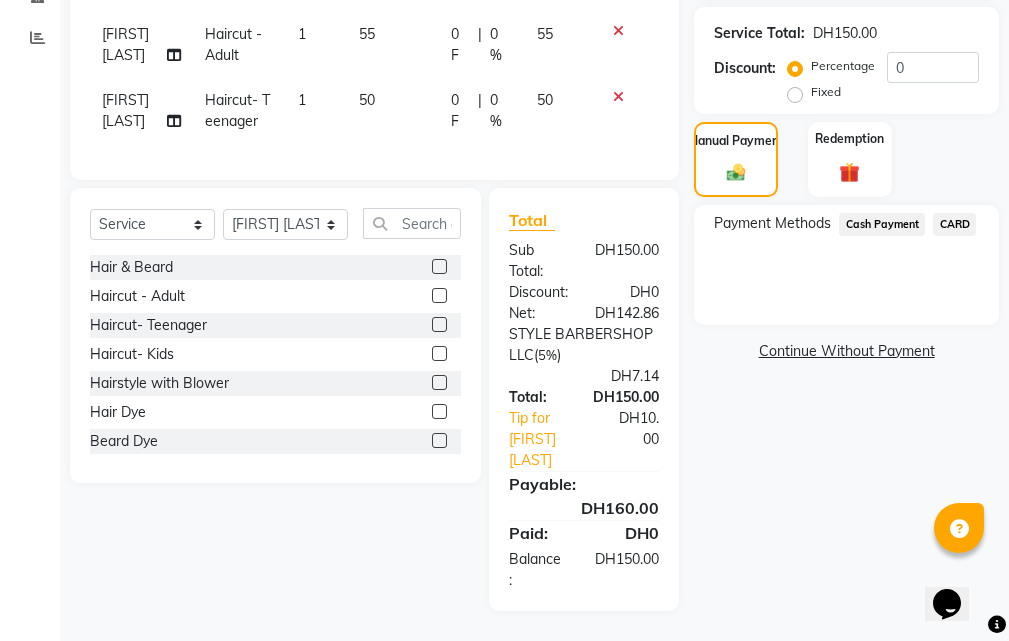 drag, startPoint x: 928, startPoint y: 193, endPoint x: 944, endPoint y: 195, distance: 16.124516 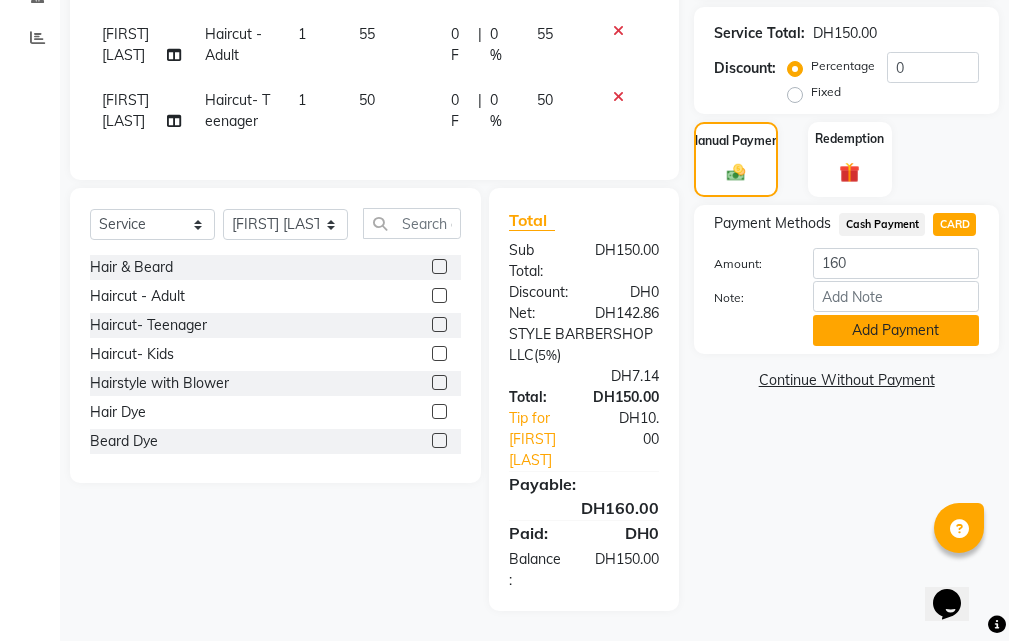 click on "Add Payment" 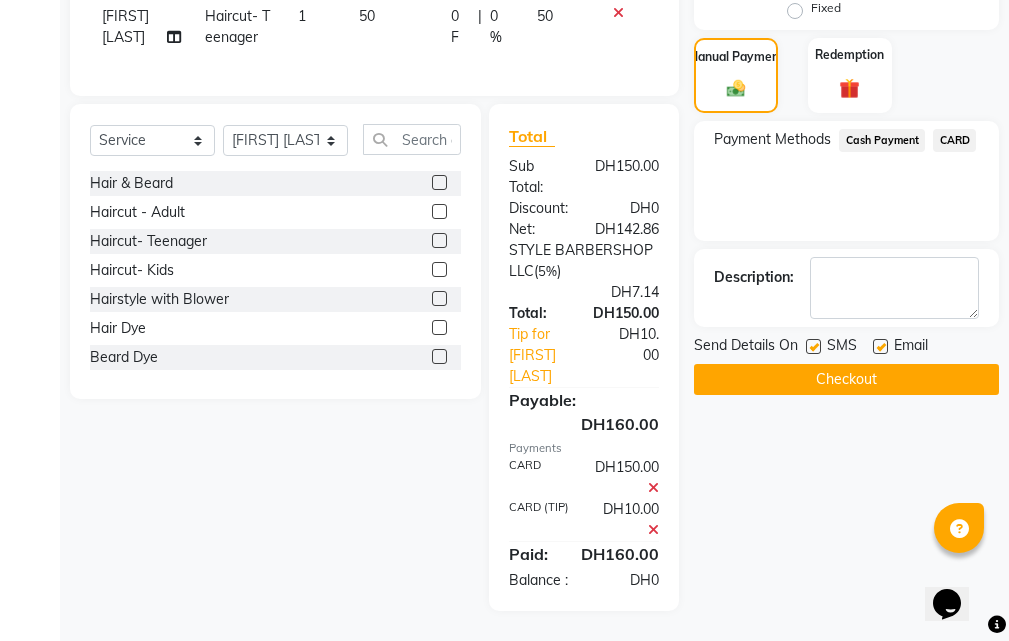 scroll, scrollTop: 573, scrollLeft: 0, axis: vertical 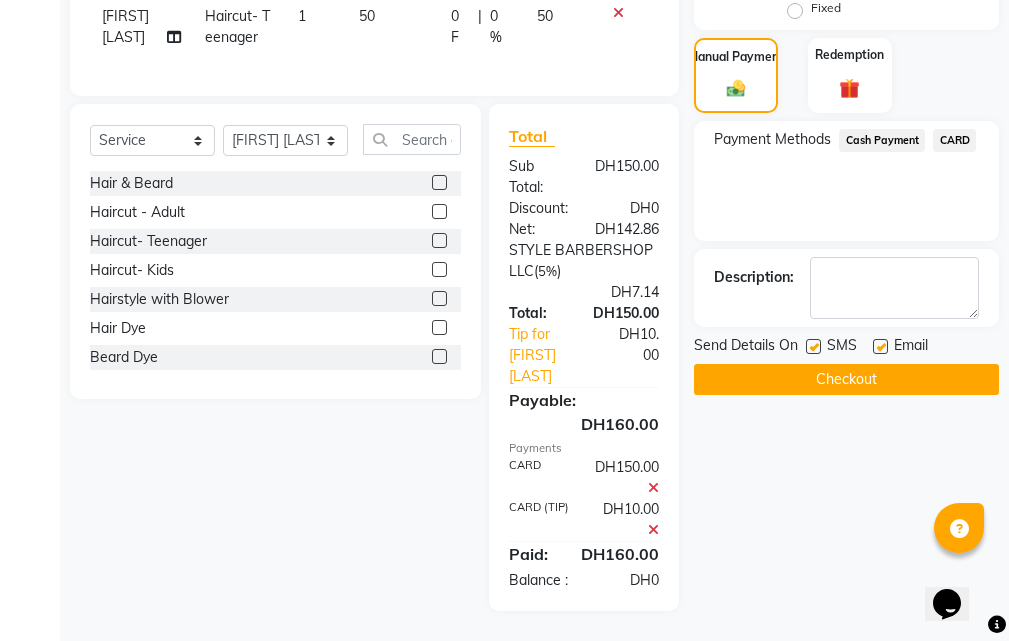 click on "Checkout" 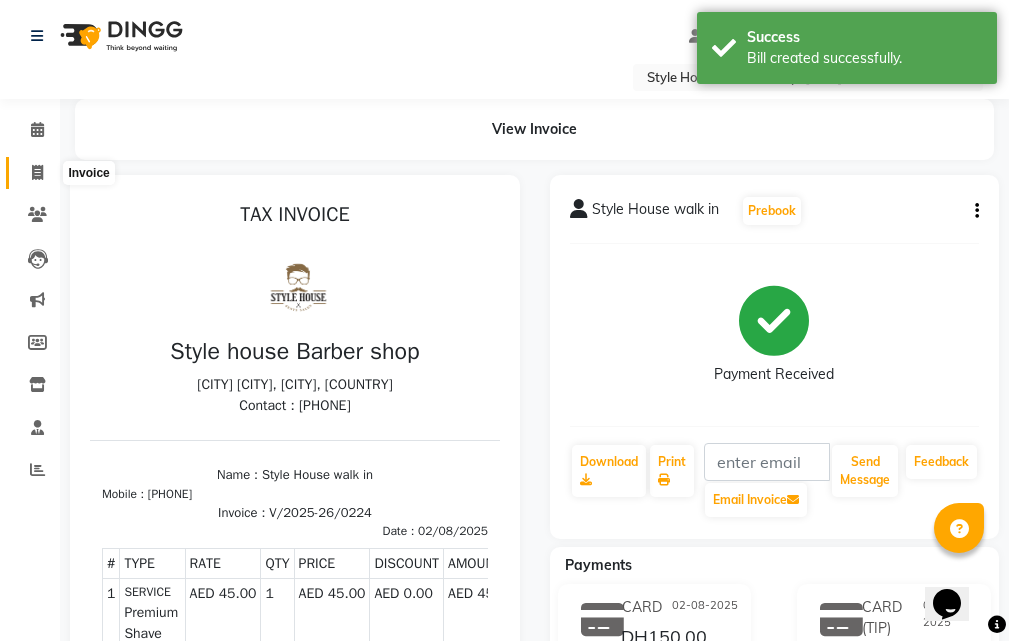 scroll, scrollTop: 0, scrollLeft: 0, axis: both 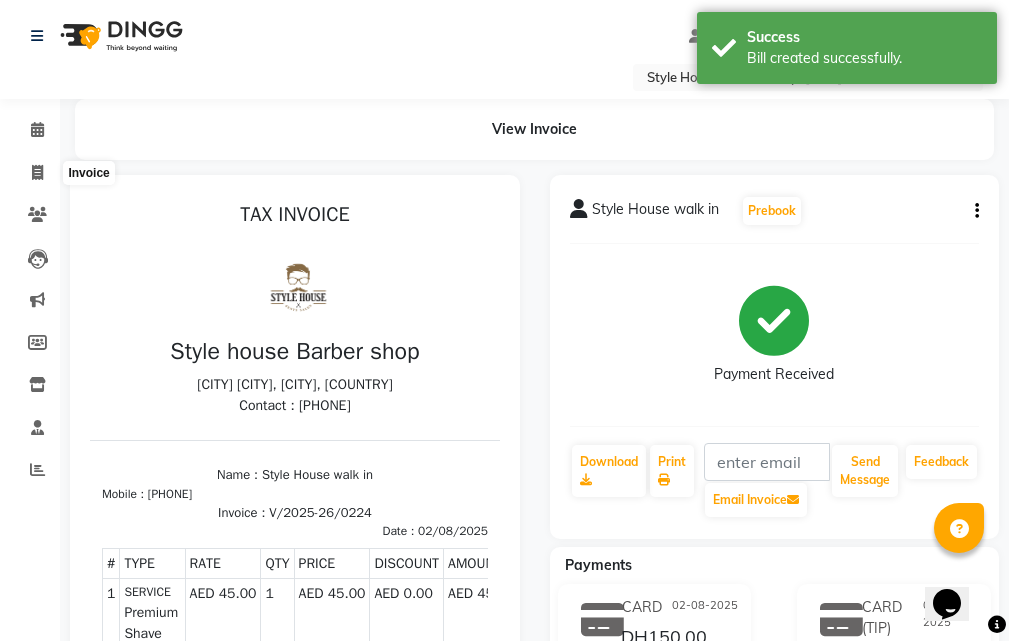 select on "service" 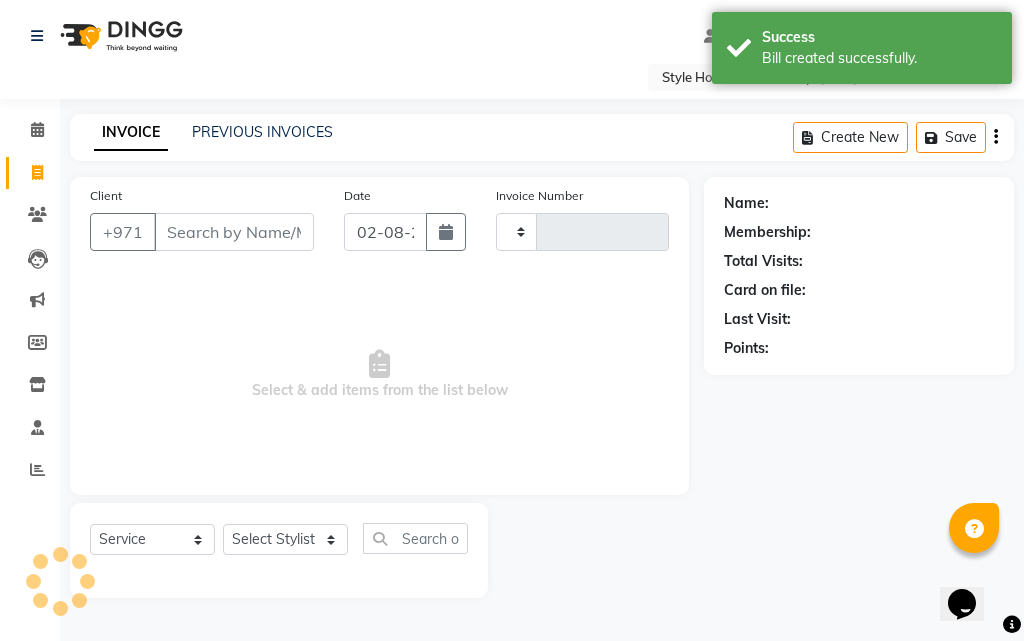type on "0225" 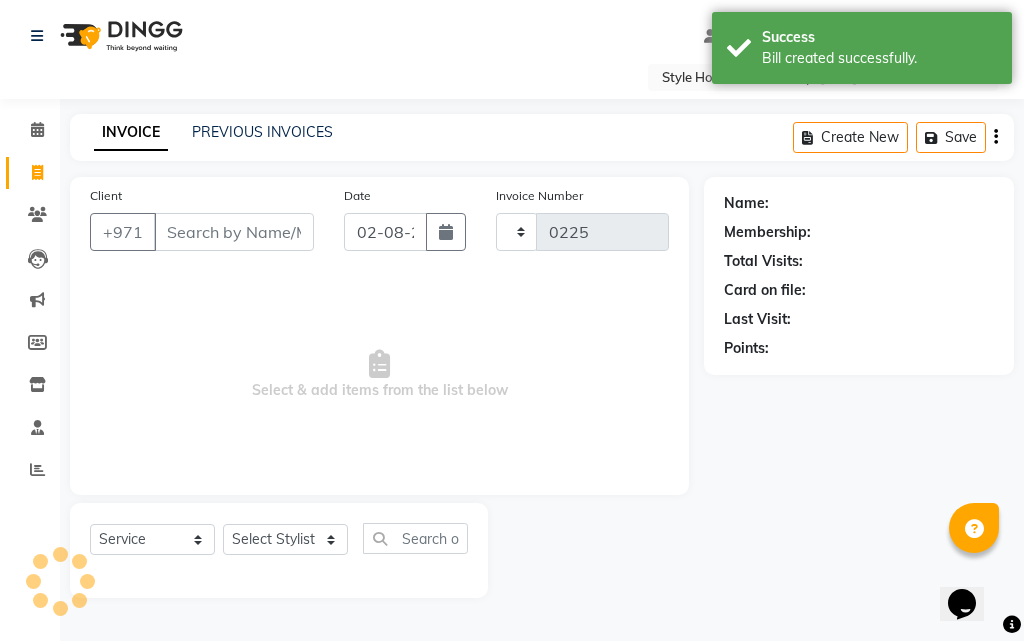 select on "8421" 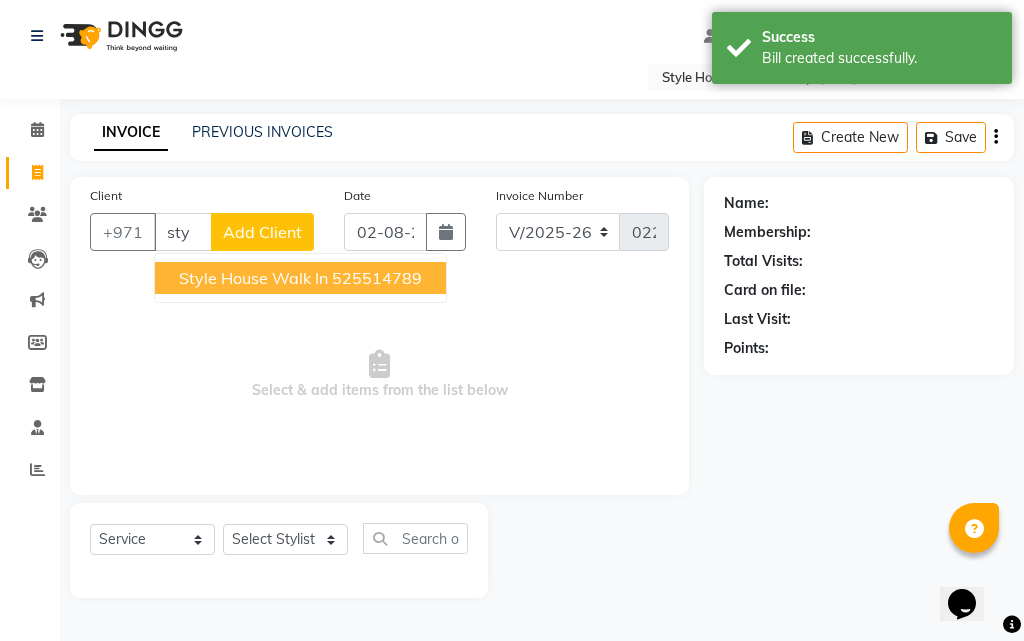 click on "Style House walk in [PHONE]" at bounding box center (300, 278) 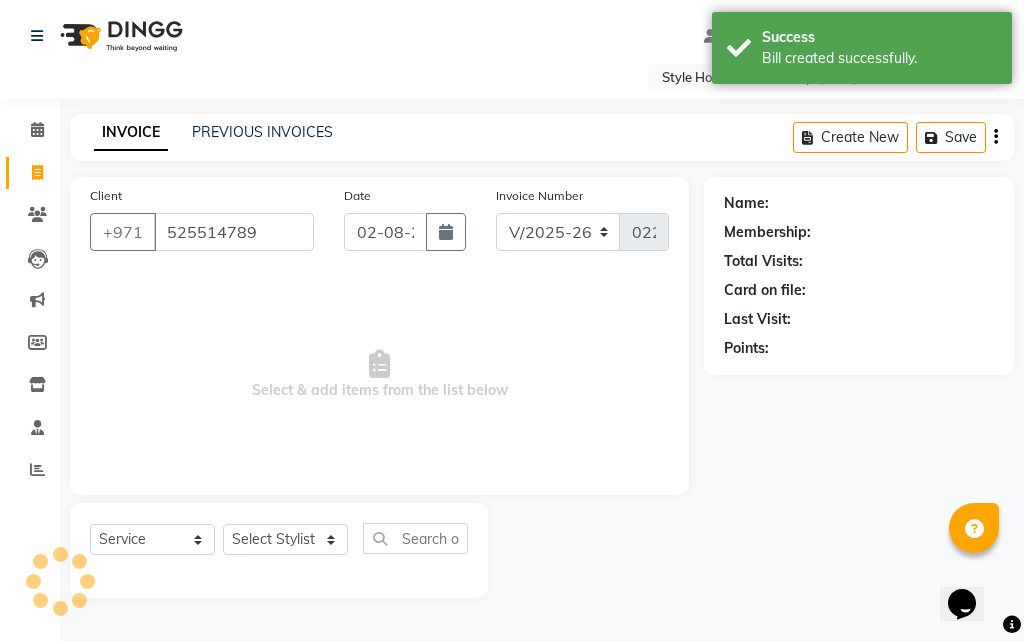 type on "525514789" 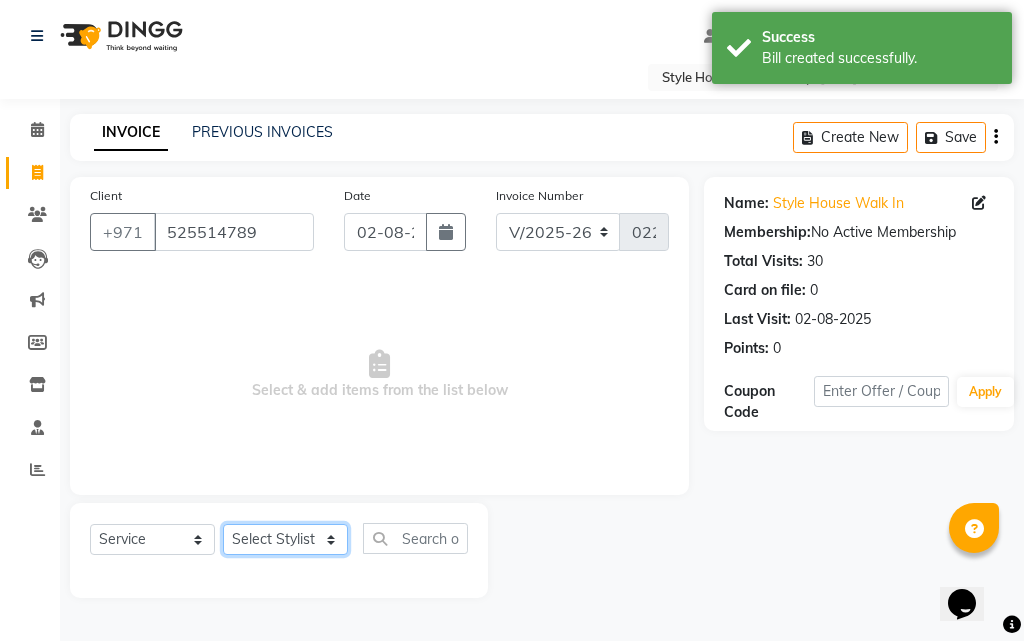 click on "Select Stylist [FIRST] [FIRST] [FIRST] [FIRST] [FIRST] [FIRST] [FIRST] Xyra" 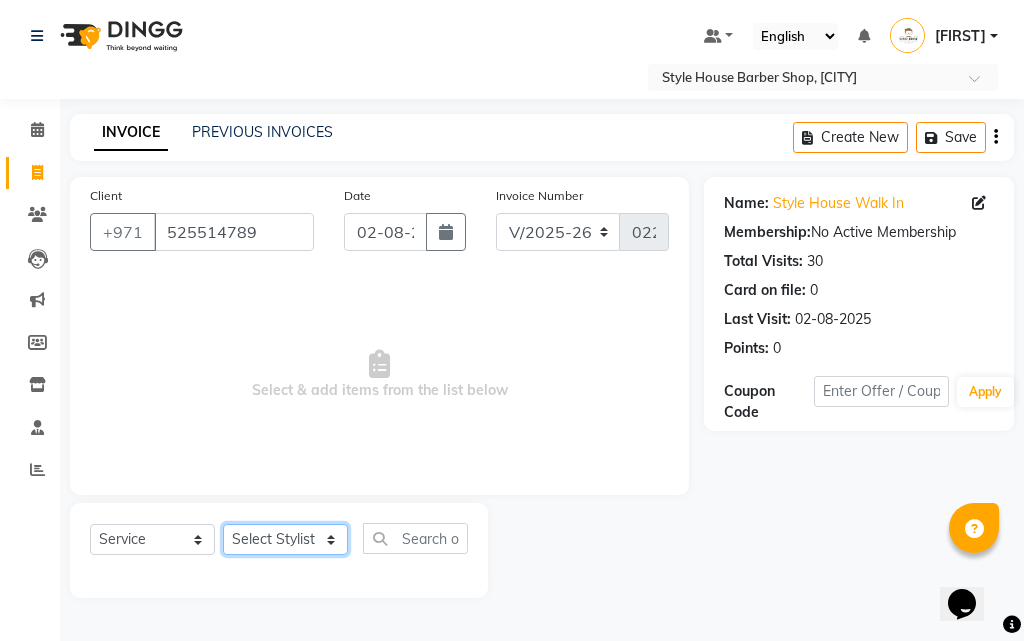 select on "83270" 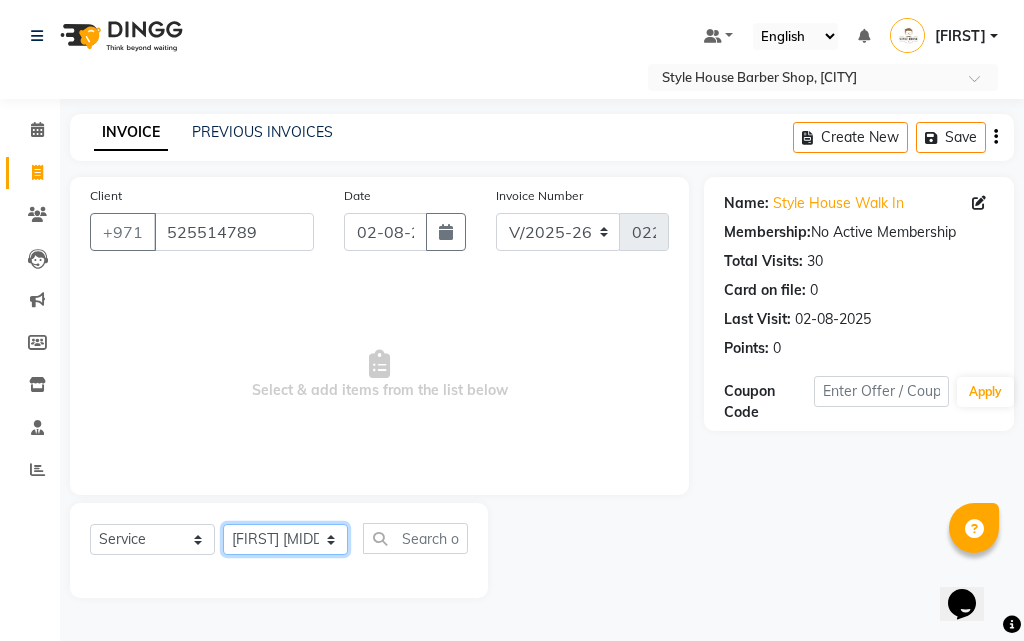 click on "Select Stylist [FIRST] [FIRST] [FIRST] [FIRST] [FIRST] [FIRST] [FIRST] Xyra" 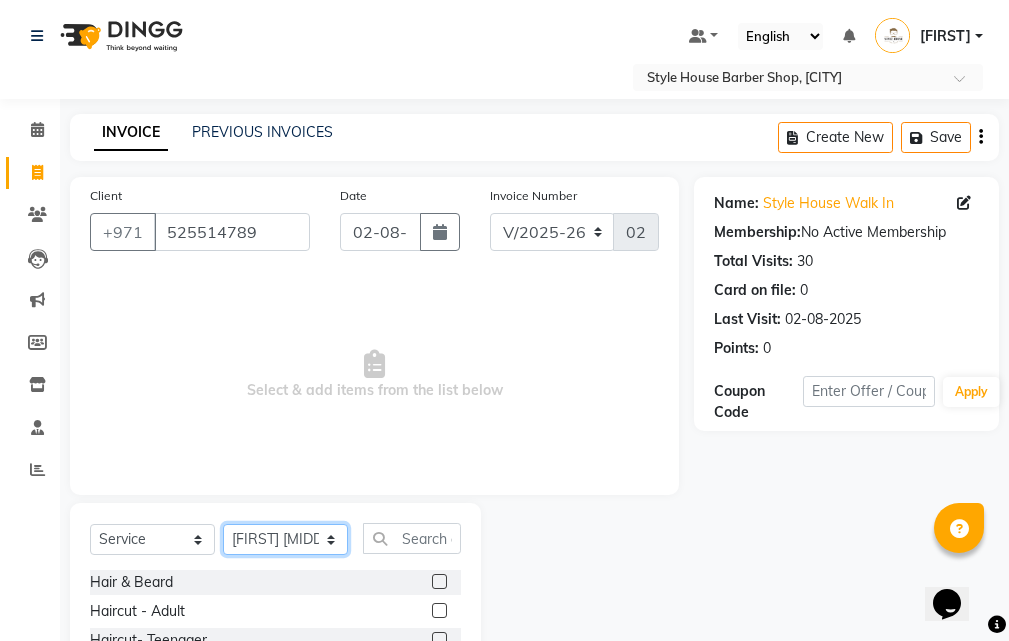 scroll, scrollTop: 187, scrollLeft: 0, axis: vertical 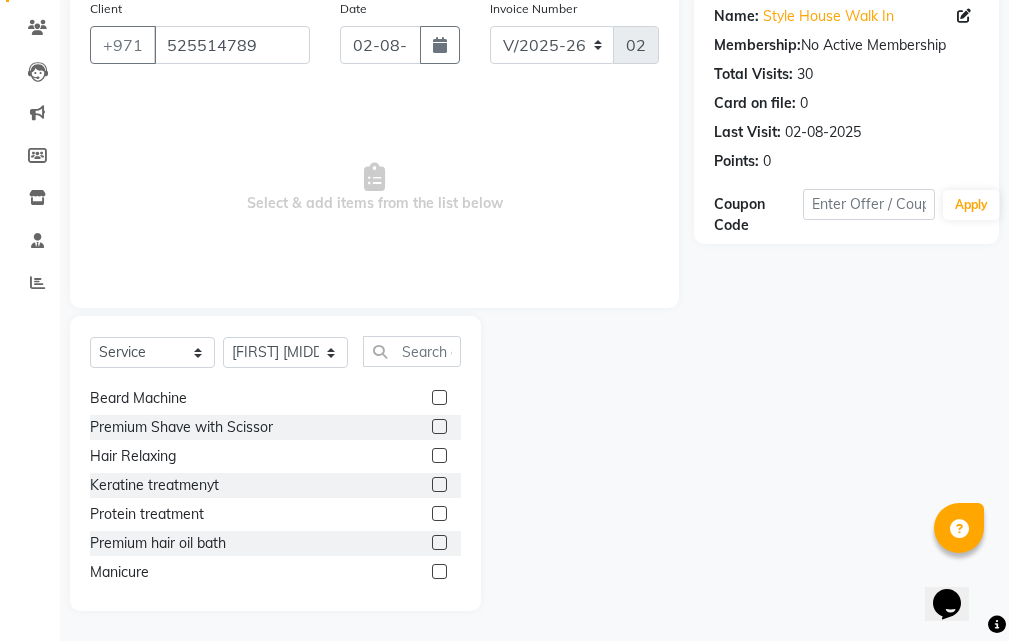 click 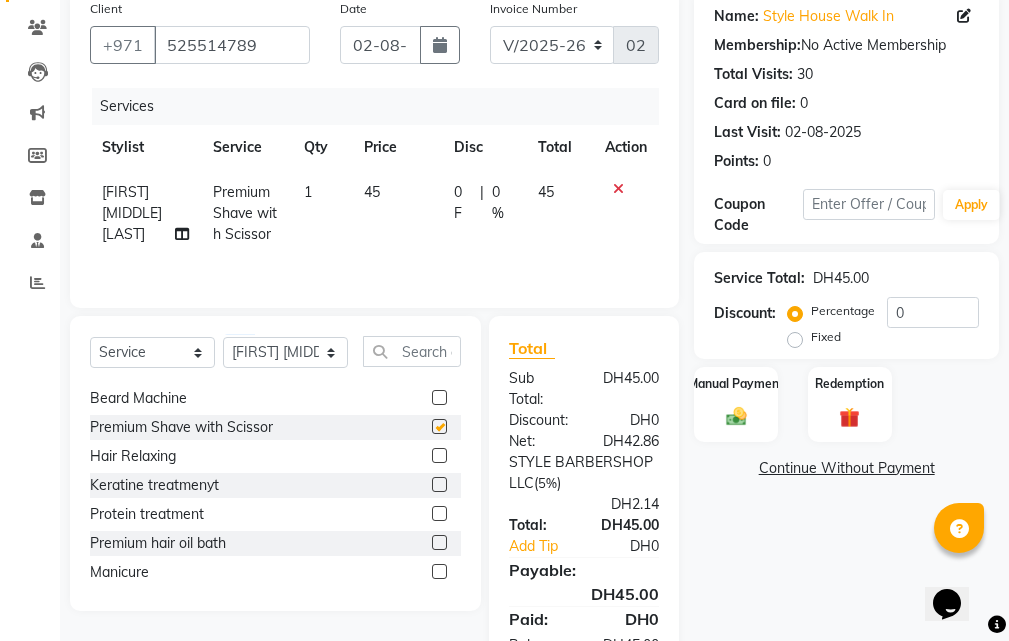 checkbox on "false" 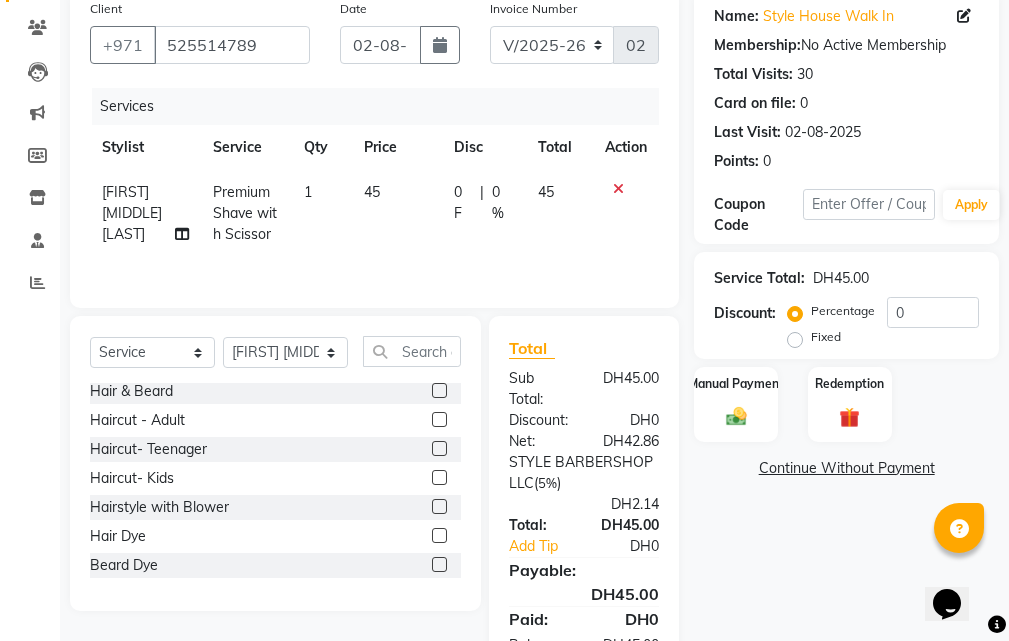 scroll, scrollTop: 0, scrollLeft: 0, axis: both 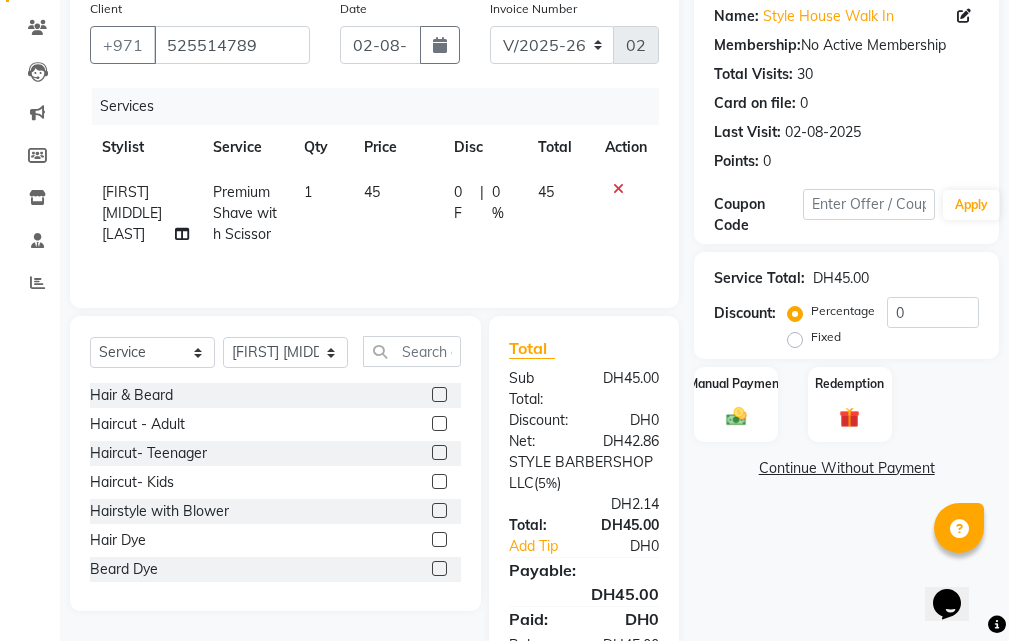 click 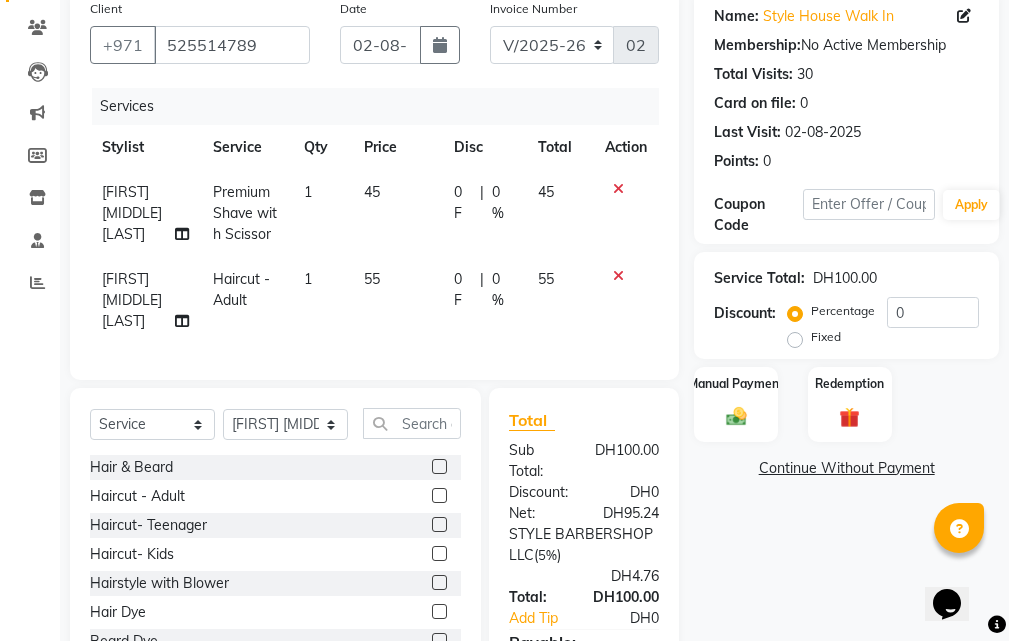 scroll, scrollTop: 287, scrollLeft: 0, axis: vertical 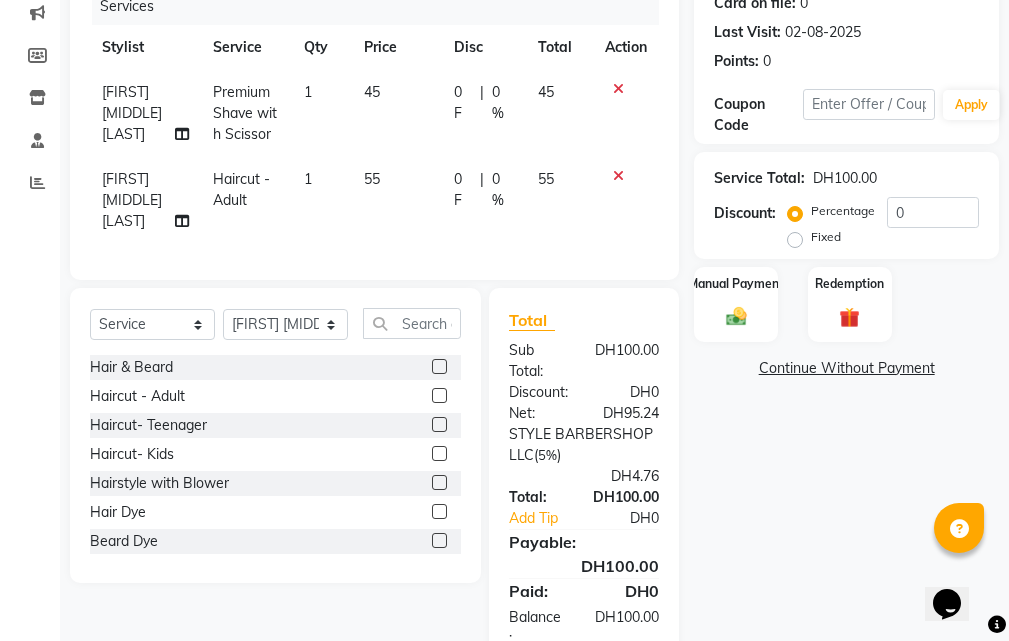 click 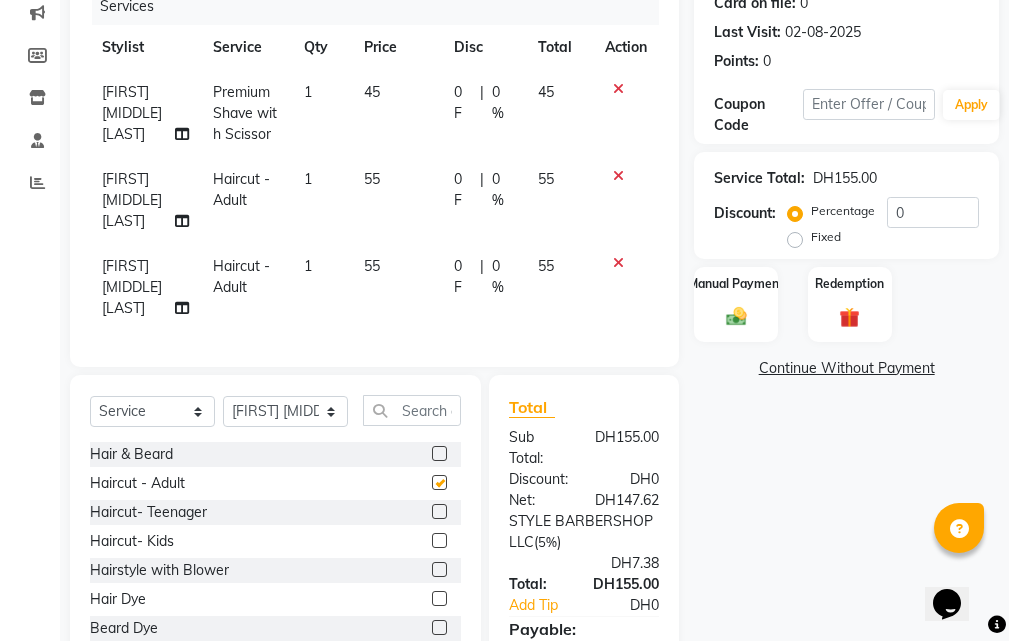 checkbox on "false" 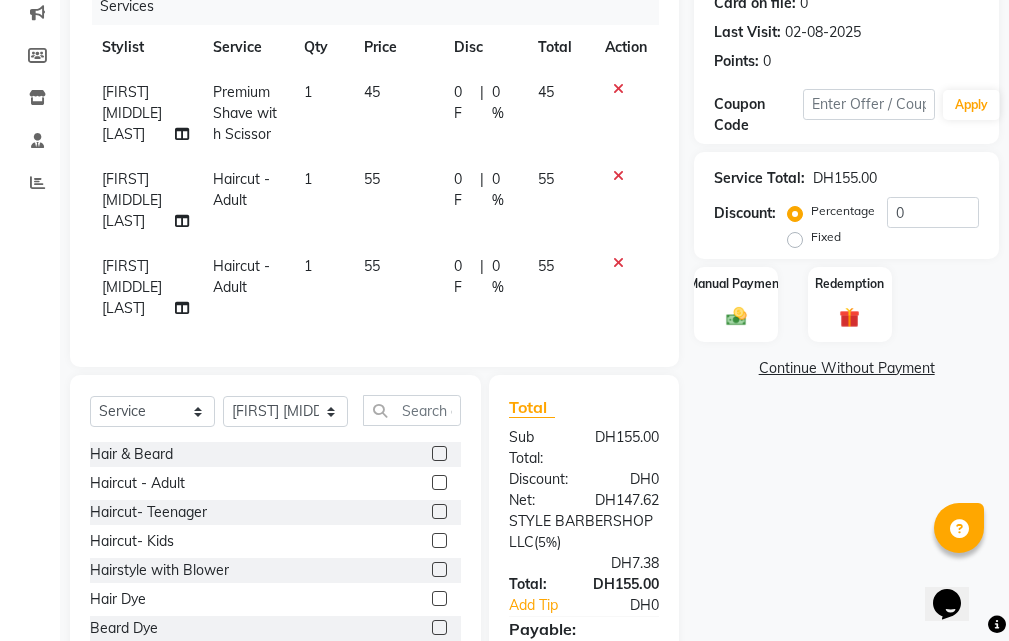 scroll, scrollTop: 510, scrollLeft: 0, axis: vertical 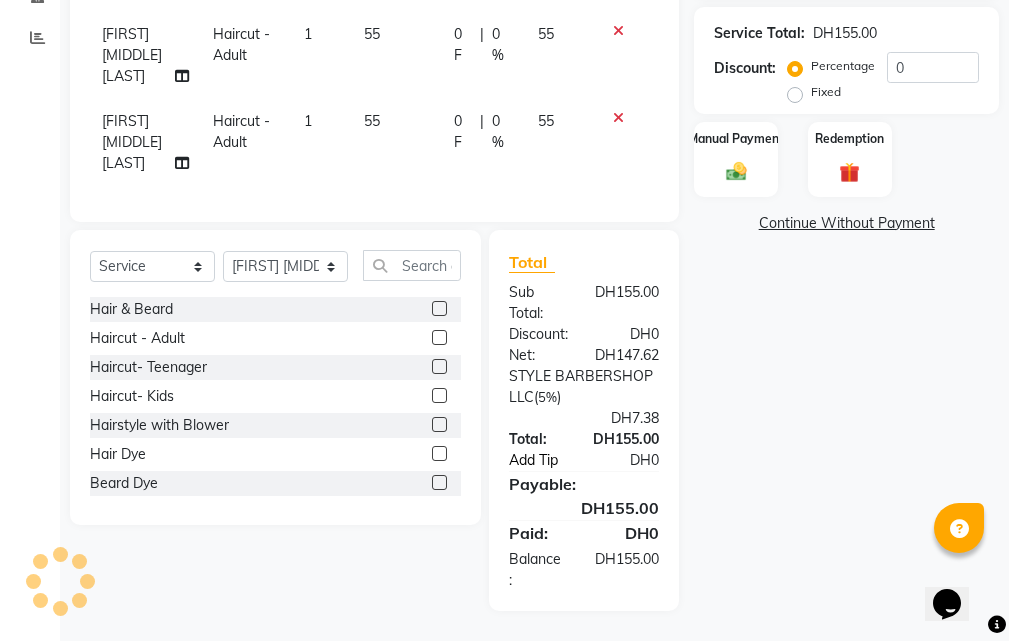 click on "Add Tip" 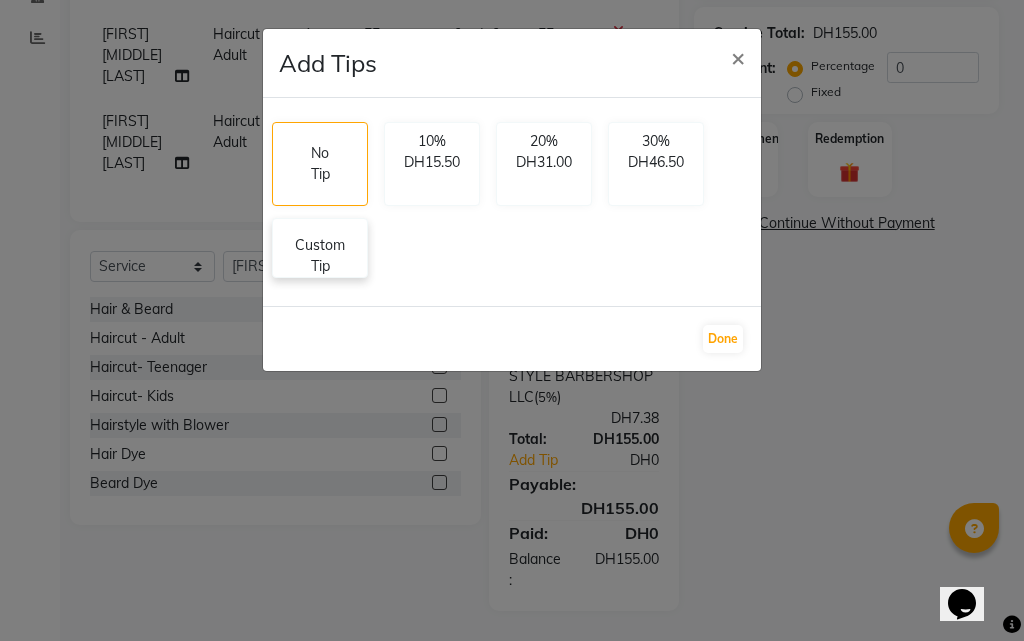 drag, startPoint x: 311, startPoint y: 253, endPoint x: 328, endPoint y: 258, distance: 17.720045 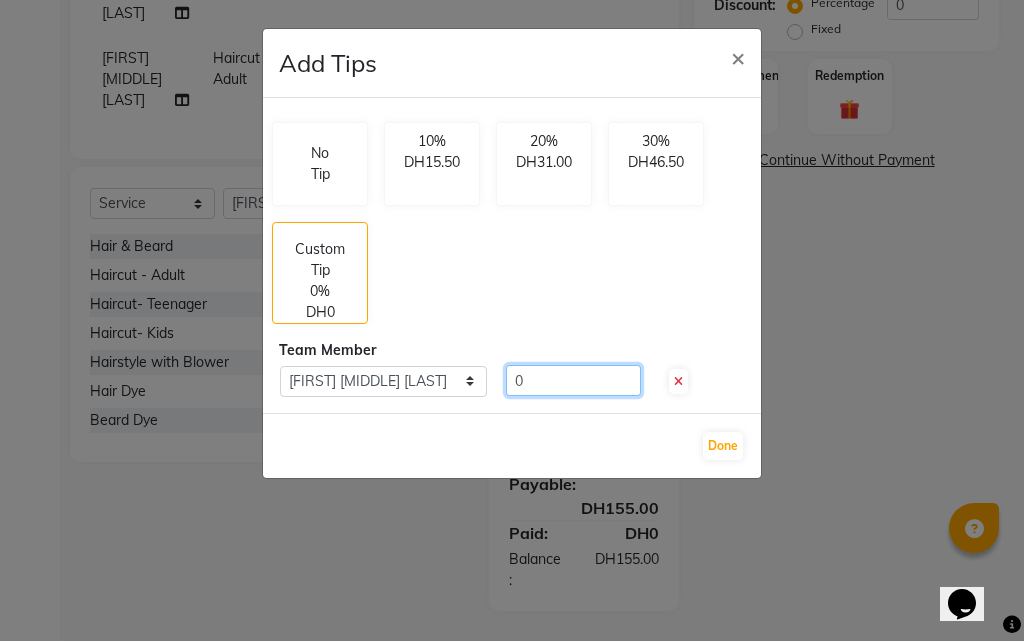click on "0" 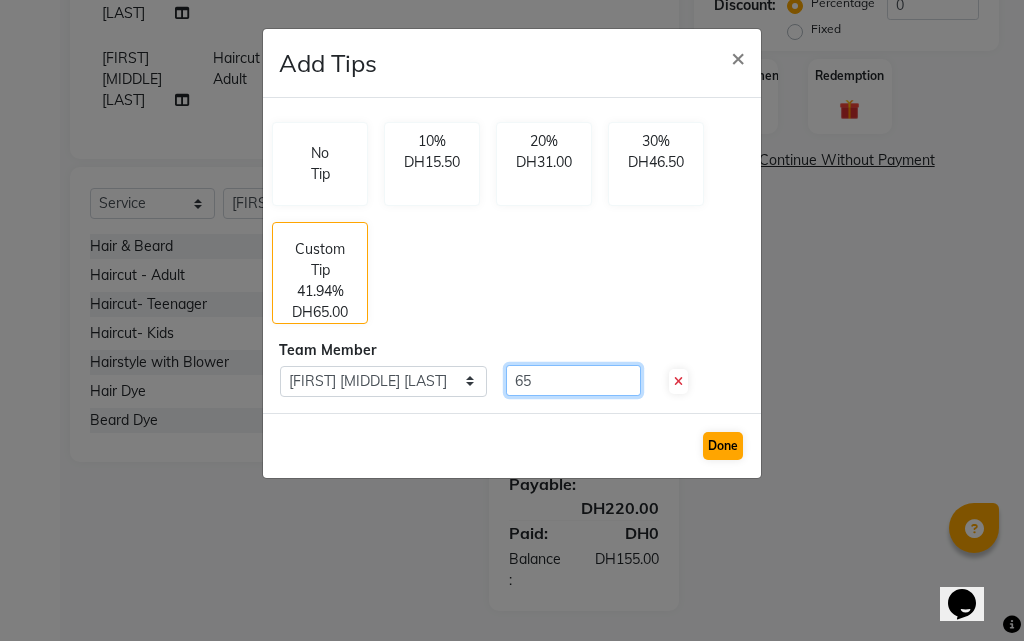 type on "65" 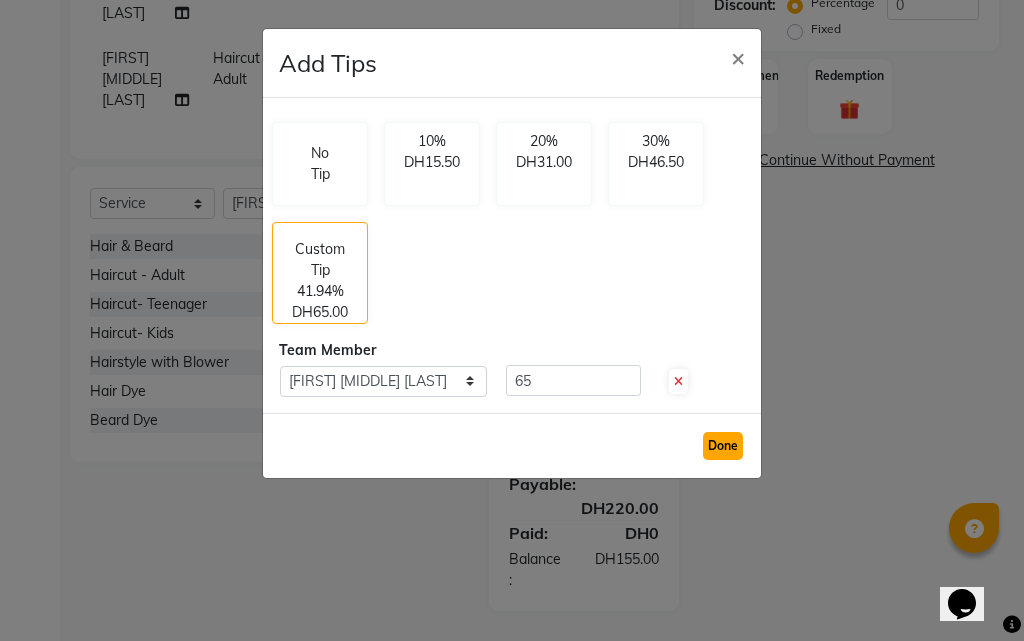 click on "Done" 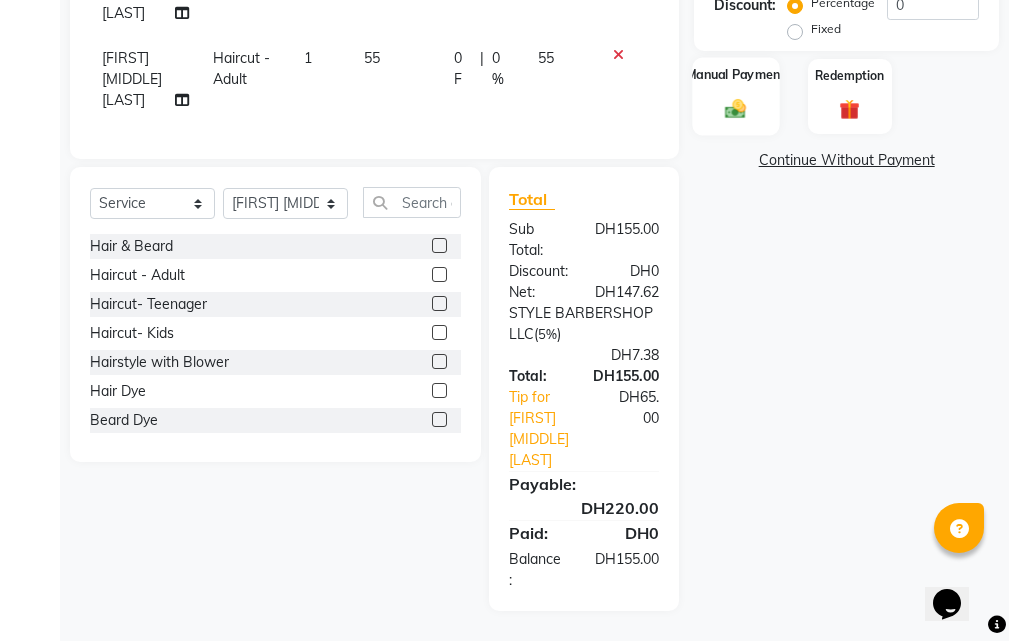 drag, startPoint x: 732, startPoint y: 88, endPoint x: 785, endPoint y: 110, distance: 57.384666 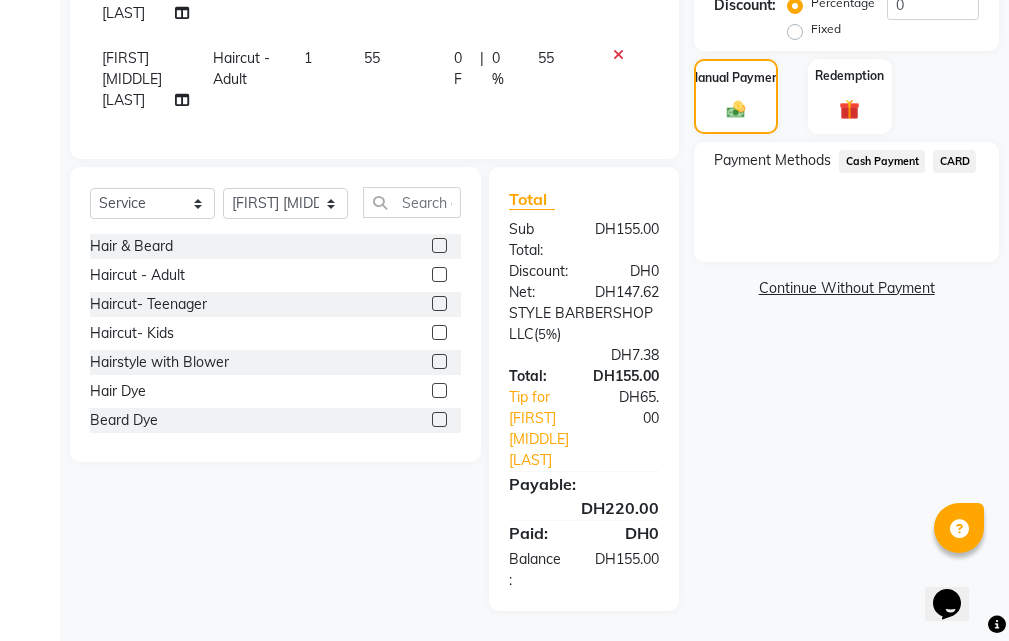click on "CARD" 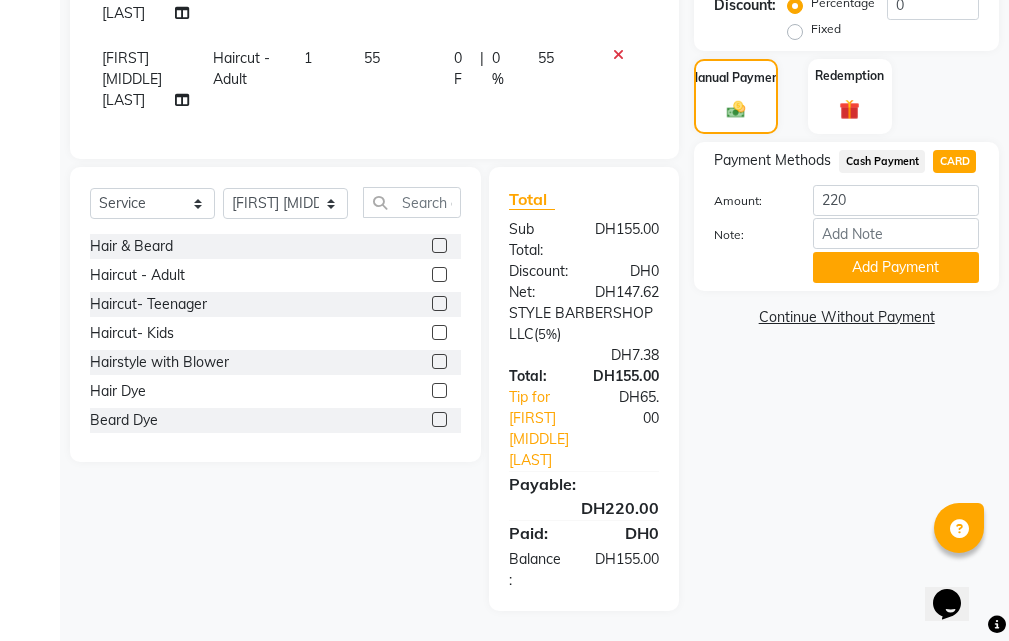 scroll, scrollTop: 636, scrollLeft: 0, axis: vertical 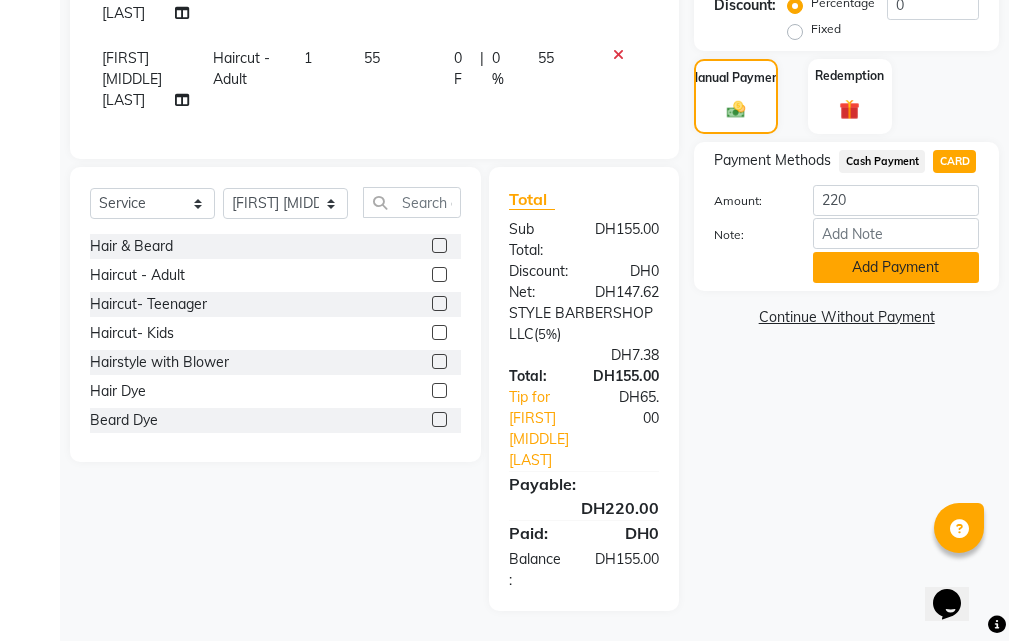 click on "Add Payment" 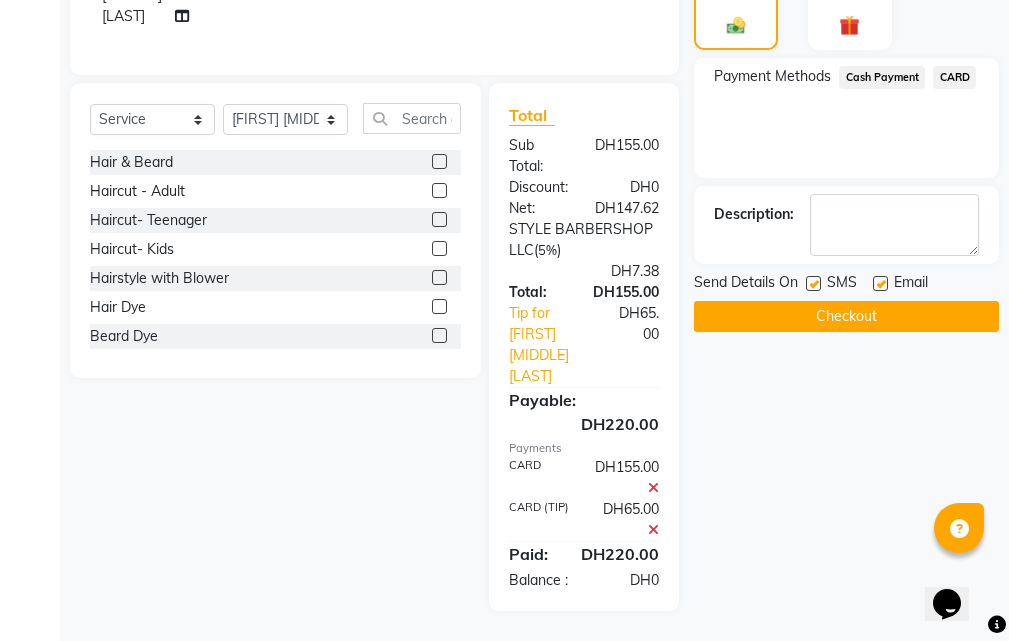 scroll, scrollTop: 741, scrollLeft: 0, axis: vertical 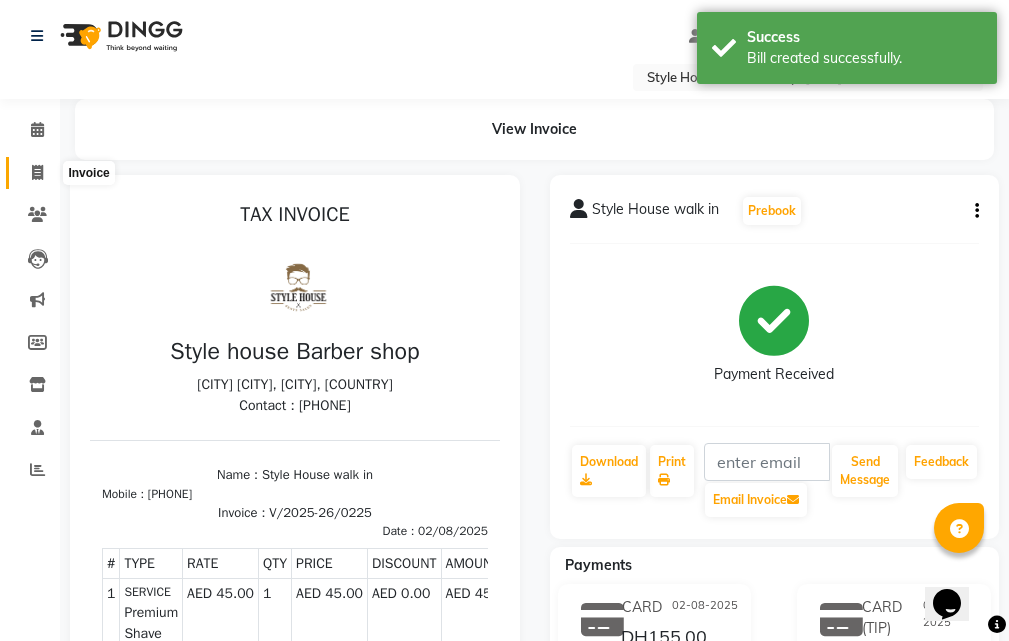 click 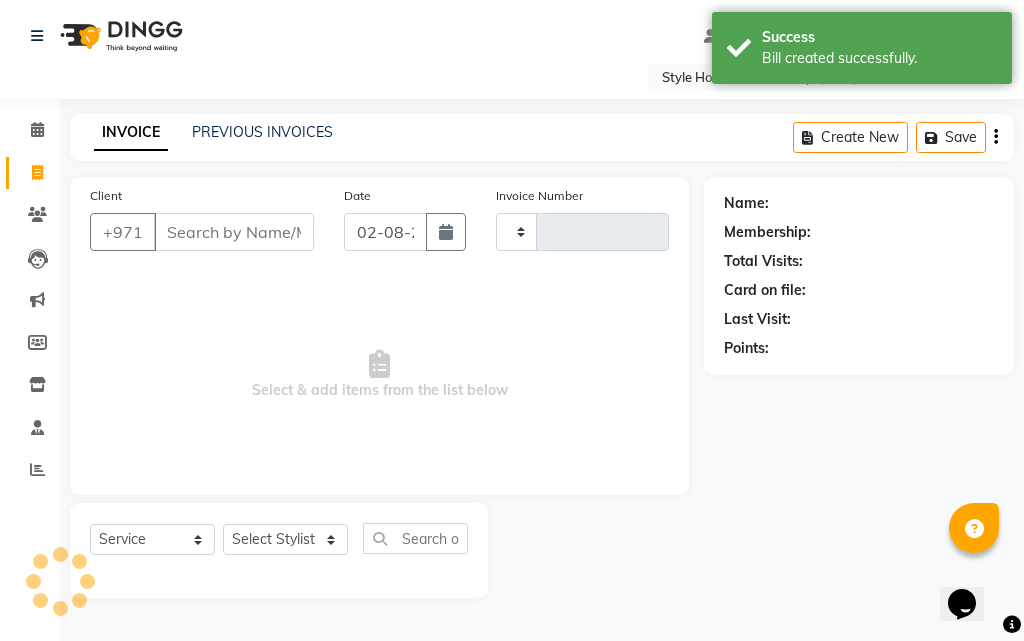 type on "0226" 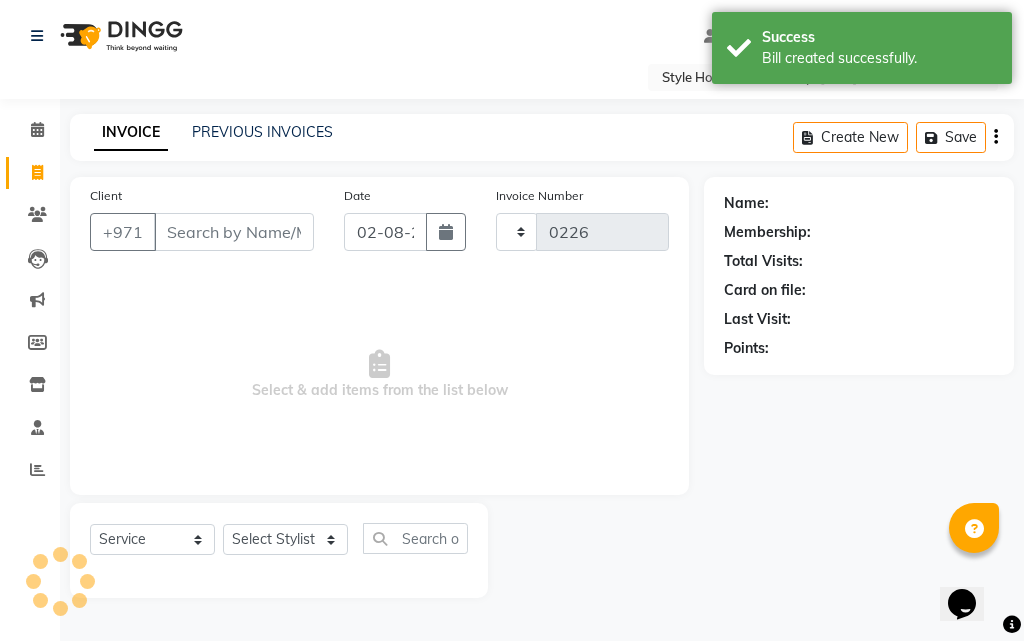 select on "8421" 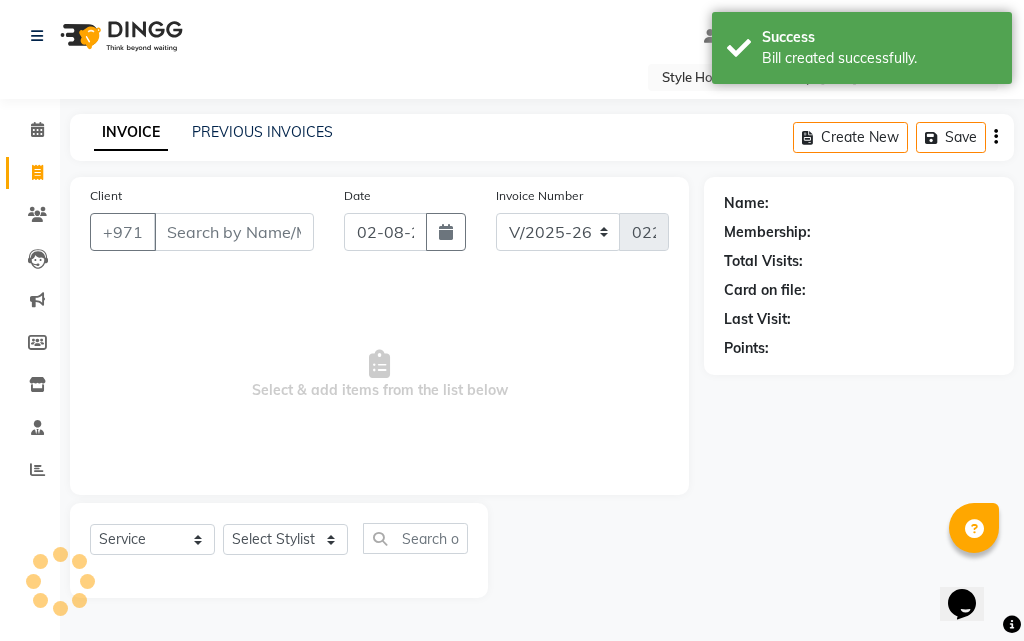 click on "Client" at bounding box center (234, 232) 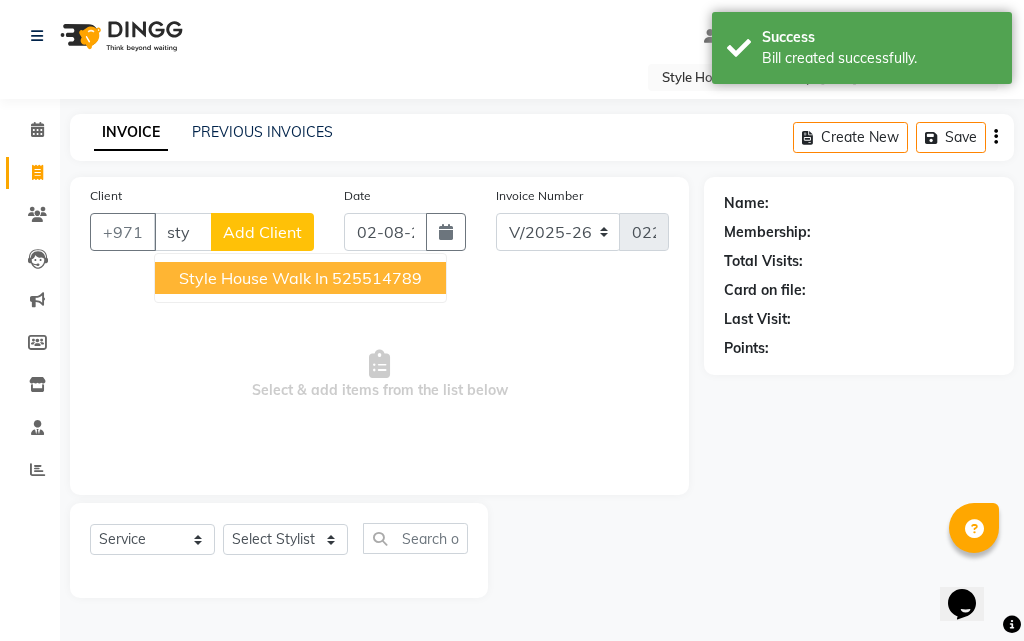 click on "525514789" at bounding box center (377, 278) 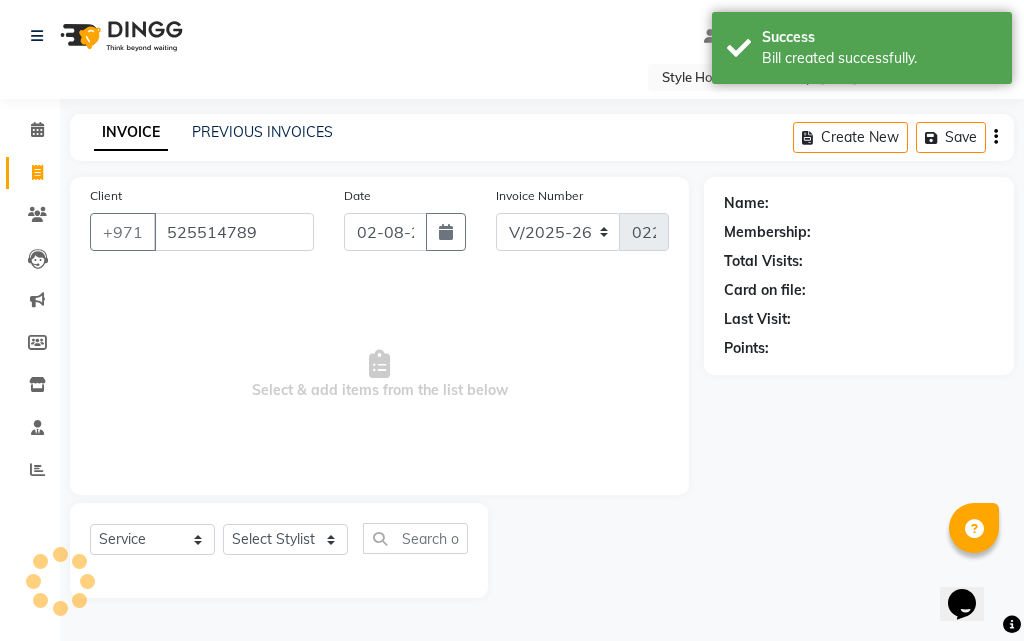 type on "525514789" 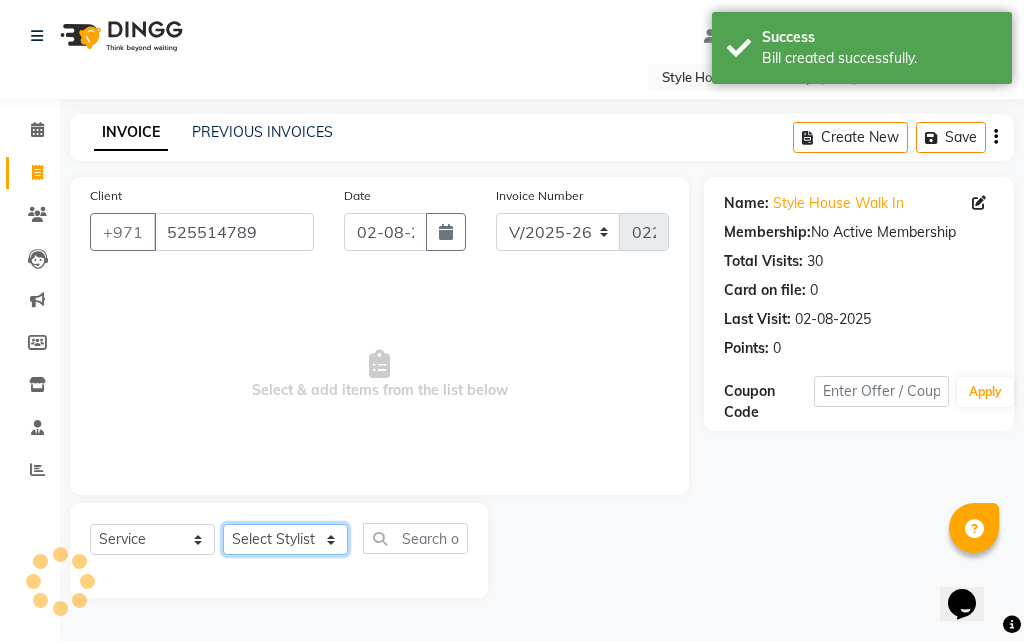 click on "Select Stylist [FIRST] [FIRST] [FIRST] [FIRST] [FIRST] [FIRST] [FIRST] Xyra" 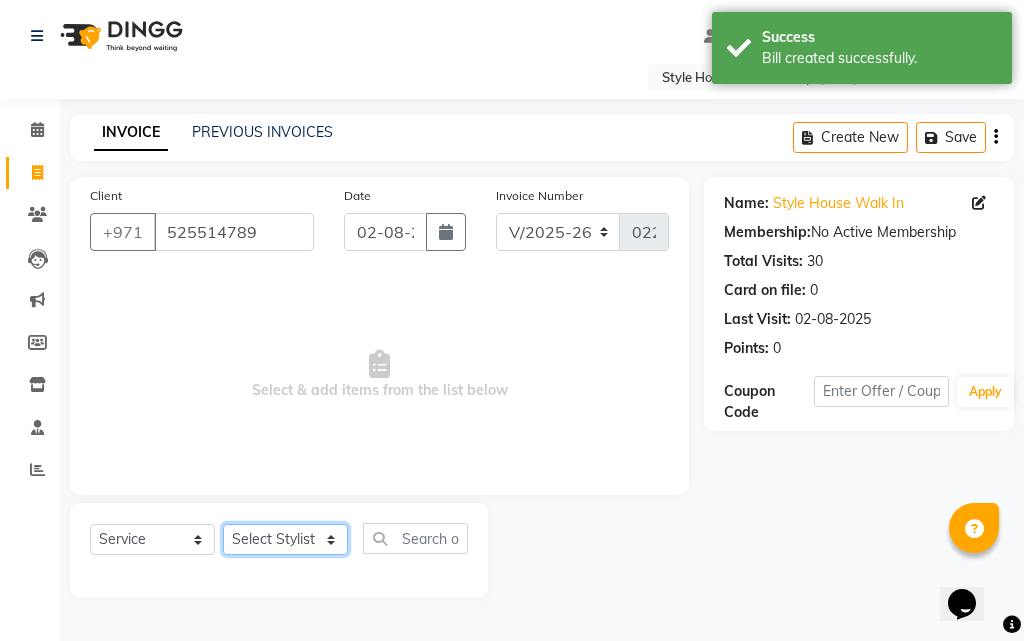 select on "83267" 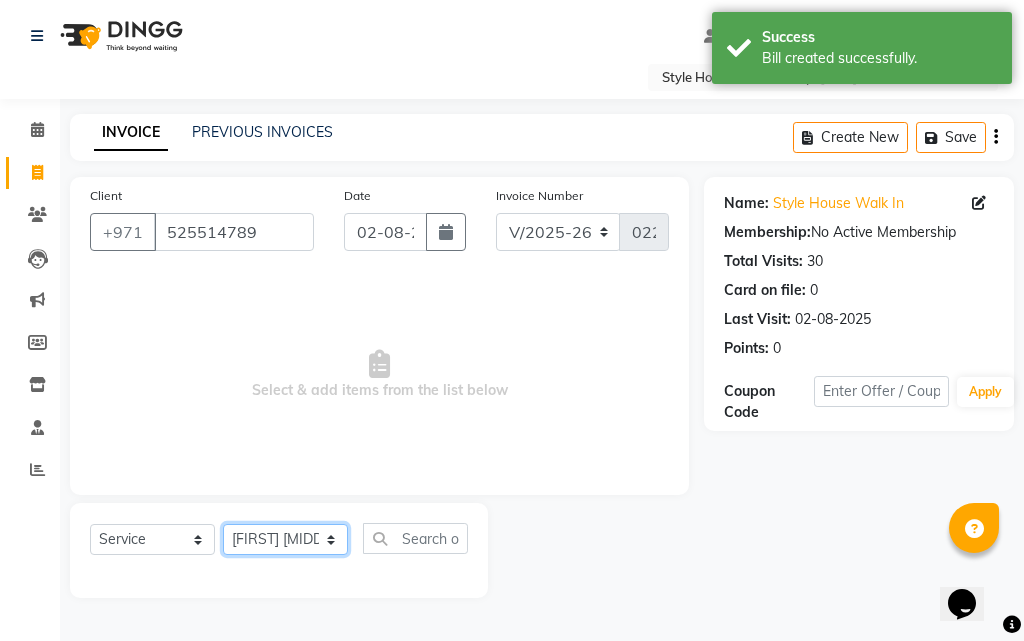 click on "Select Stylist [FIRST] [FIRST] [FIRST] [FIRST] [FIRST] [FIRST] [FIRST] Xyra" 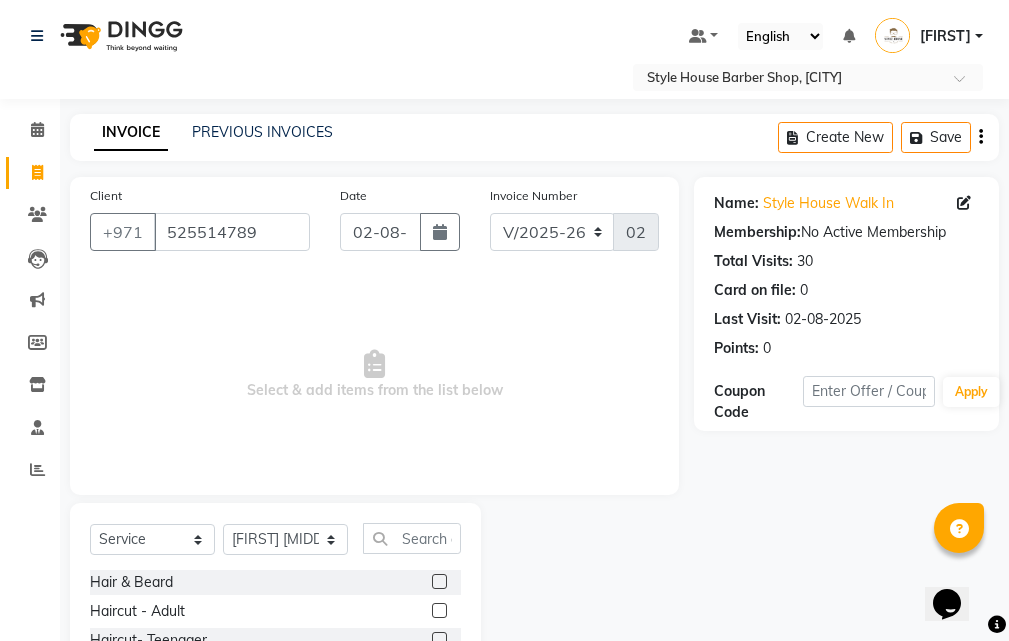 click 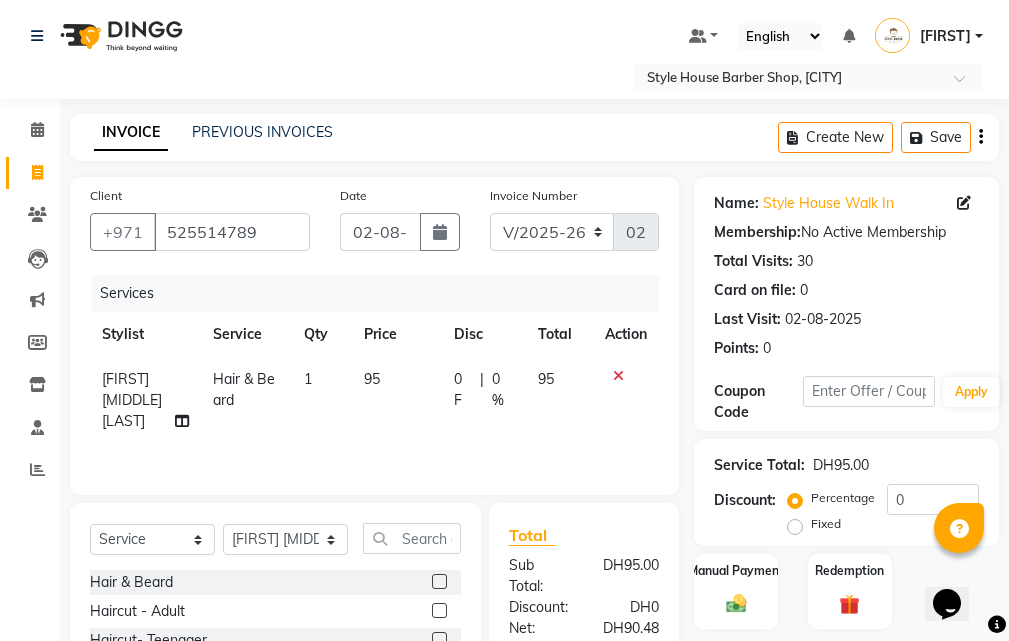 click 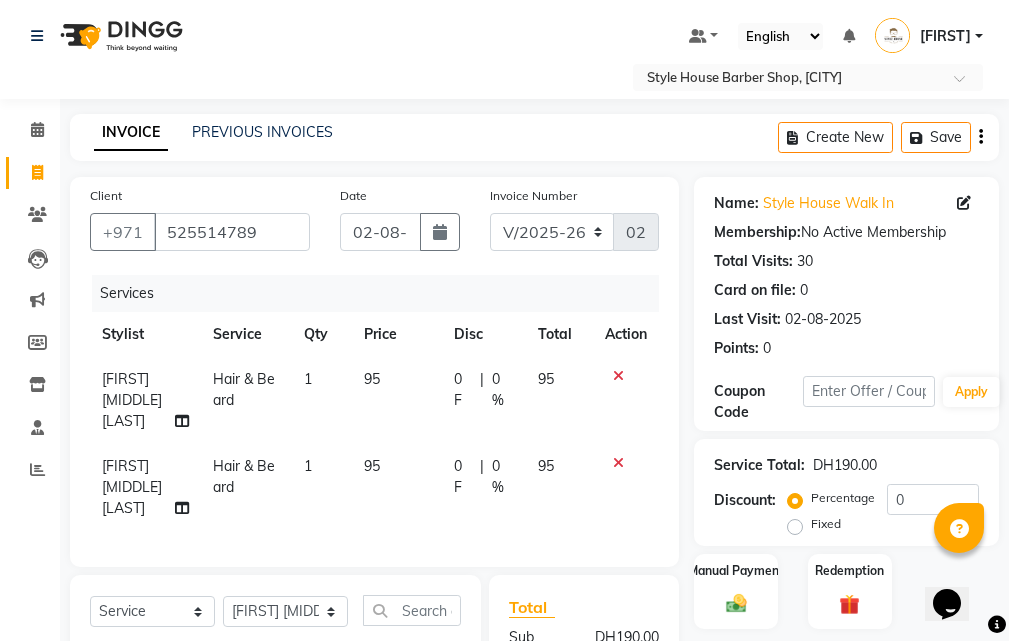 checkbox on "false" 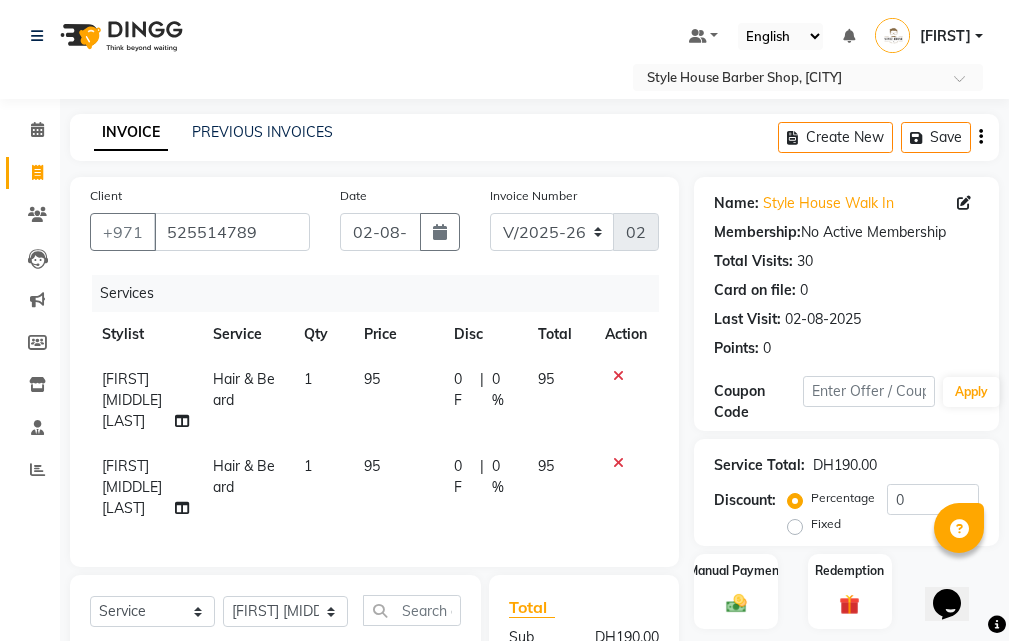 scroll, scrollTop: 300, scrollLeft: 0, axis: vertical 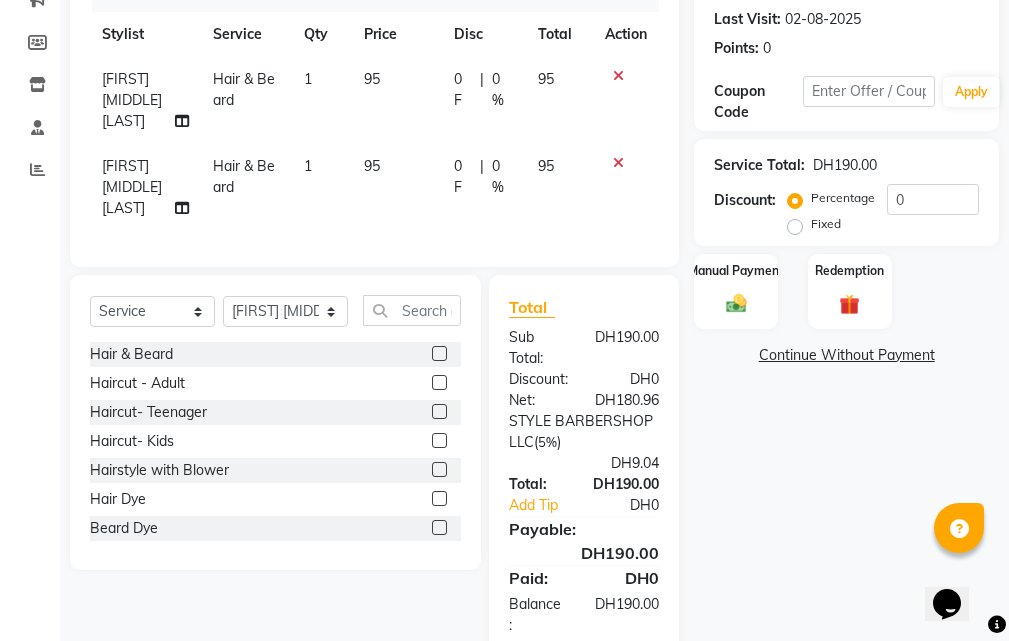click 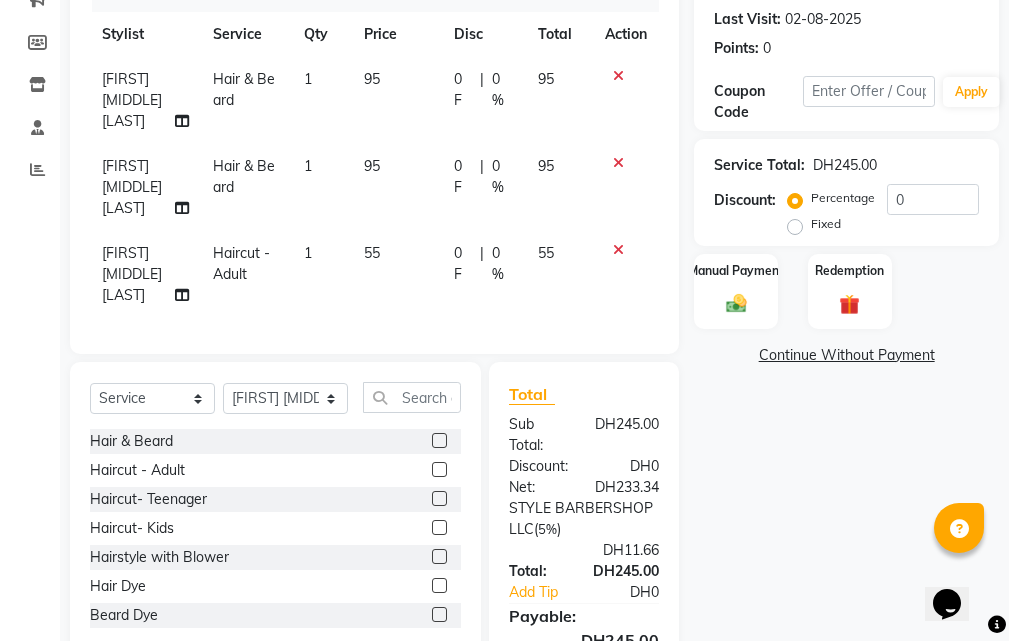 scroll, scrollTop: 500, scrollLeft: 0, axis: vertical 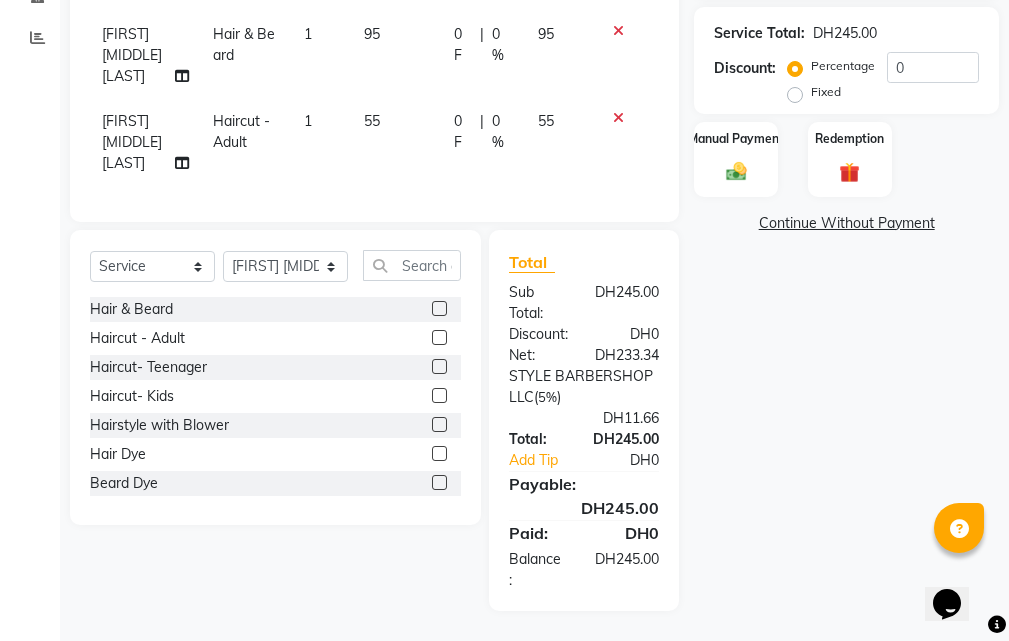 click 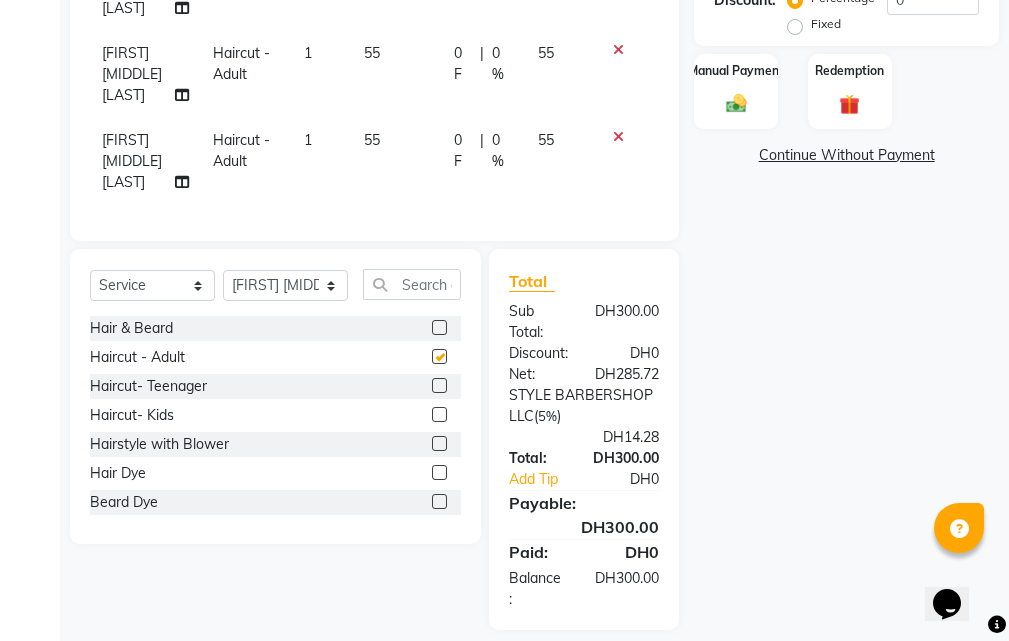 checkbox on "false" 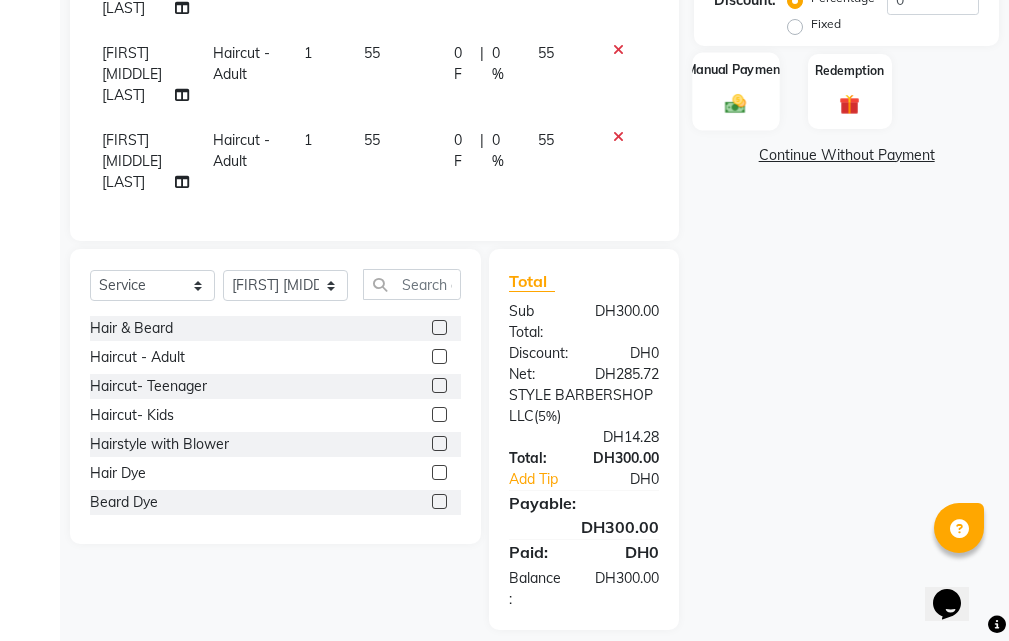 click on "Manual Payment" 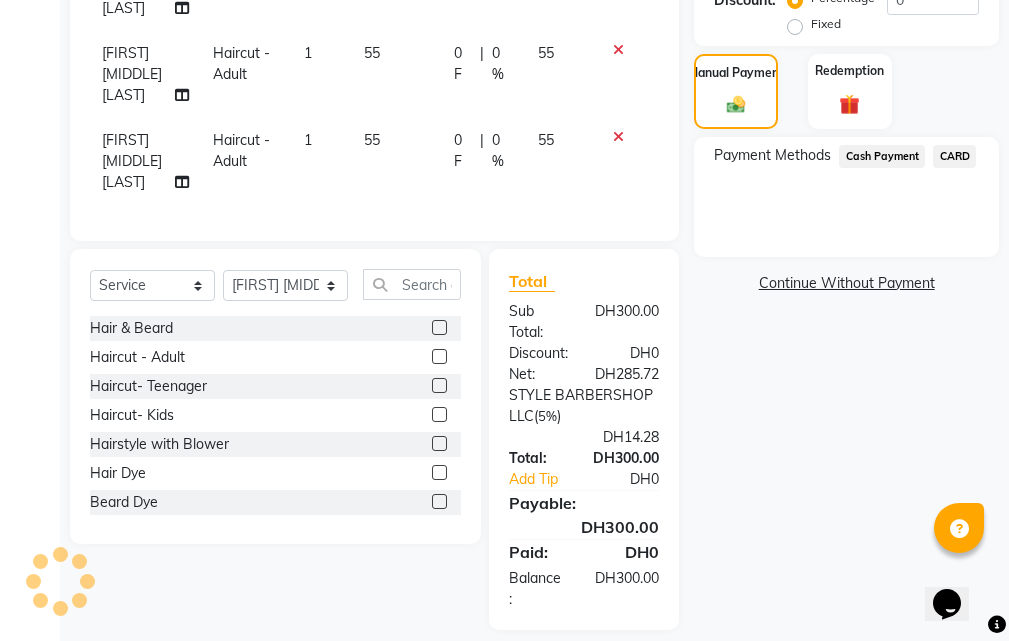 click on "Cash Payment" 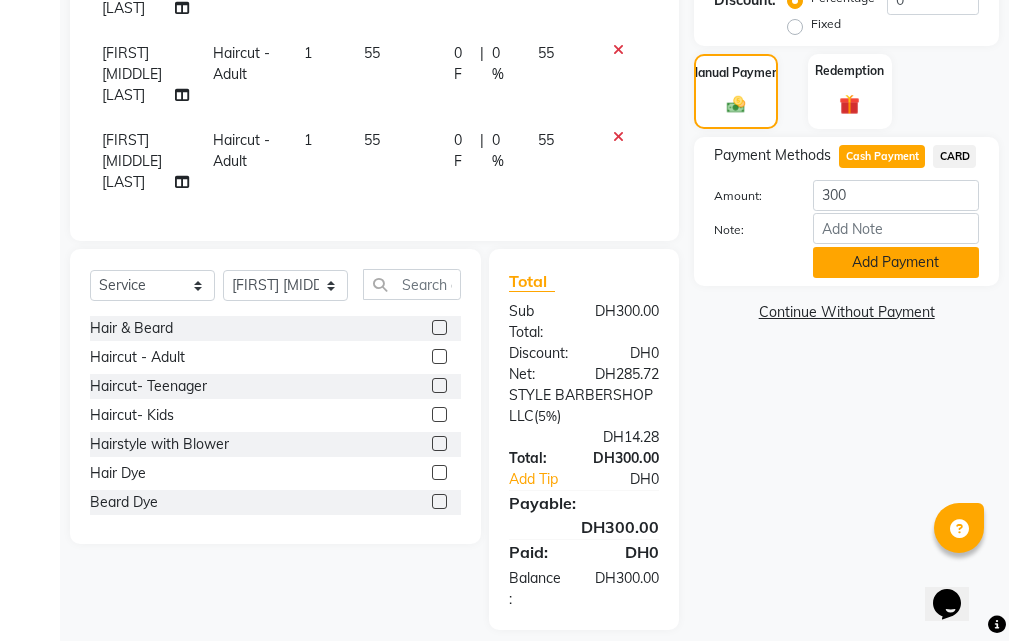 click on "Add Payment" 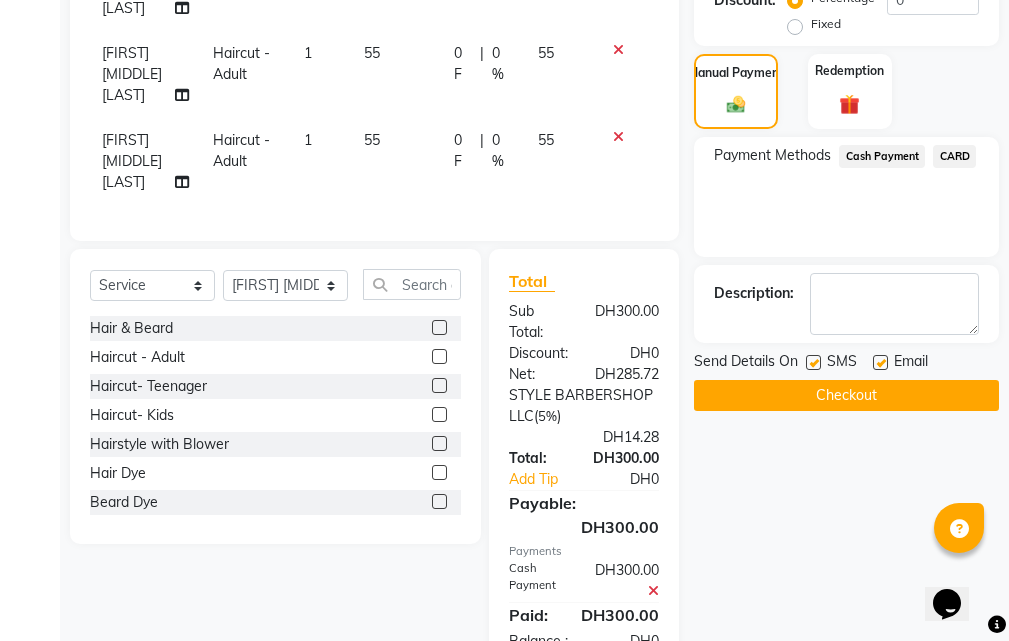 click on "Checkout" 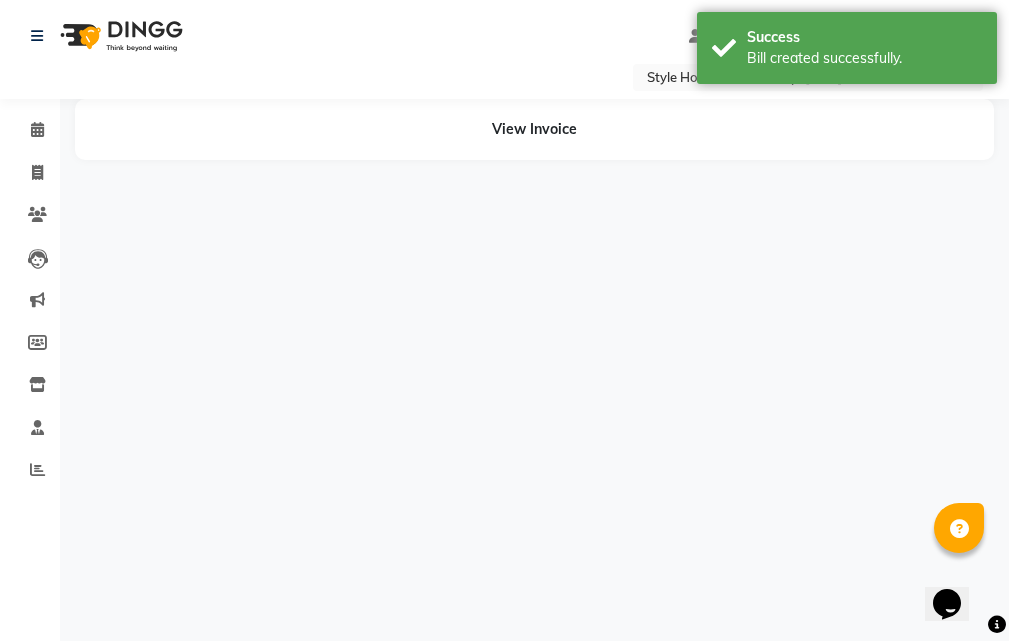 scroll, scrollTop: 0, scrollLeft: 0, axis: both 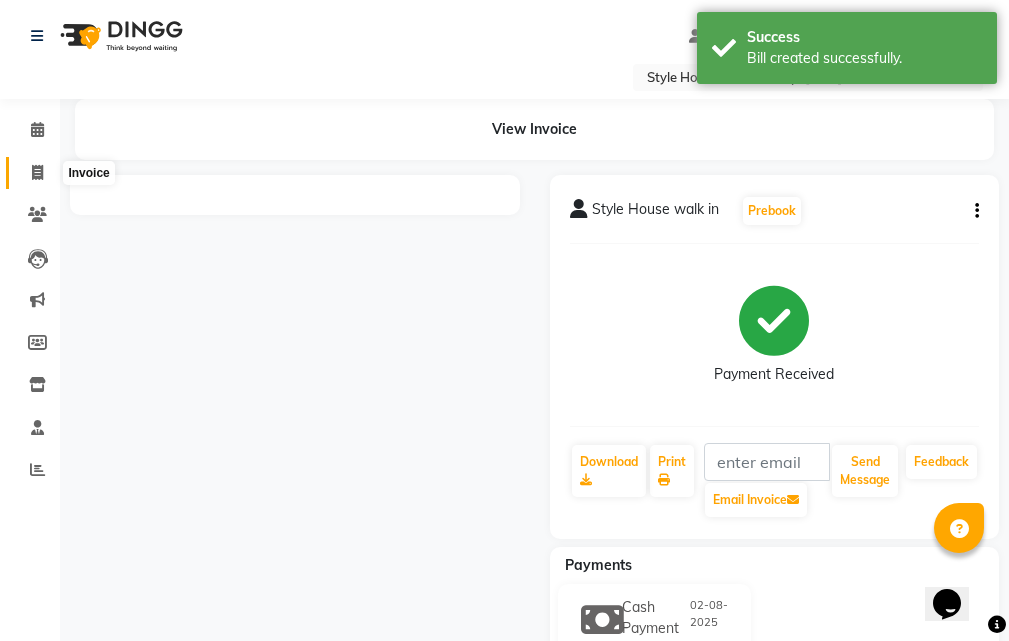 click 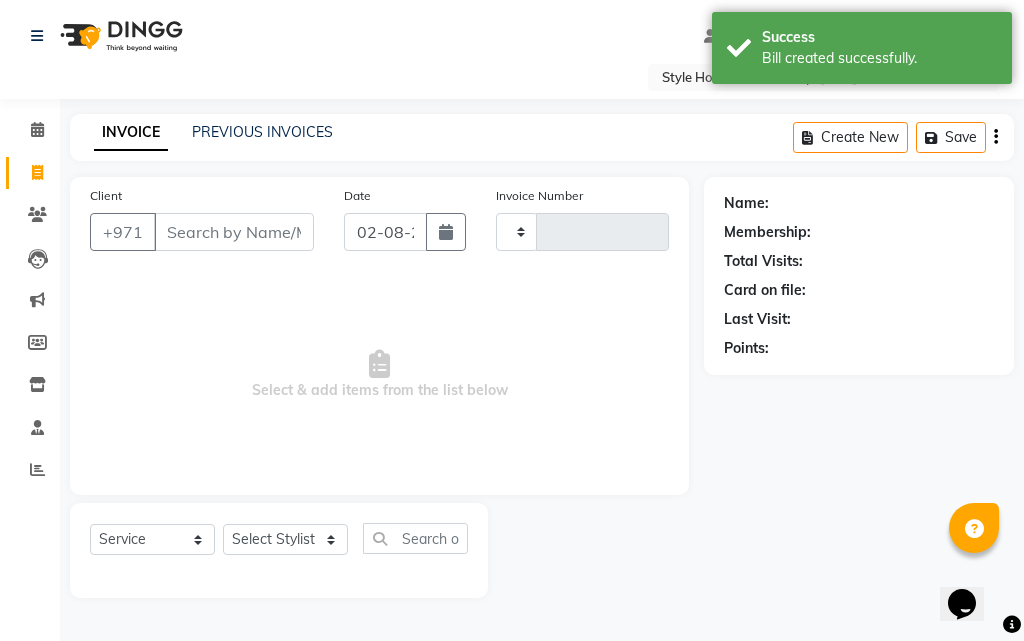 type on "0227" 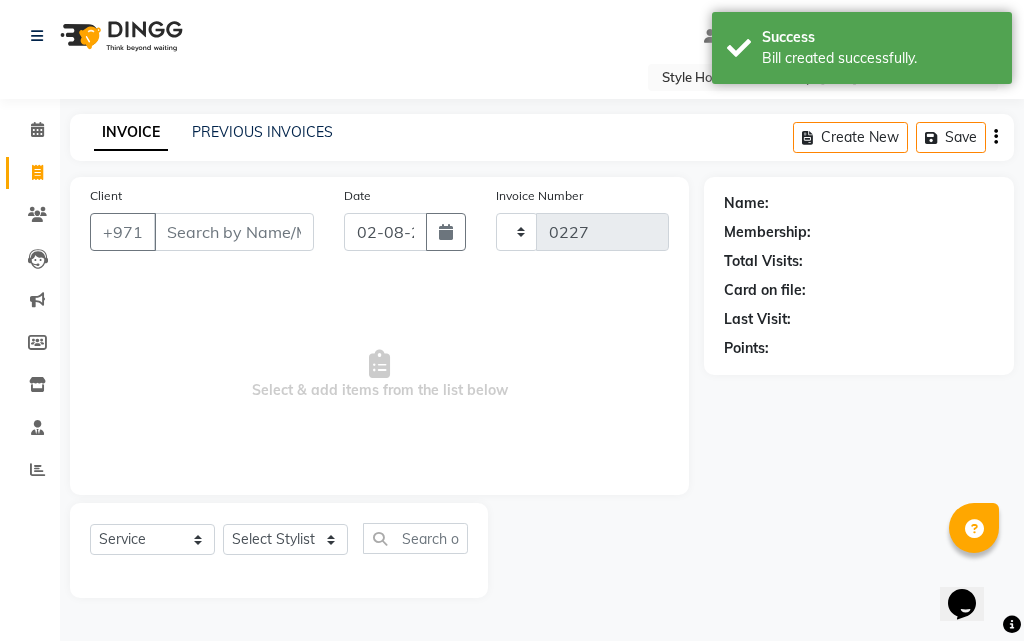 select on "8421" 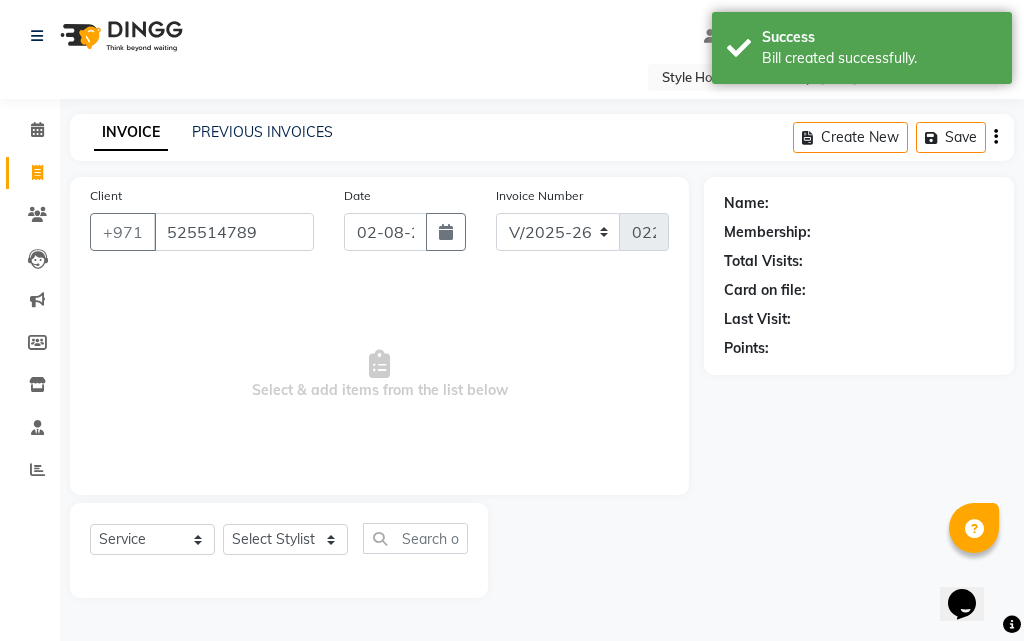 type on "525514789" 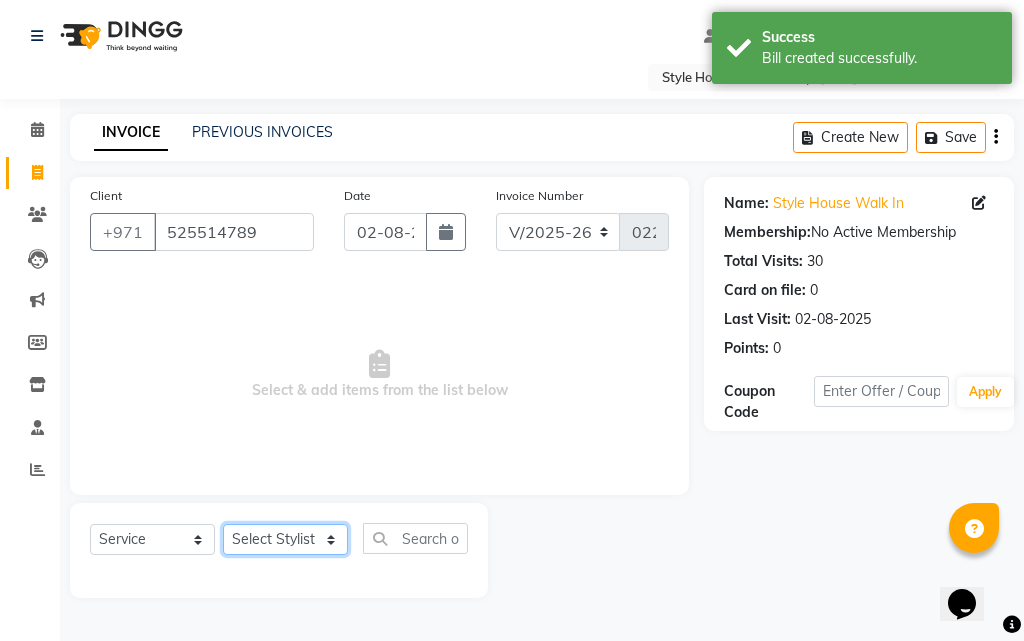 click on "Select Stylist [FIRST] [FIRST] [FIRST] [FIRST] [FIRST] [FIRST] [FIRST] Xyra" 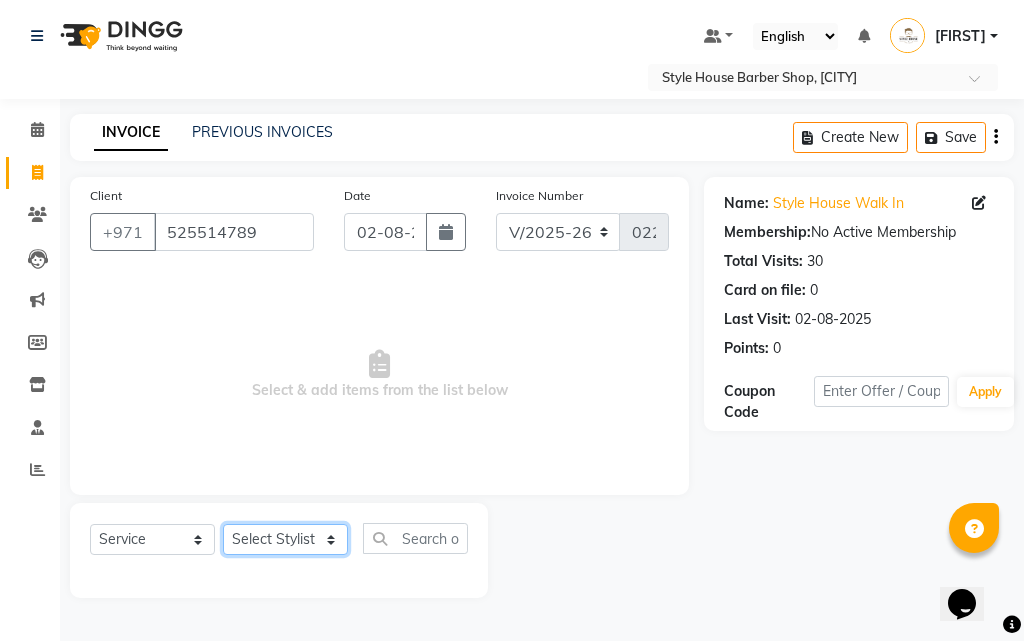 select on "83267" 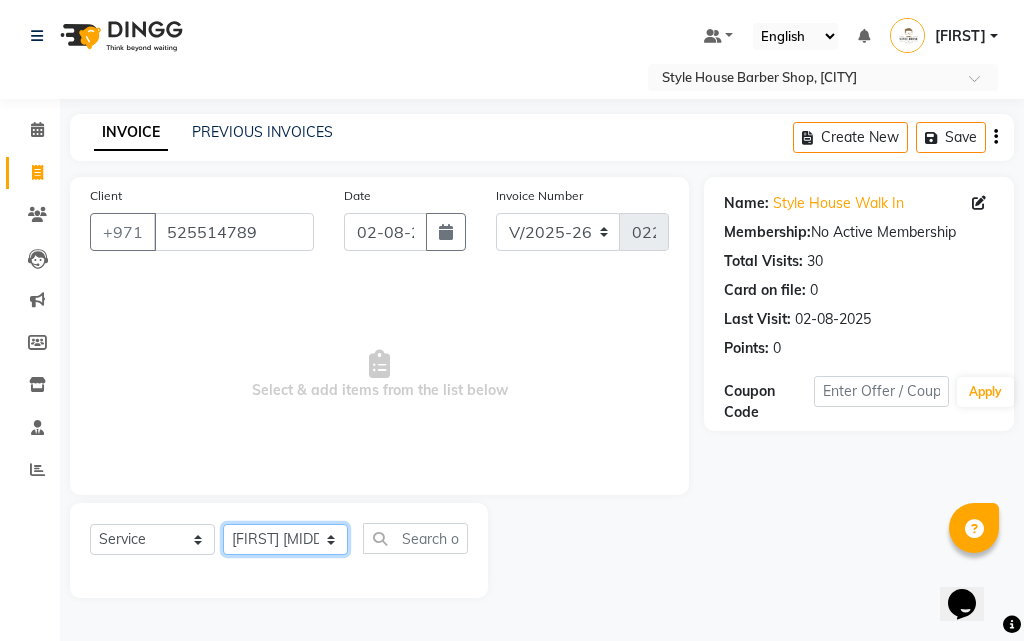 click on "Select Stylist [FIRST] [FIRST] [FIRST] [FIRST] [FIRST] [FIRST] [FIRST] Xyra" 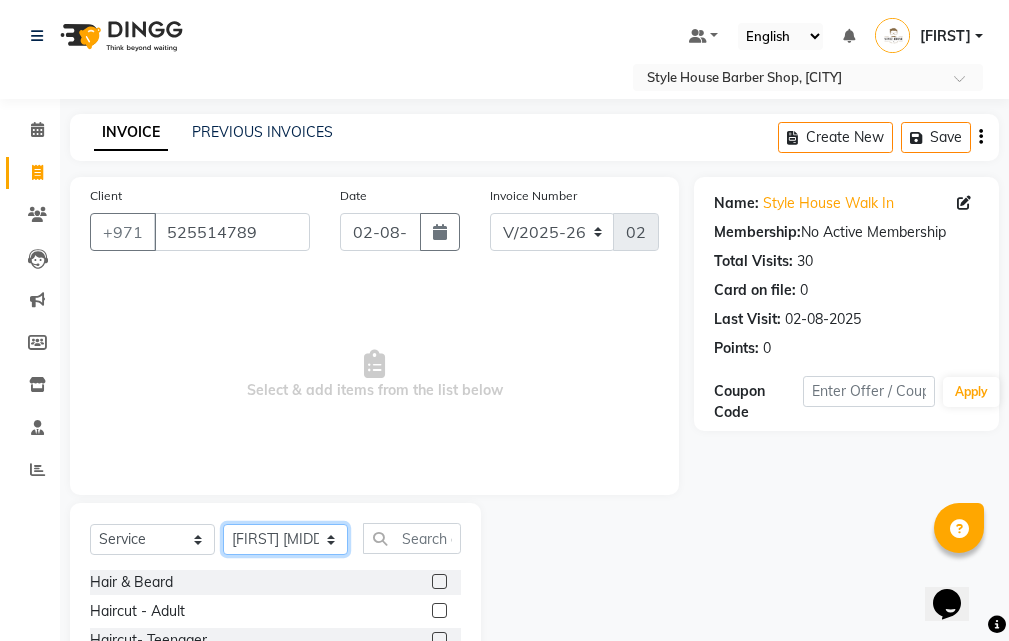scroll, scrollTop: 187, scrollLeft: 0, axis: vertical 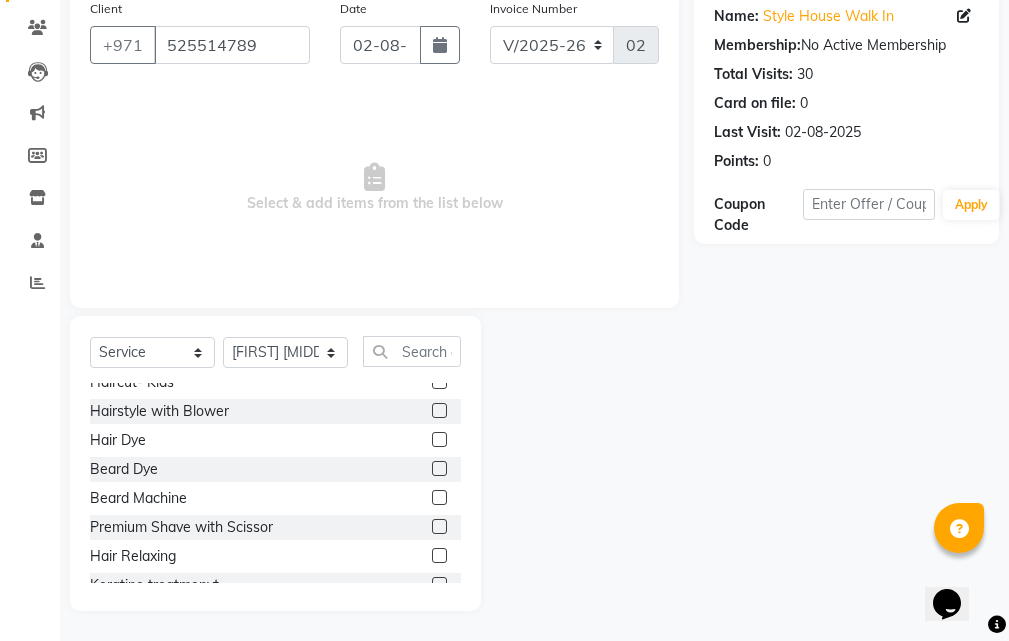click 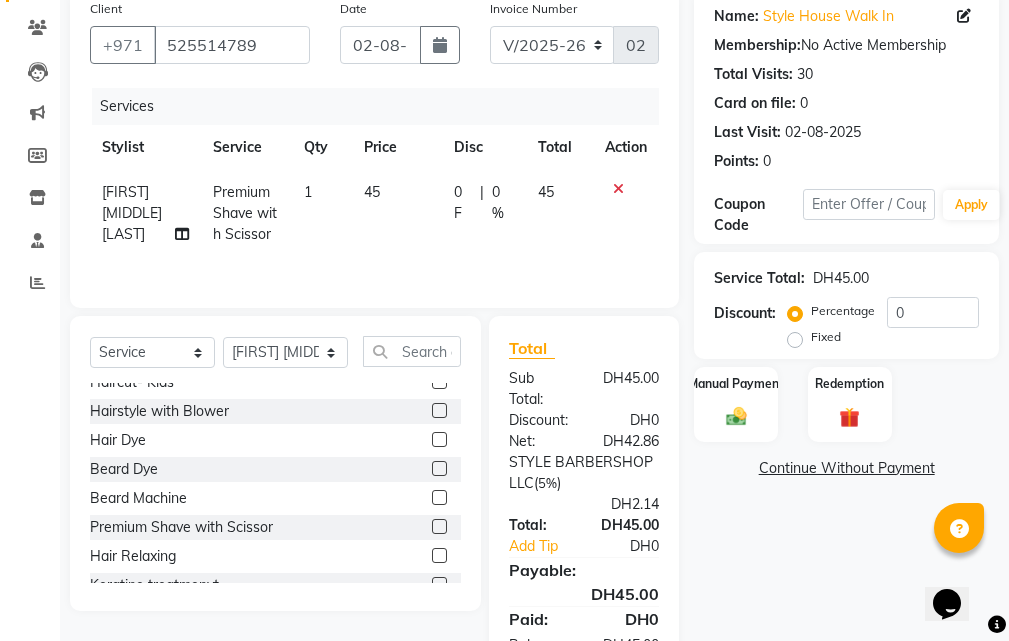 click 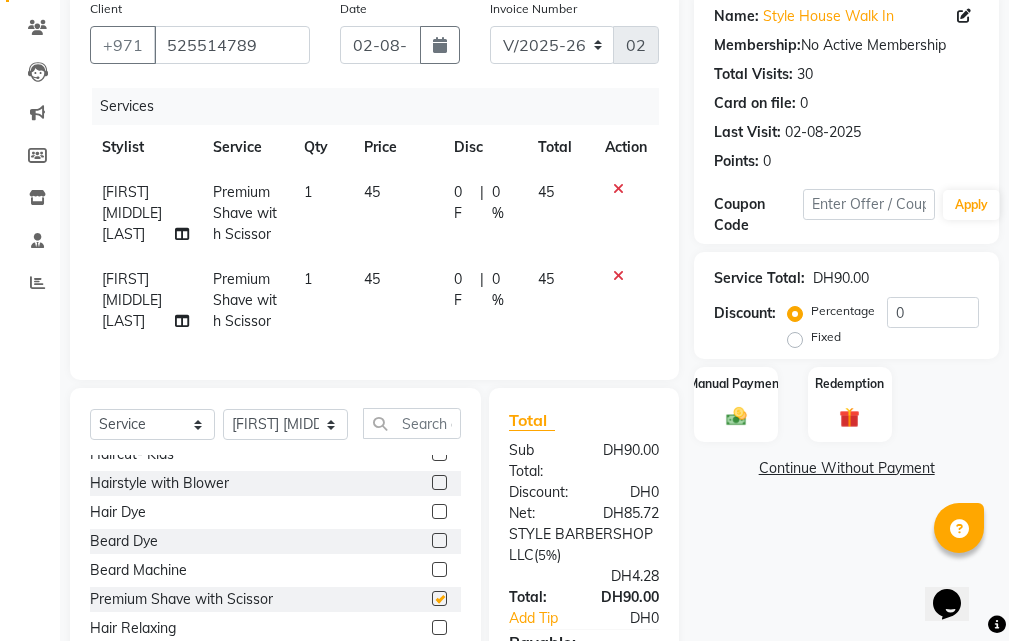 checkbox on "false" 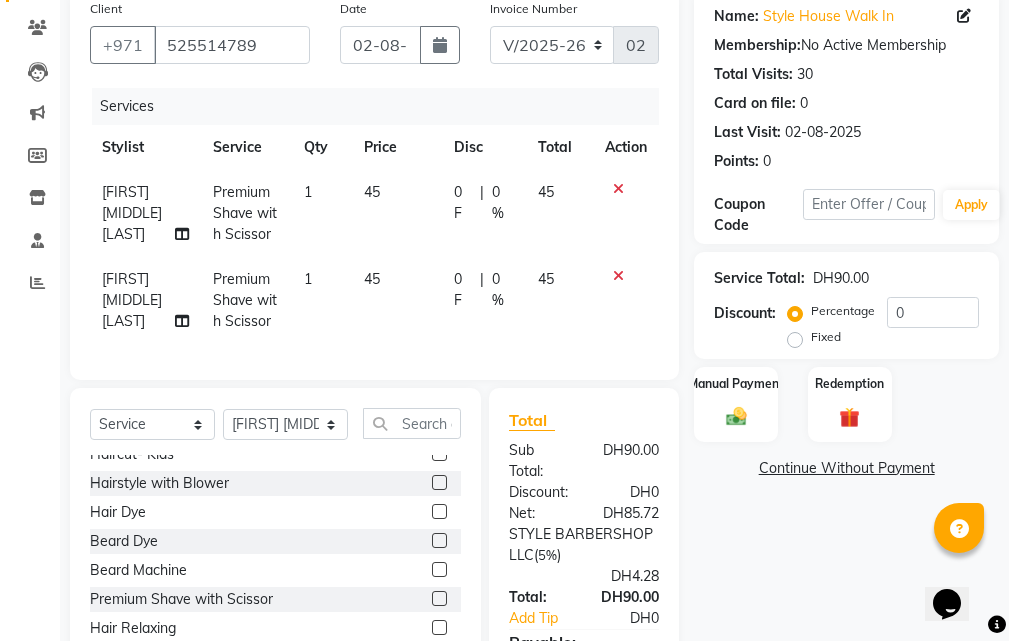 scroll, scrollTop: 402, scrollLeft: 0, axis: vertical 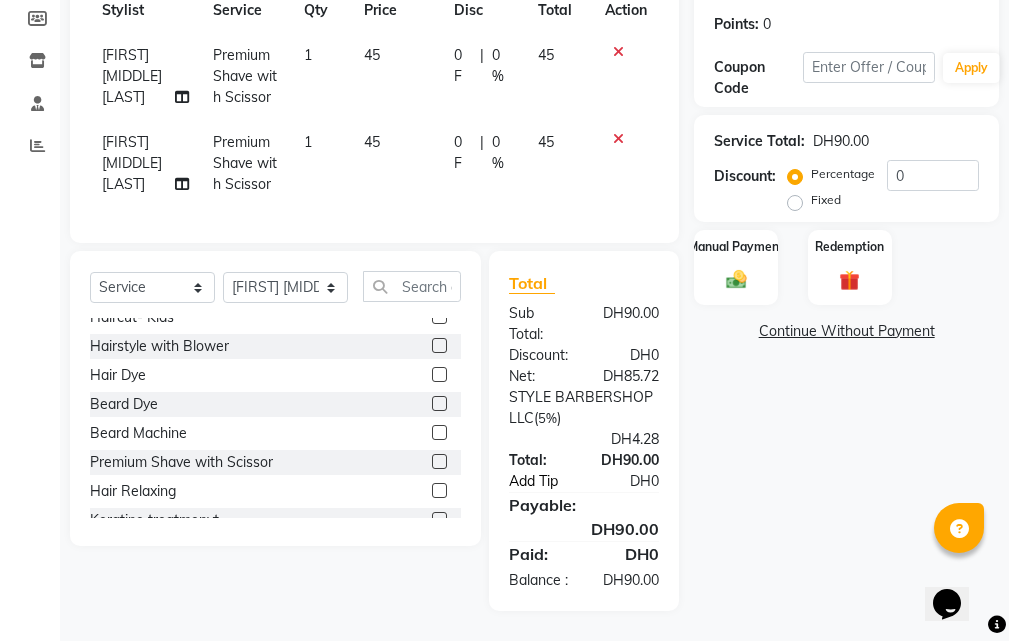 click on "Add Tip" 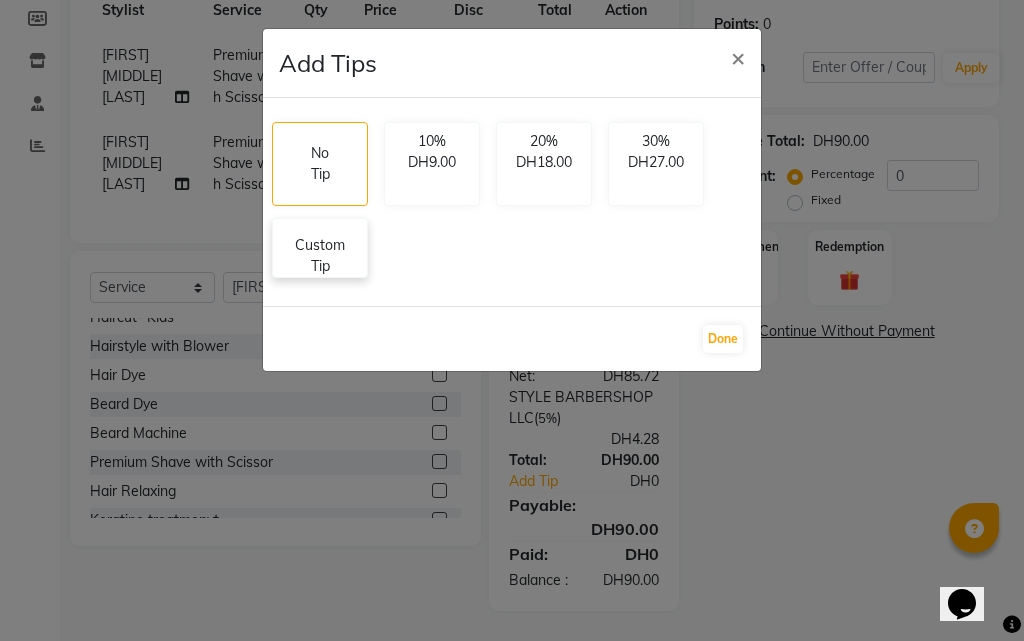 click on "Custom Tip" 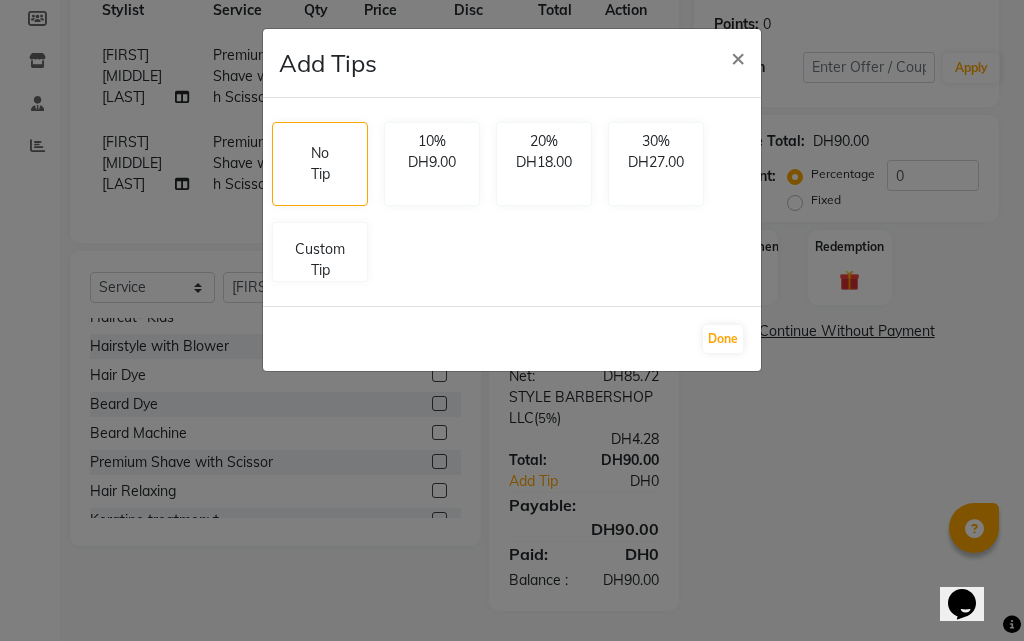 select on "83267" 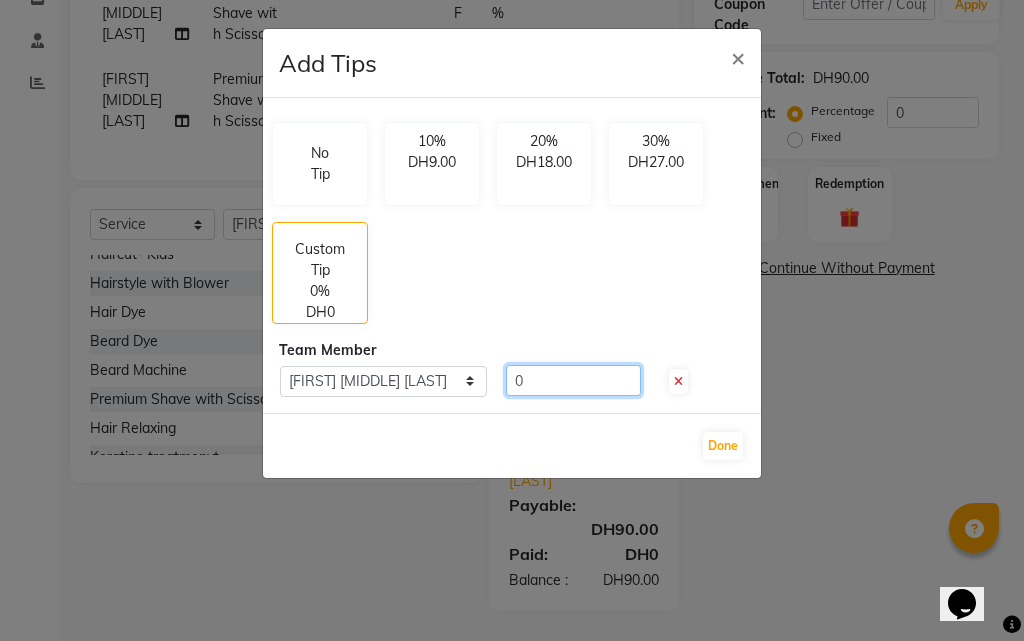 click on "0" 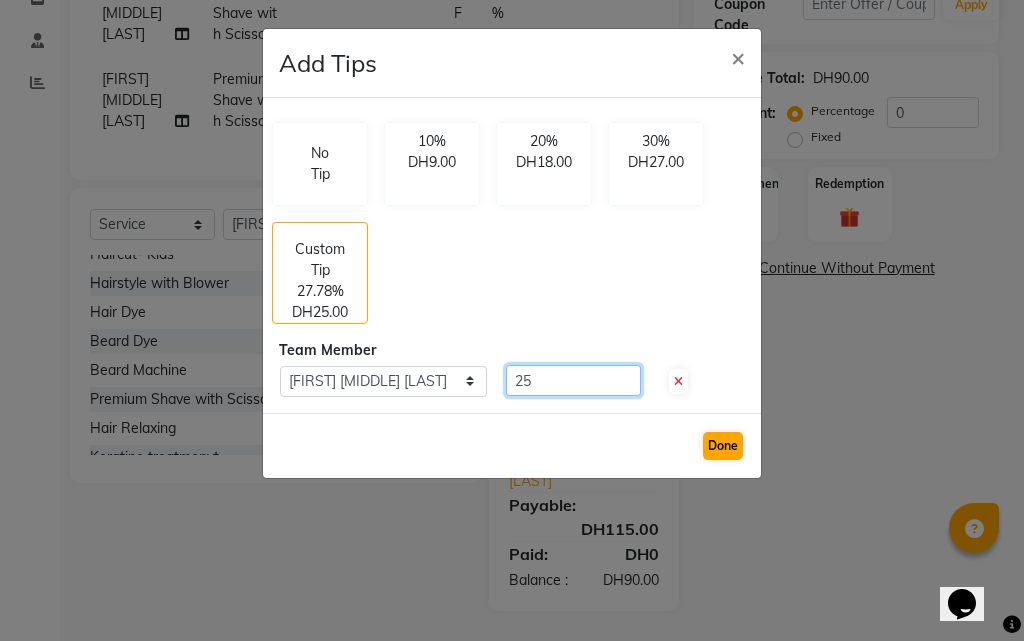 type on "25" 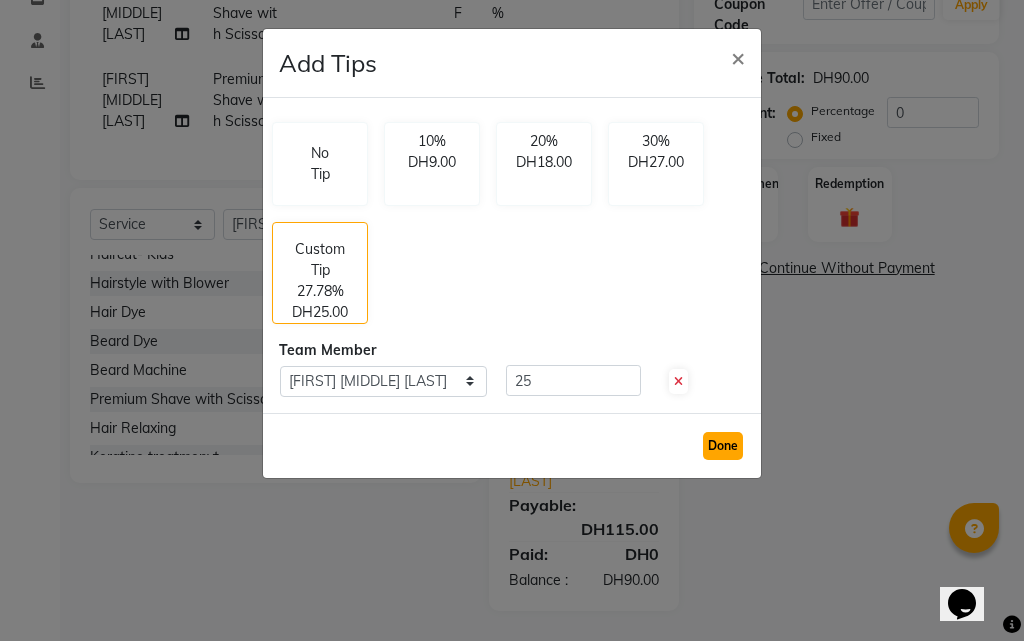 click on "Done" 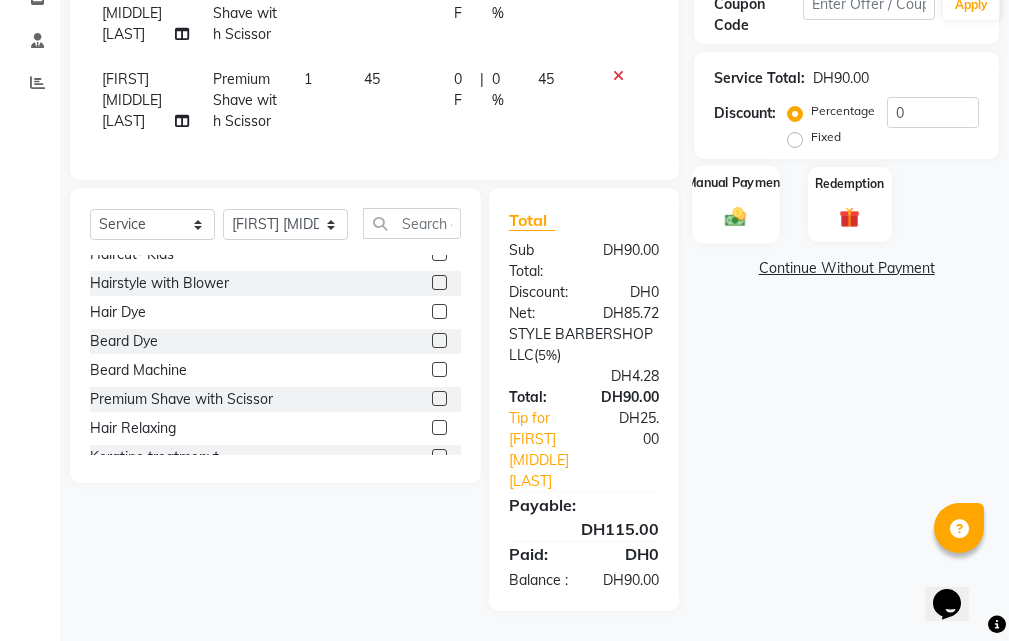 click on "Manual Payment" 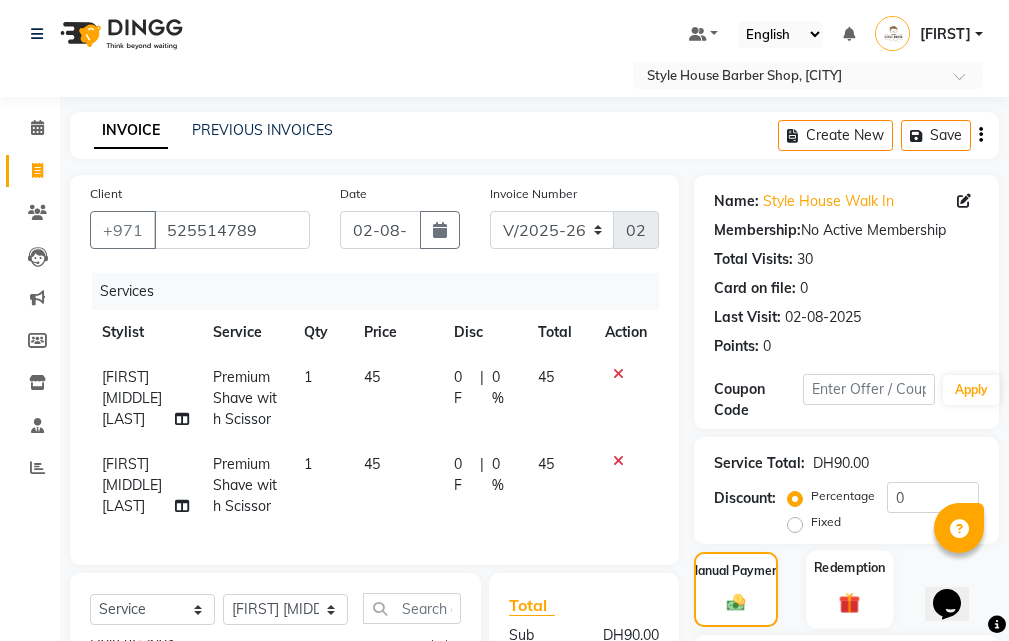 scroll, scrollTop: 202, scrollLeft: 0, axis: vertical 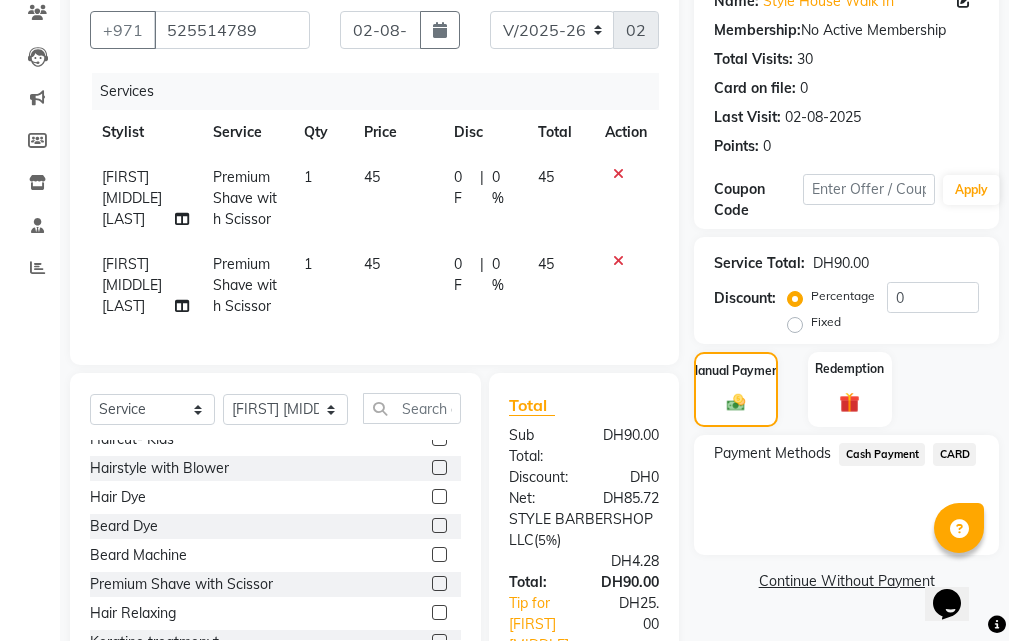 click on "CARD" 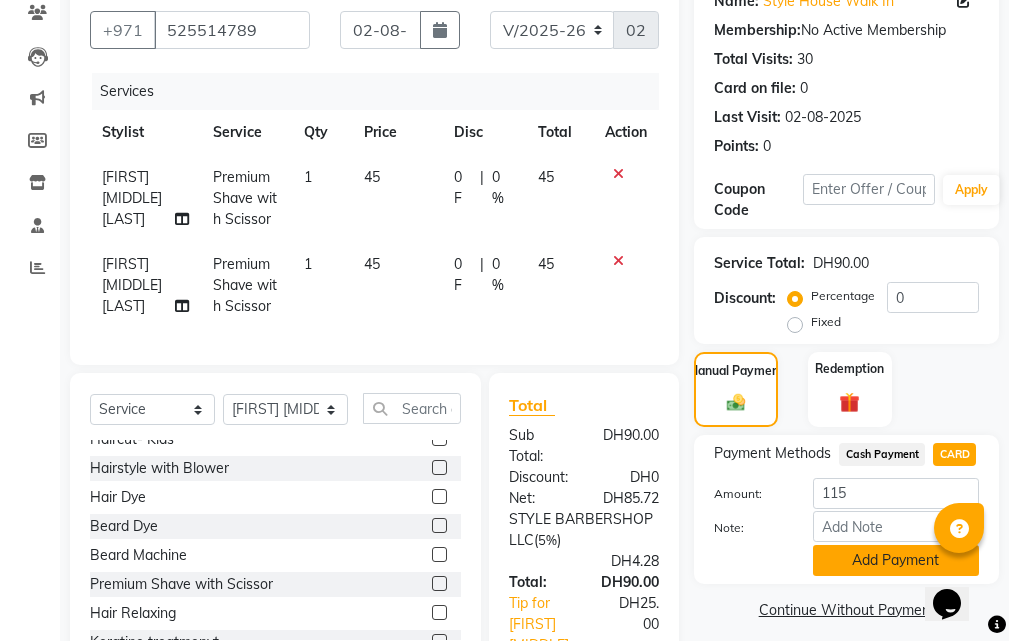 click on "Add Payment" 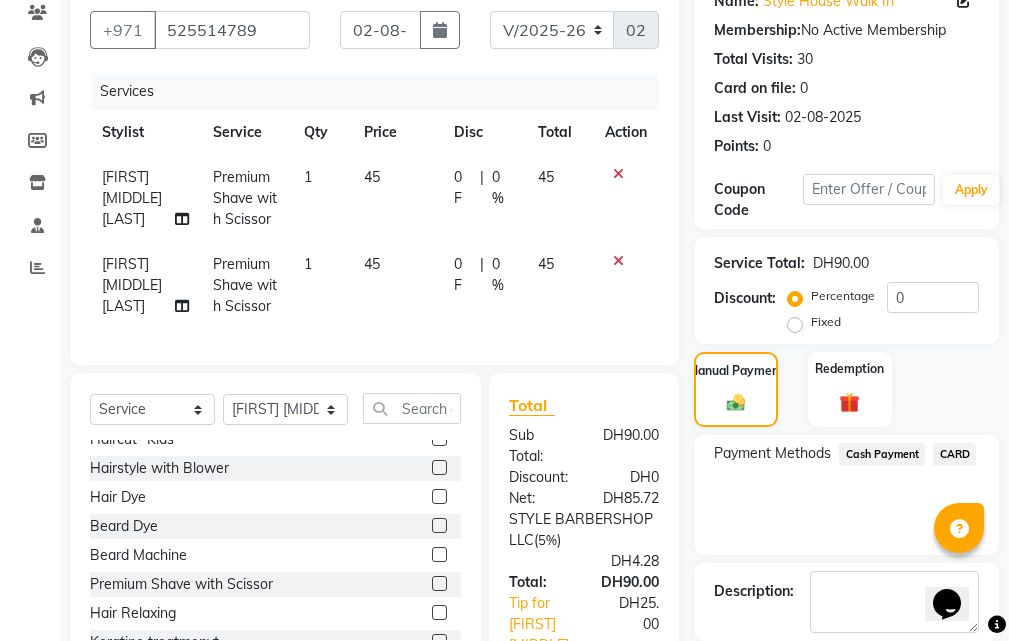 scroll, scrollTop: 591, scrollLeft: 0, axis: vertical 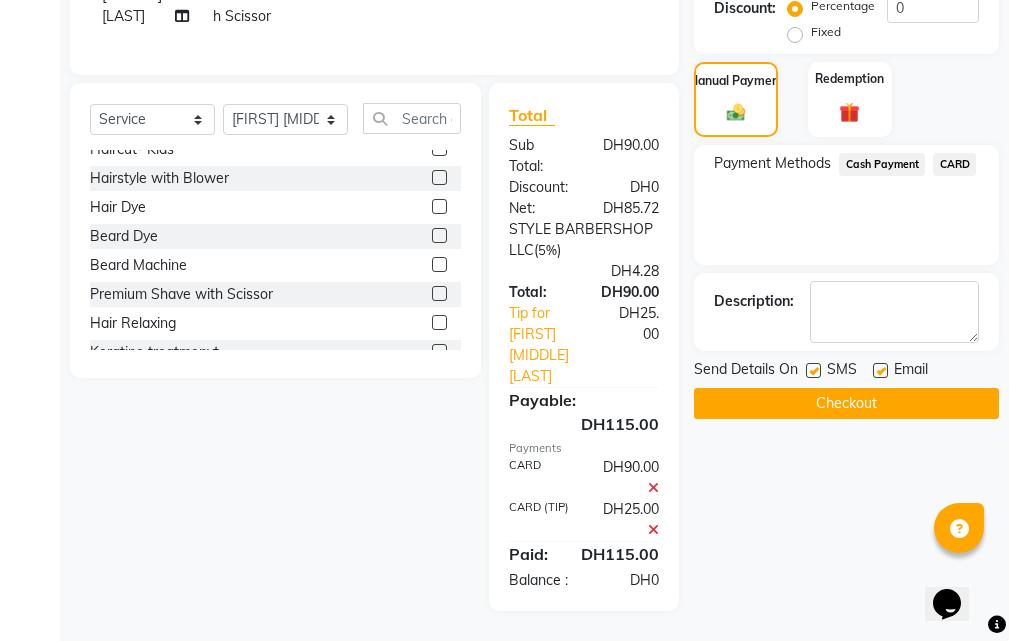 click on "Checkout" 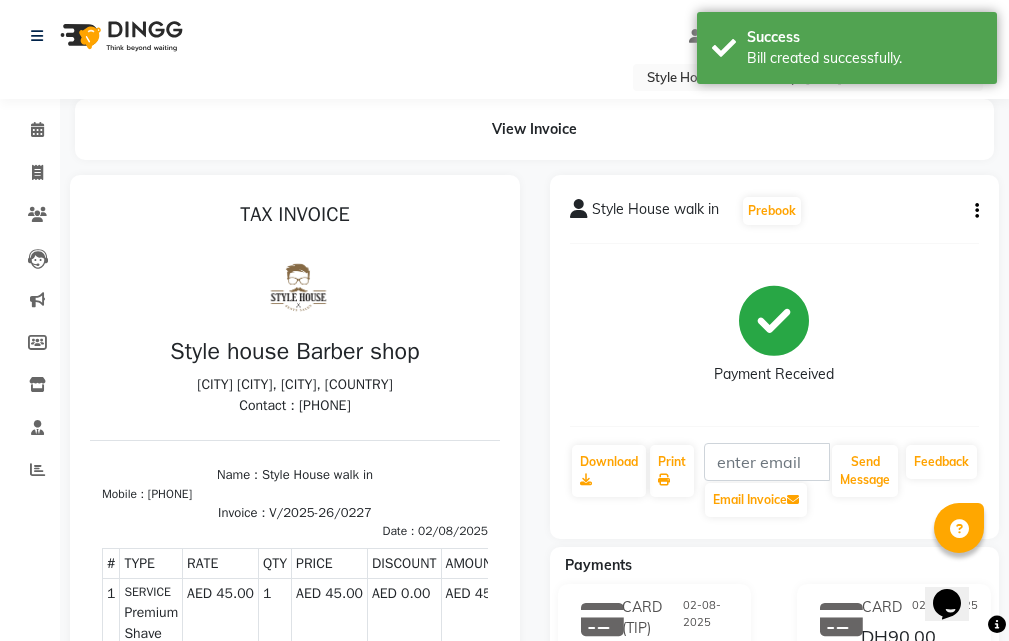 scroll, scrollTop: 0, scrollLeft: 0, axis: both 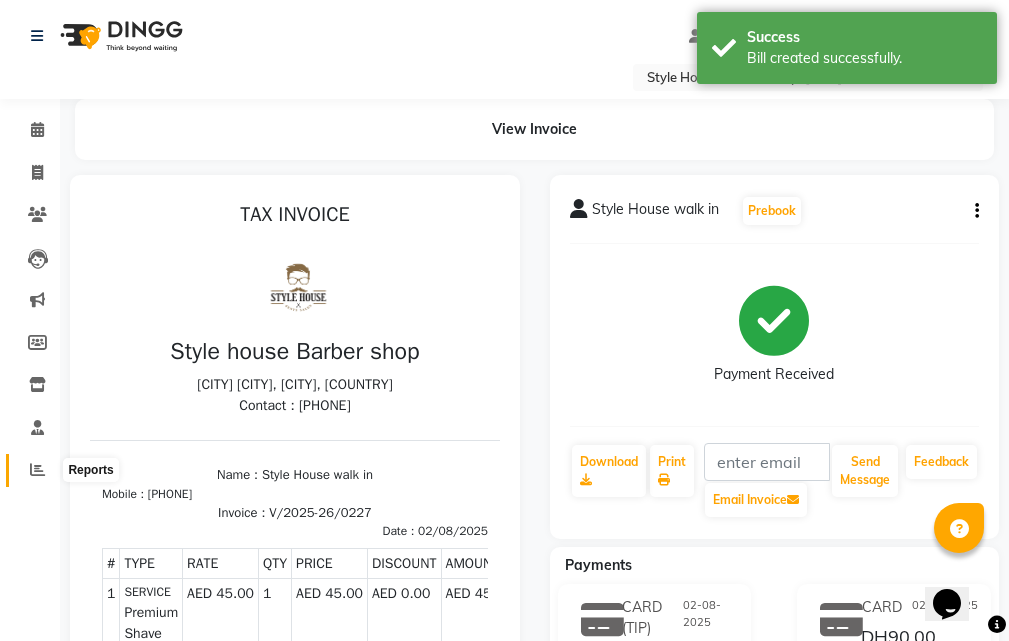 click 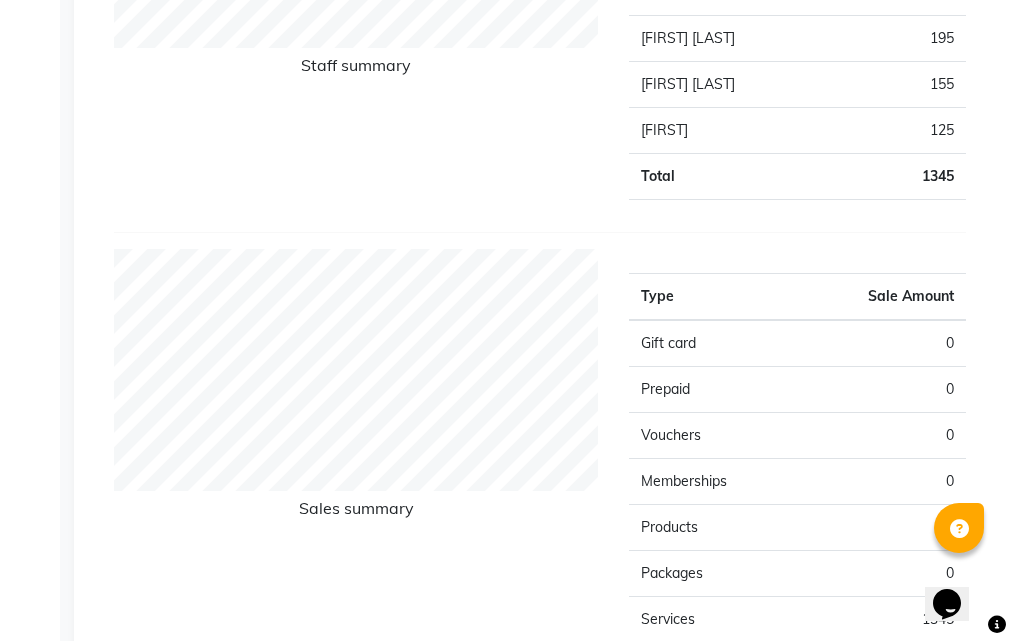 scroll, scrollTop: 800, scrollLeft: 0, axis: vertical 